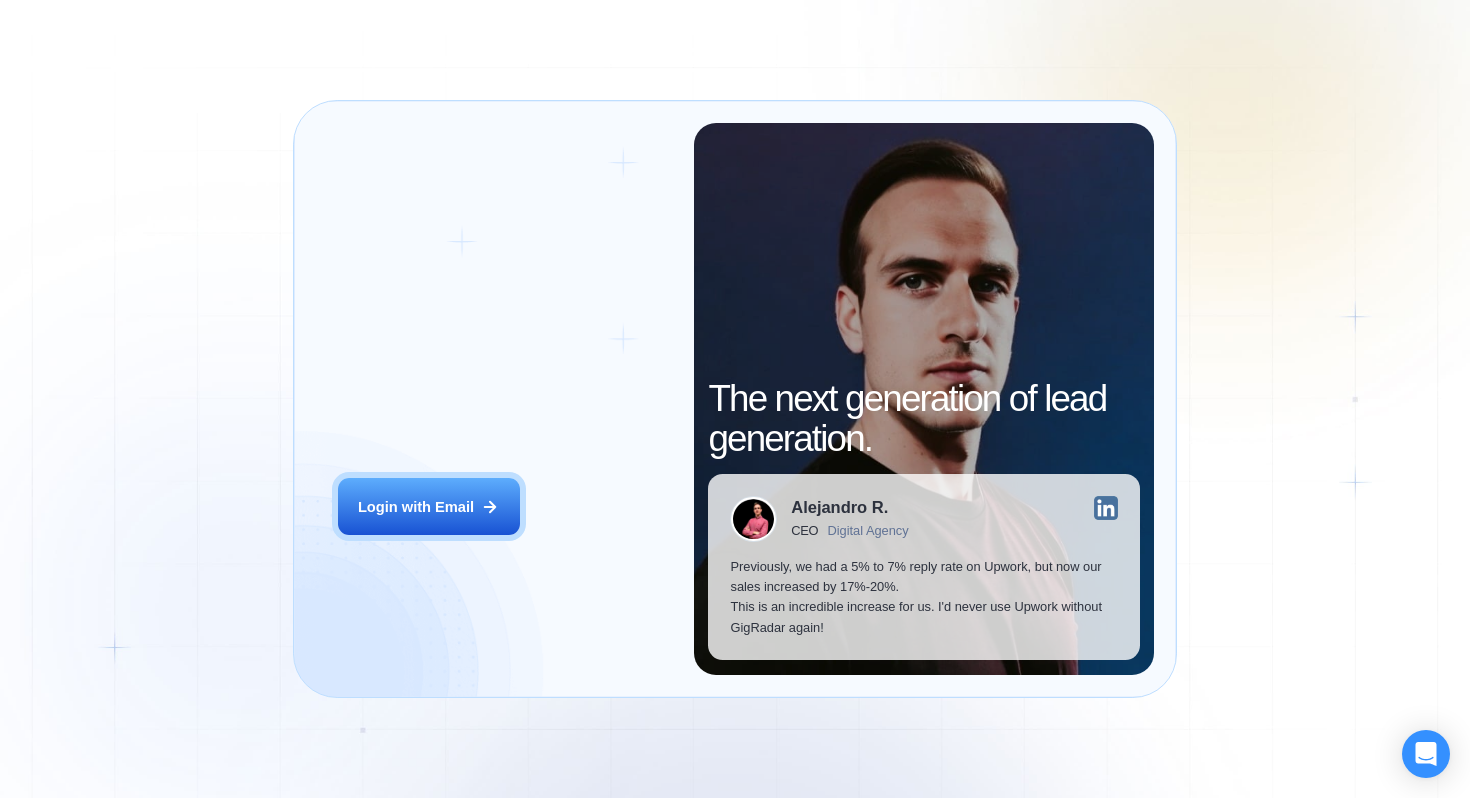 scroll, scrollTop: 0, scrollLeft: 0, axis: both 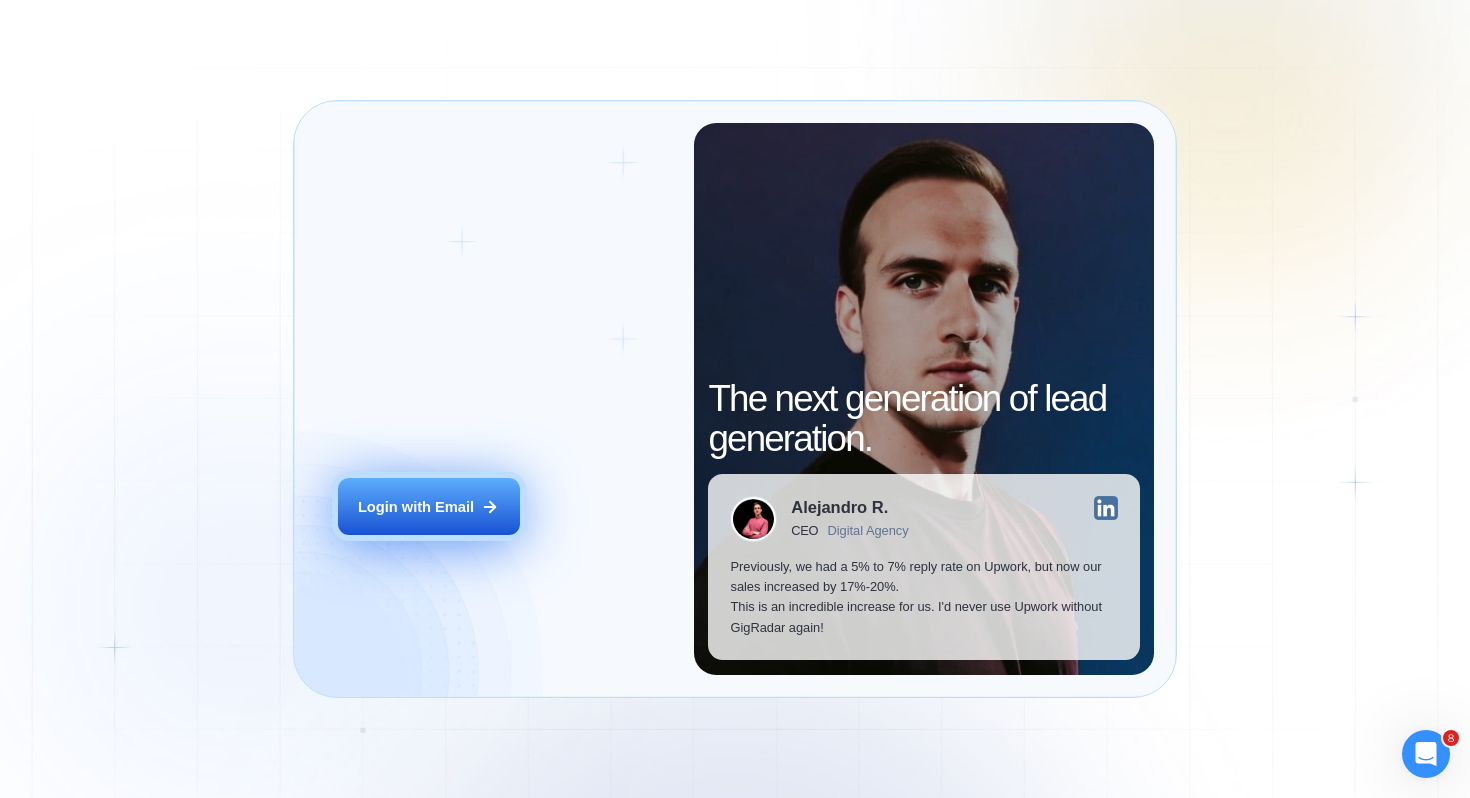 click on "Login with Email" at bounding box center (416, 507) 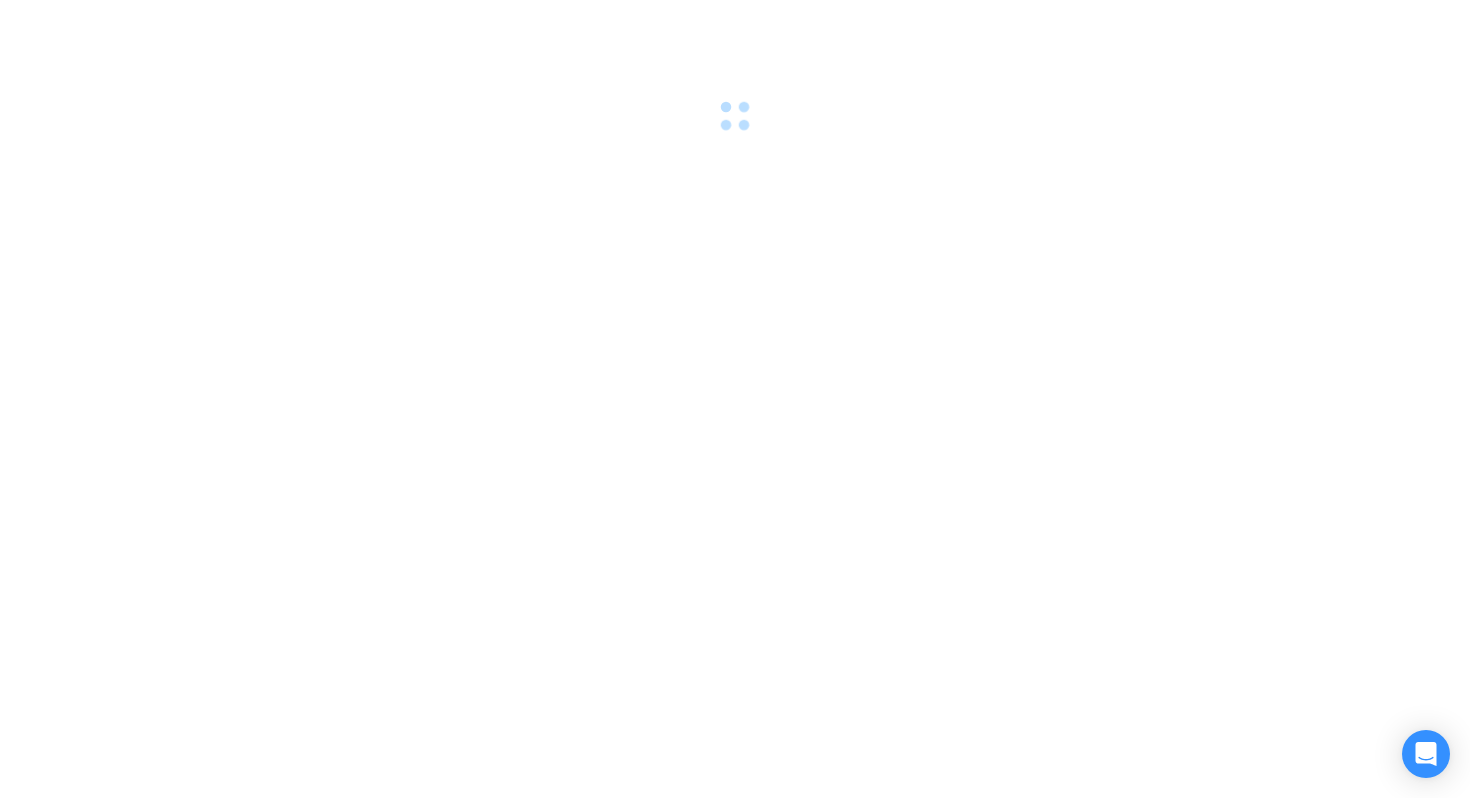 scroll, scrollTop: 0, scrollLeft: 0, axis: both 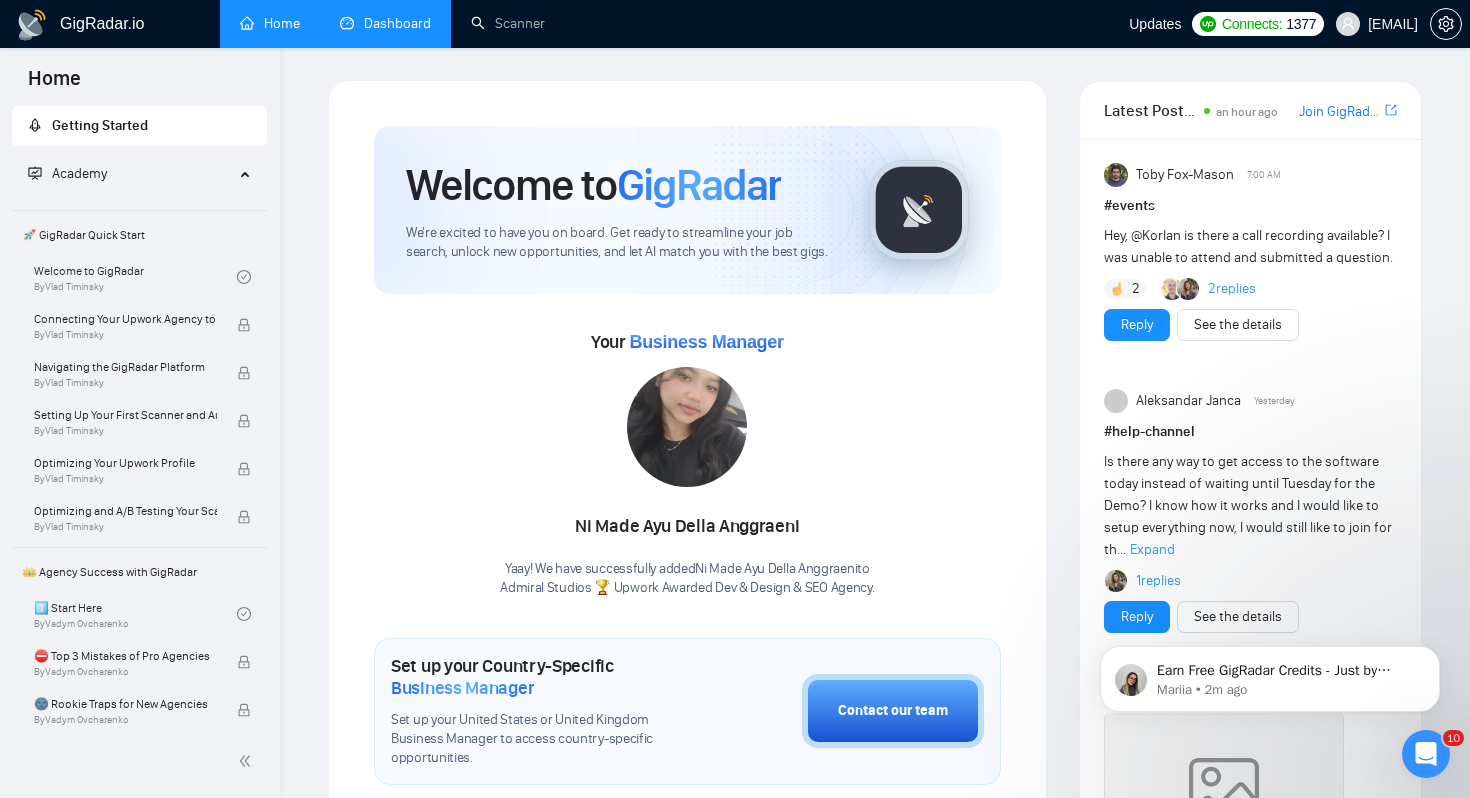 click on "Dashboard" at bounding box center (385, 23) 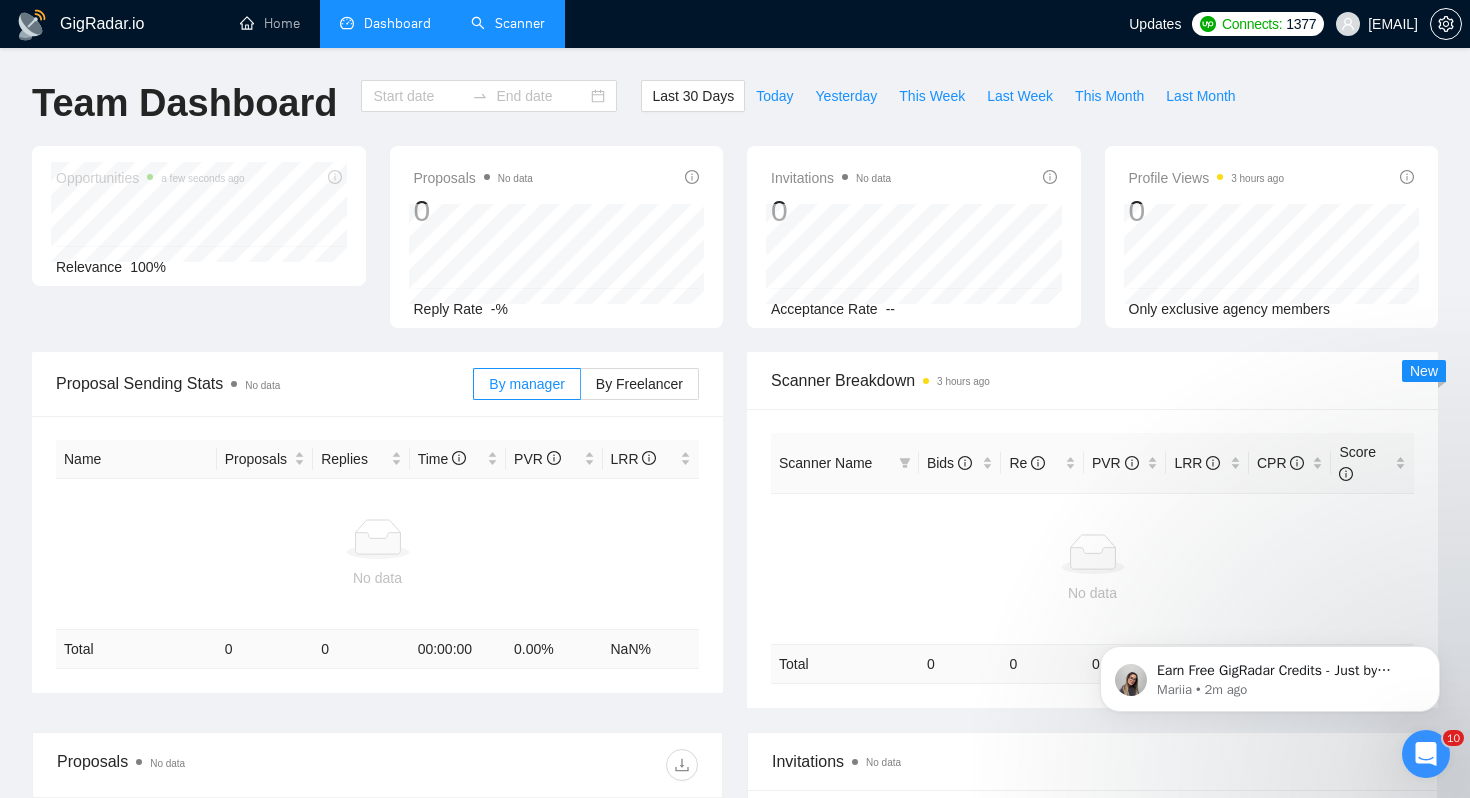 type on "2025-07-05" 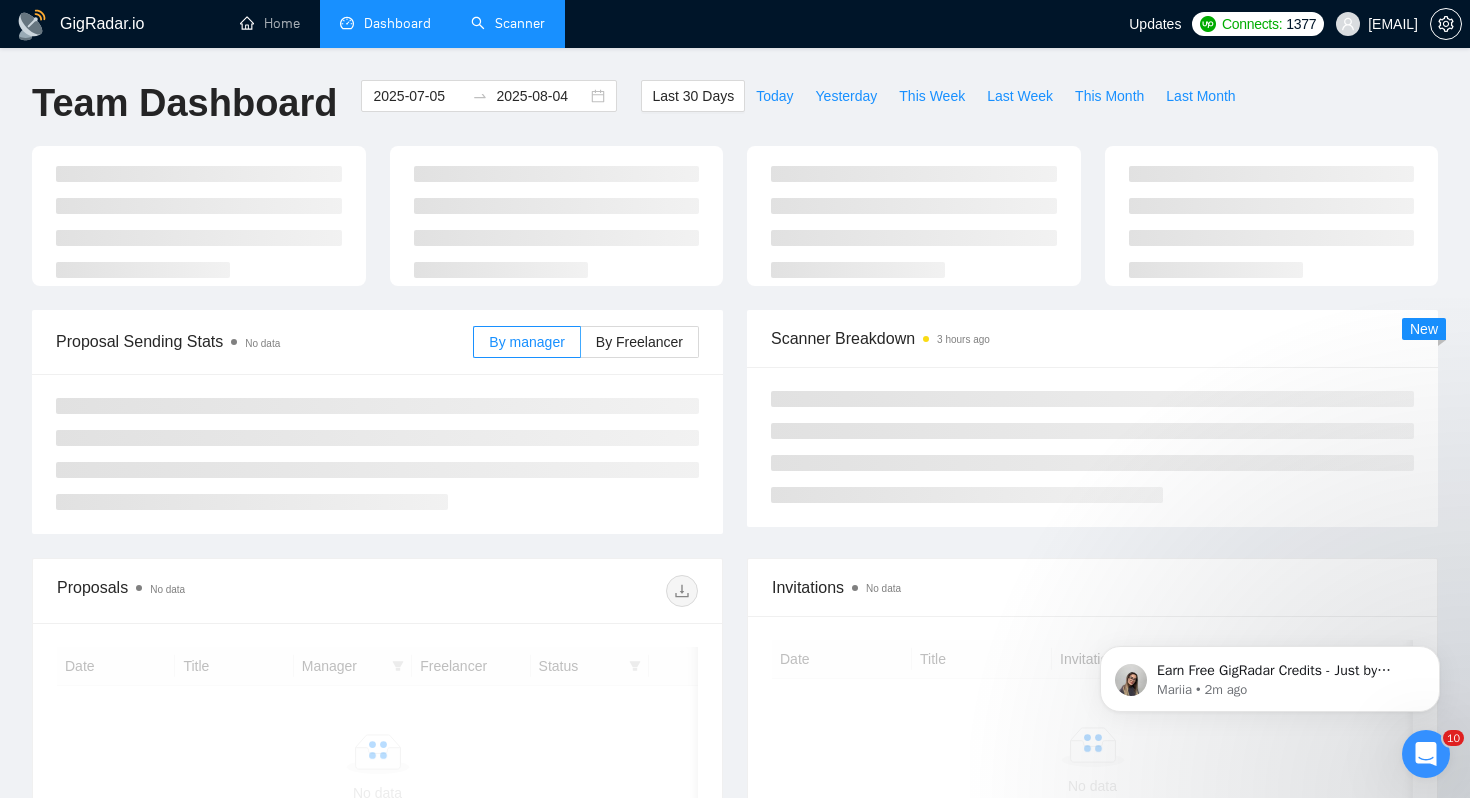 click on "Scanner" at bounding box center (508, 23) 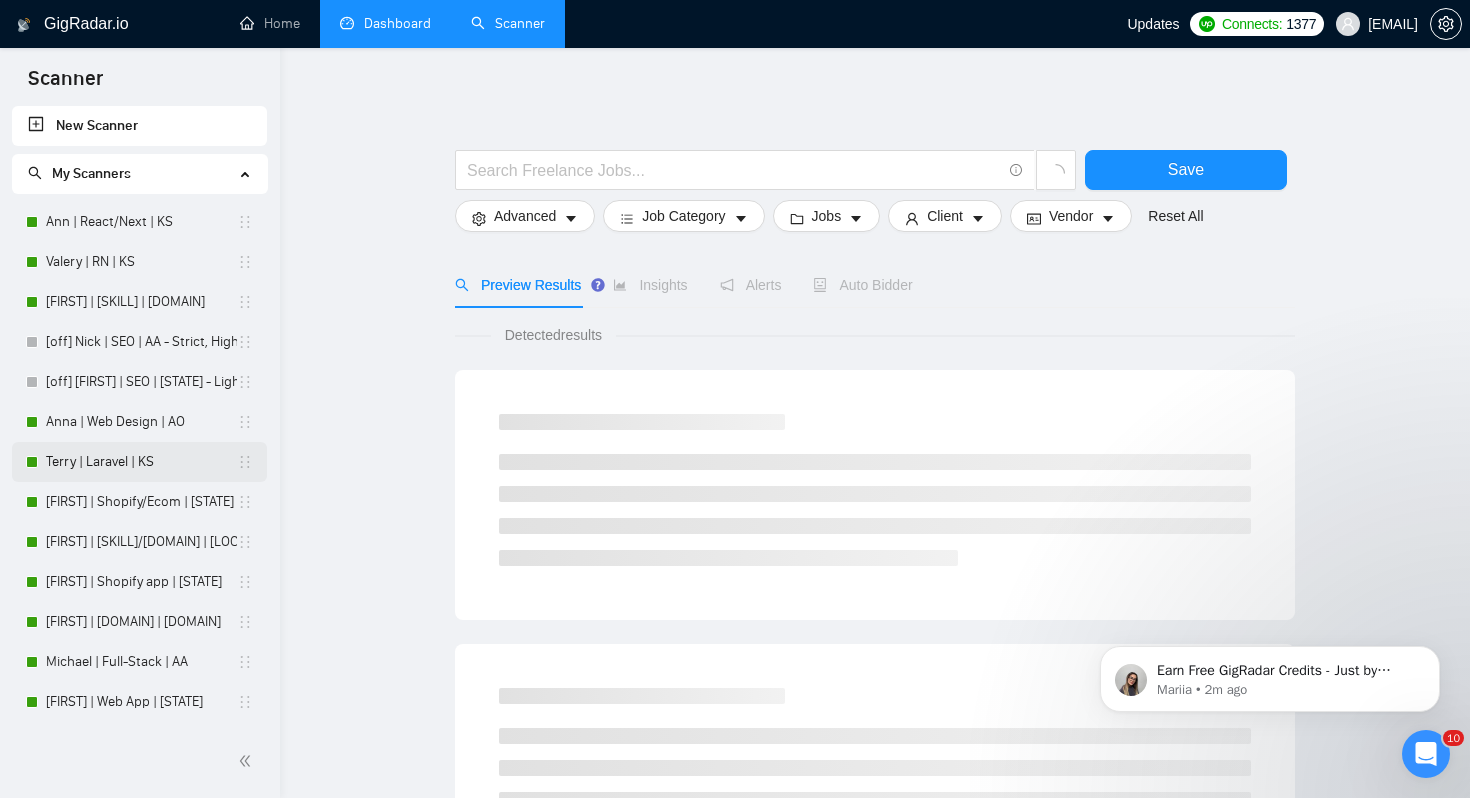 scroll, scrollTop: 164, scrollLeft: 0, axis: vertical 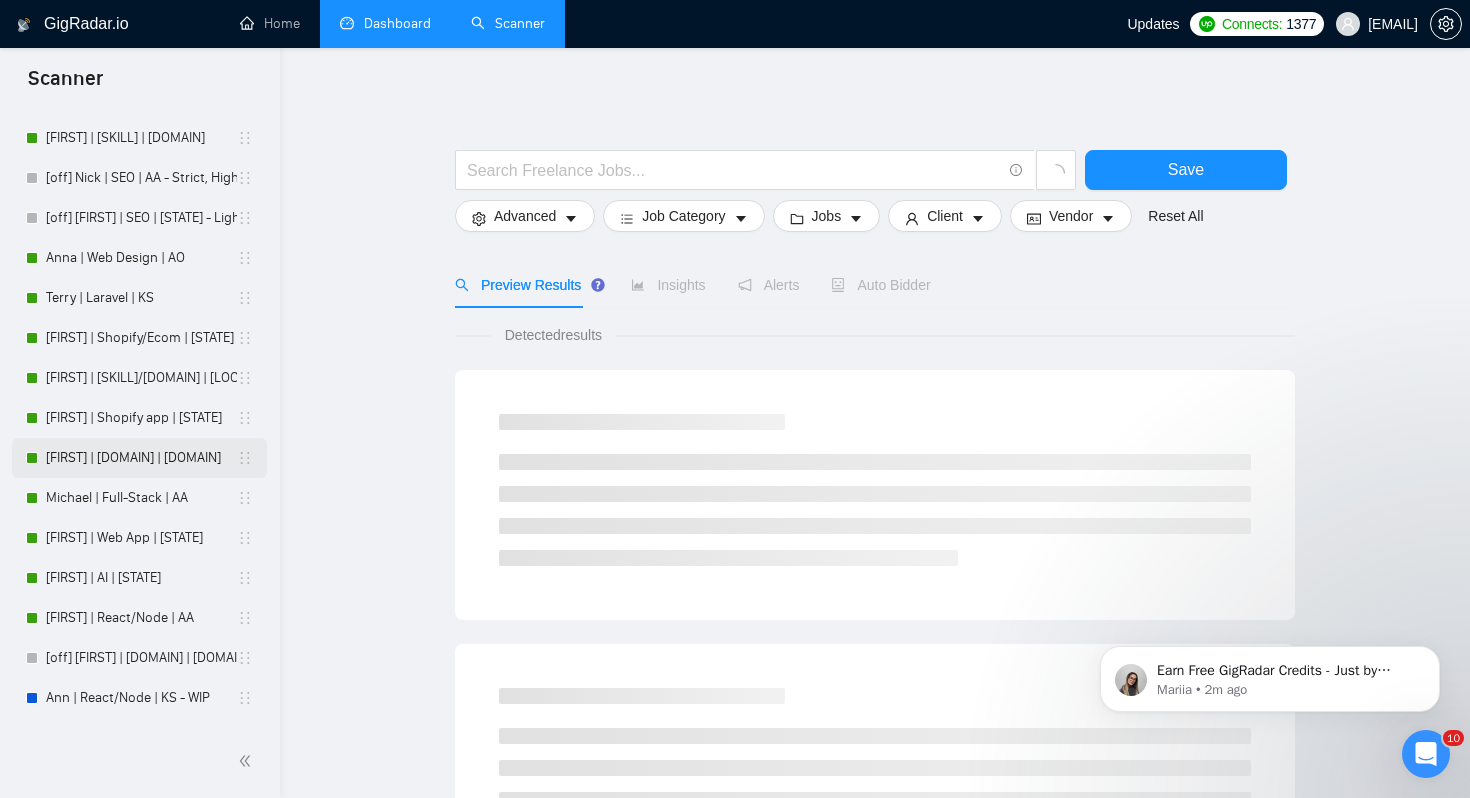 click on "[FIRST] | [DOMAIN] | [DOMAIN]" at bounding box center [141, 458] 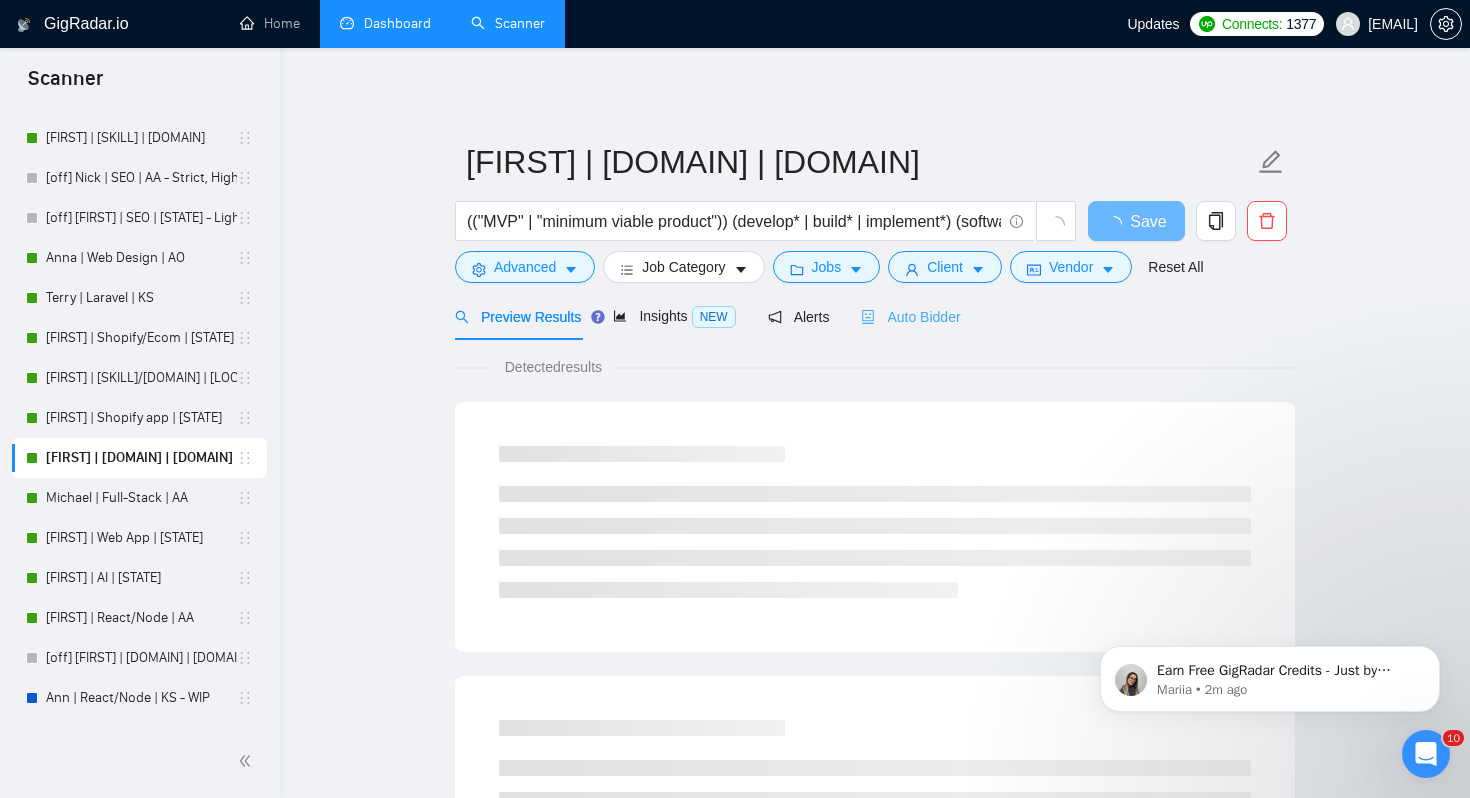 click on "Auto Bidder" at bounding box center [910, 316] 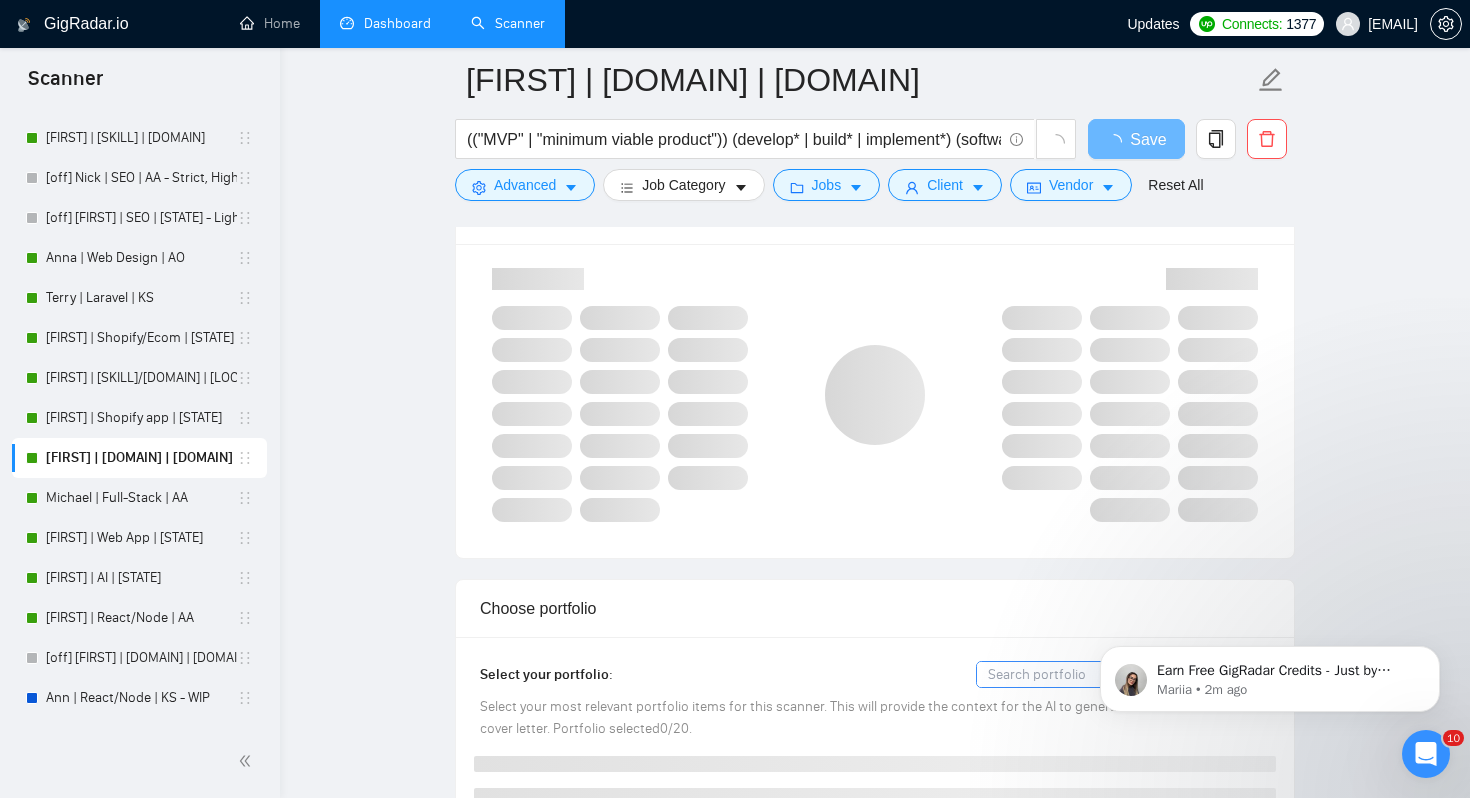 scroll, scrollTop: 1401, scrollLeft: 0, axis: vertical 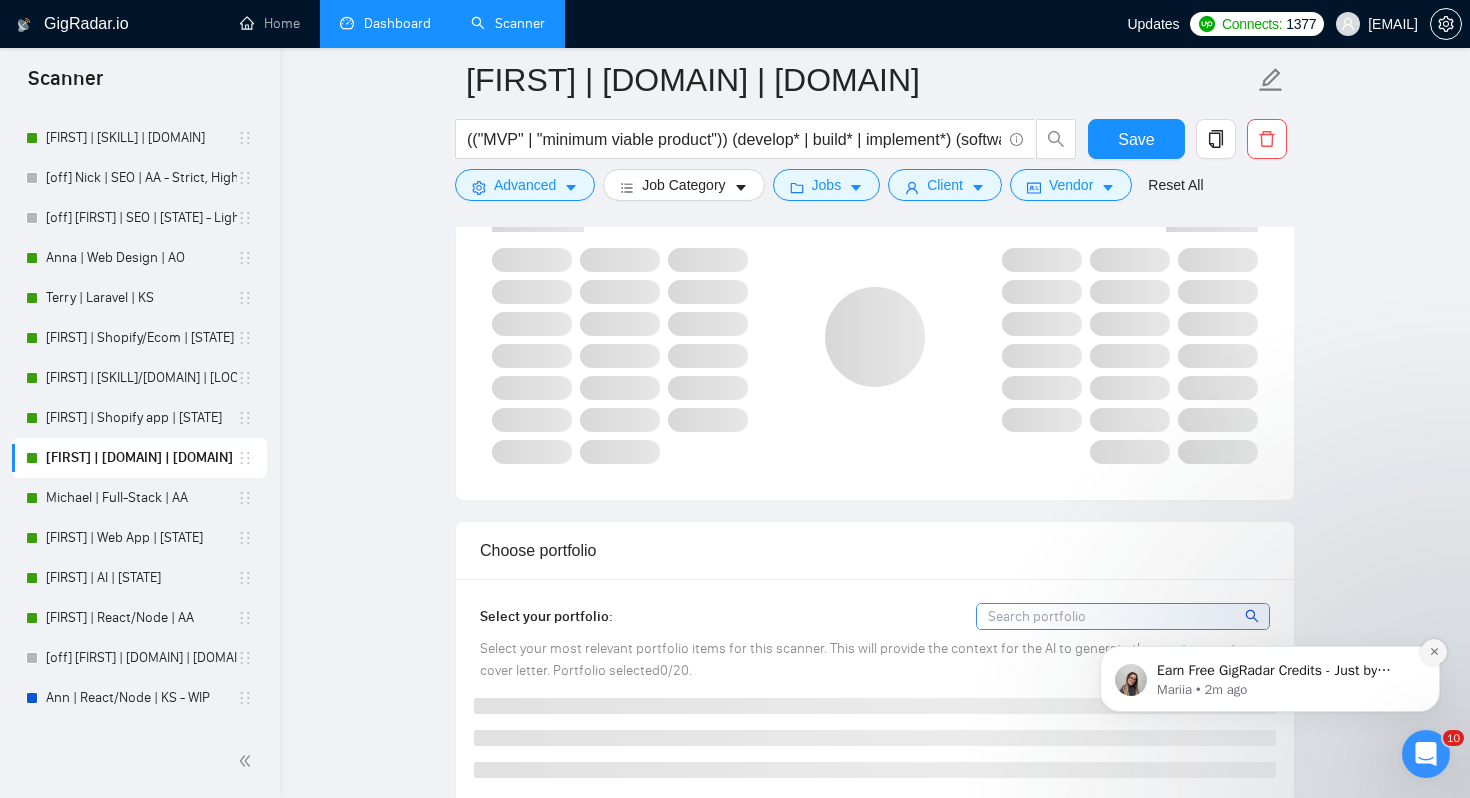 click 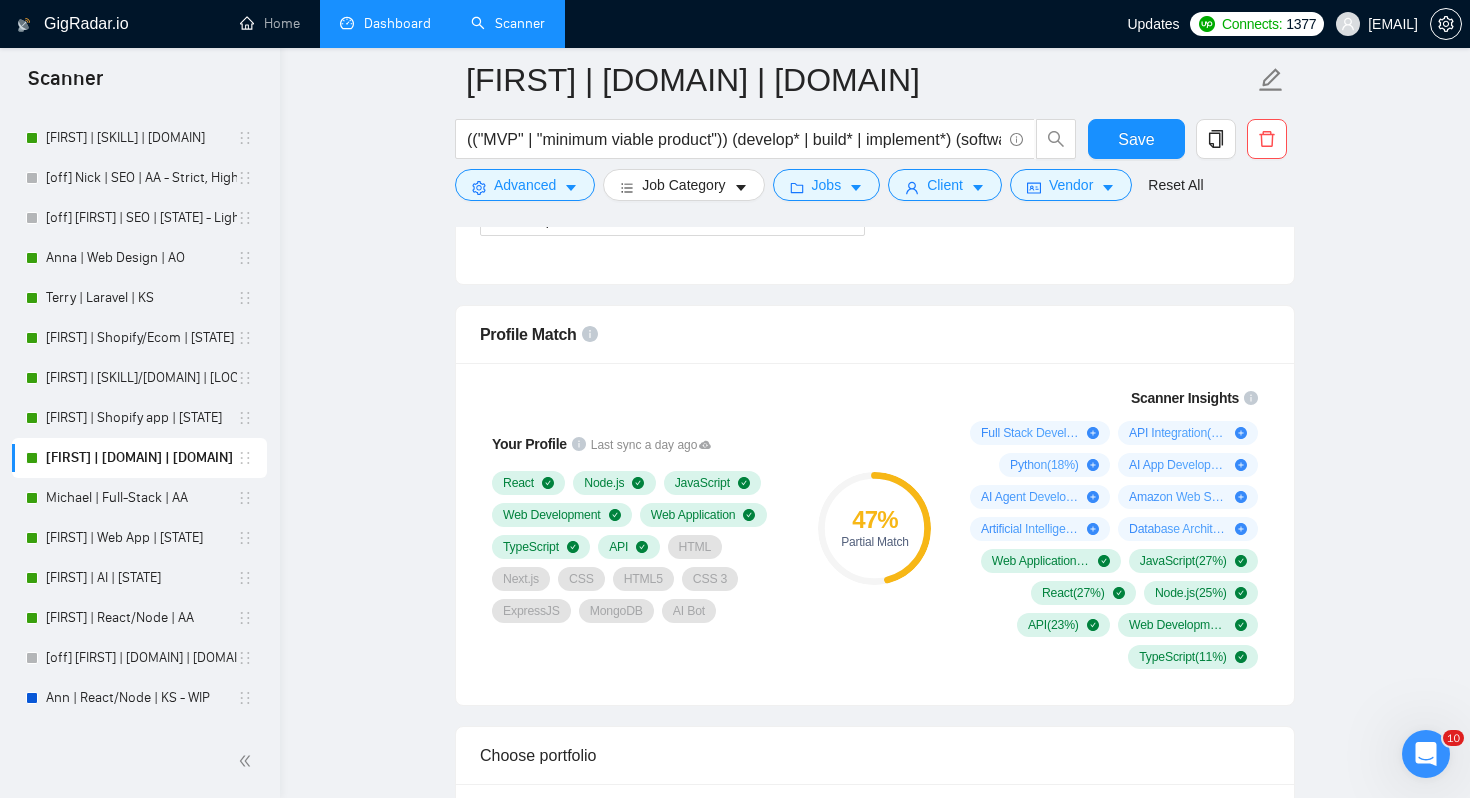 scroll, scrollTop: 1299, scrollLeft: 0, axis: vertical 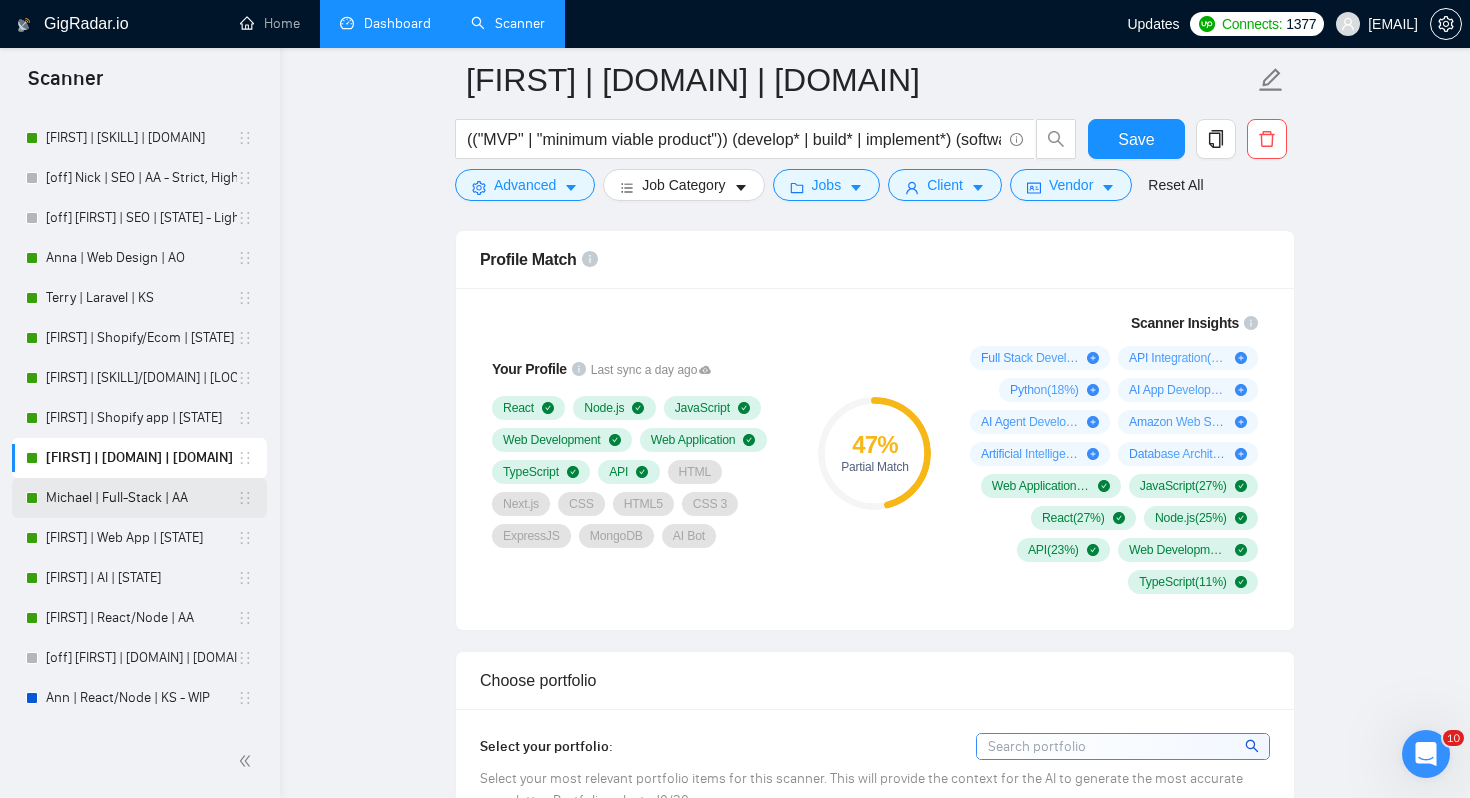 click on "Michael | Full-Stack | AA" at bounding box center [141, 498] 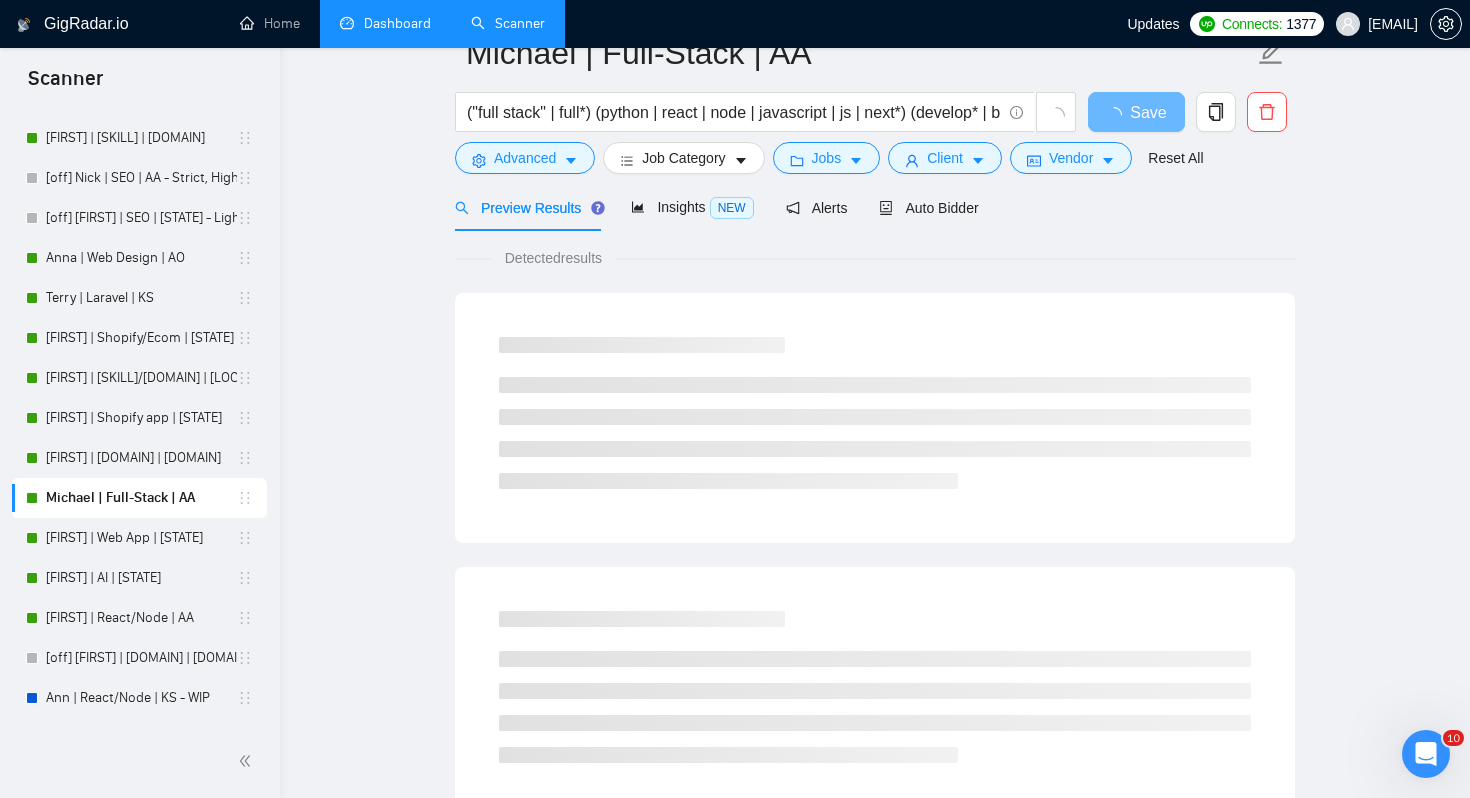scroll, scrollTop: 40, scrollLeft: 0, axis: vertical 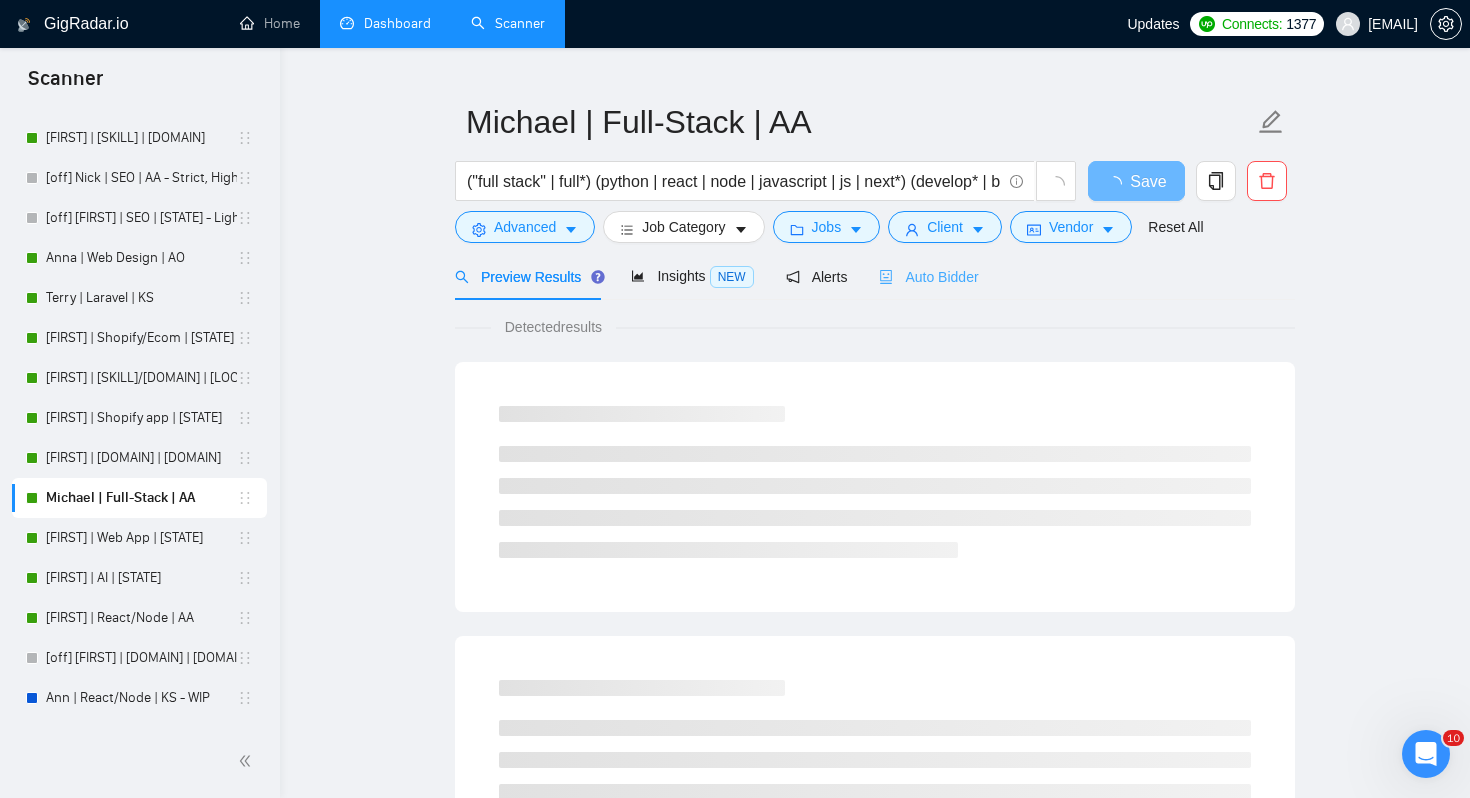 click on "Auto Bidder" at bounding box center (928, 276) 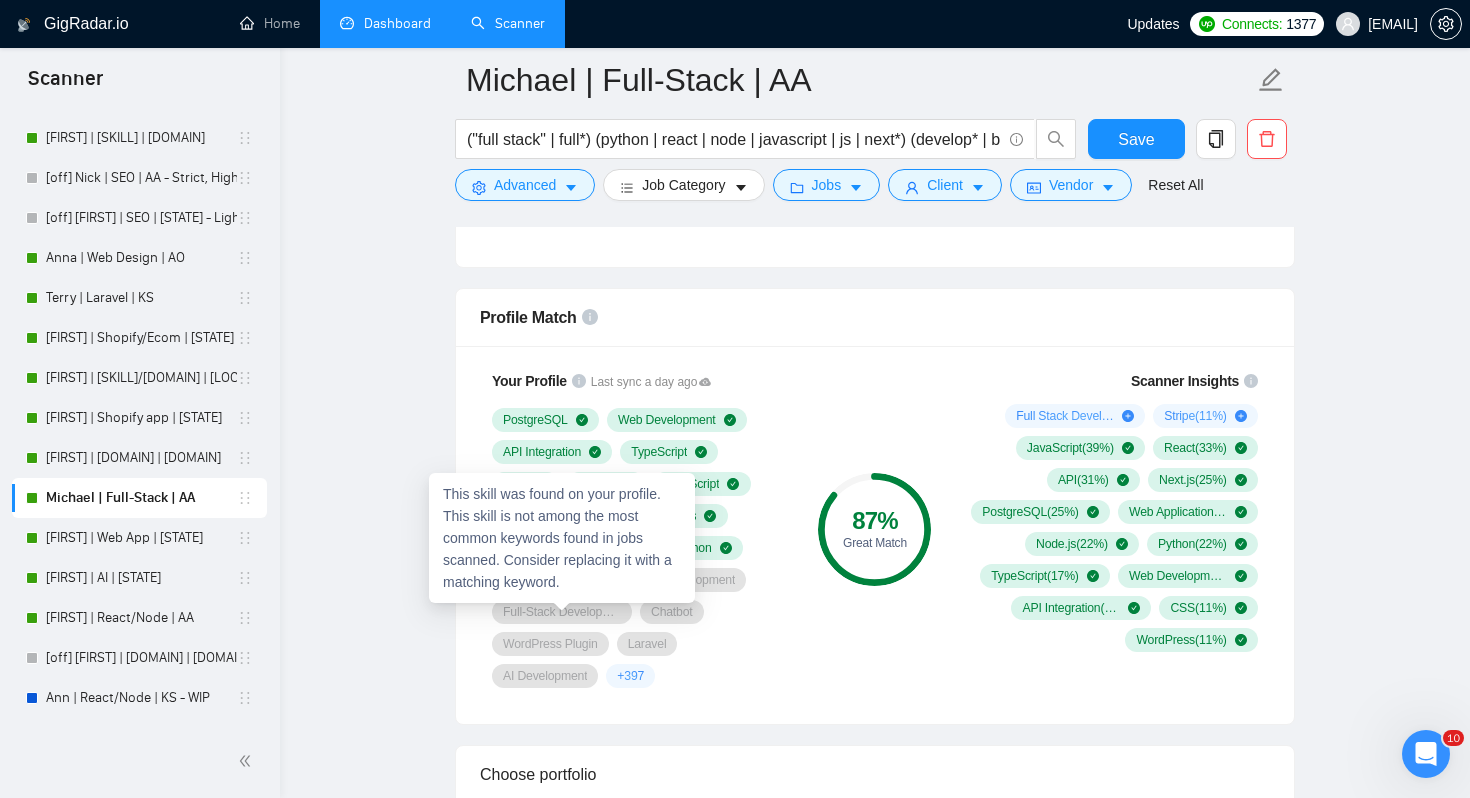 scroll, scrollTop: 1240, scrollLeft: 0, axis: vertical 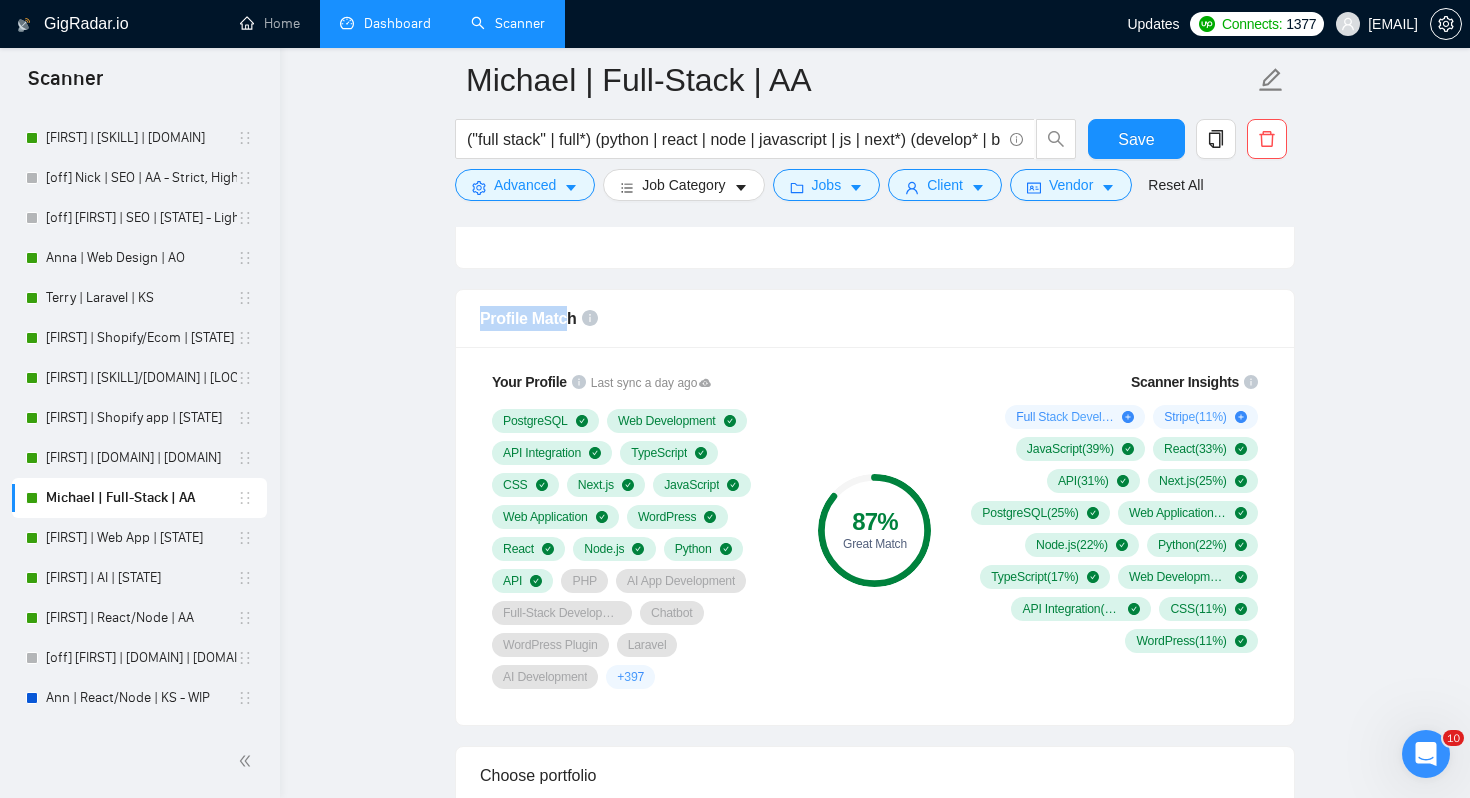 drag, startPoint x: 481, startPoint y: 320, endPoint x: 572, endPoint y: 319, distance: 91.00549 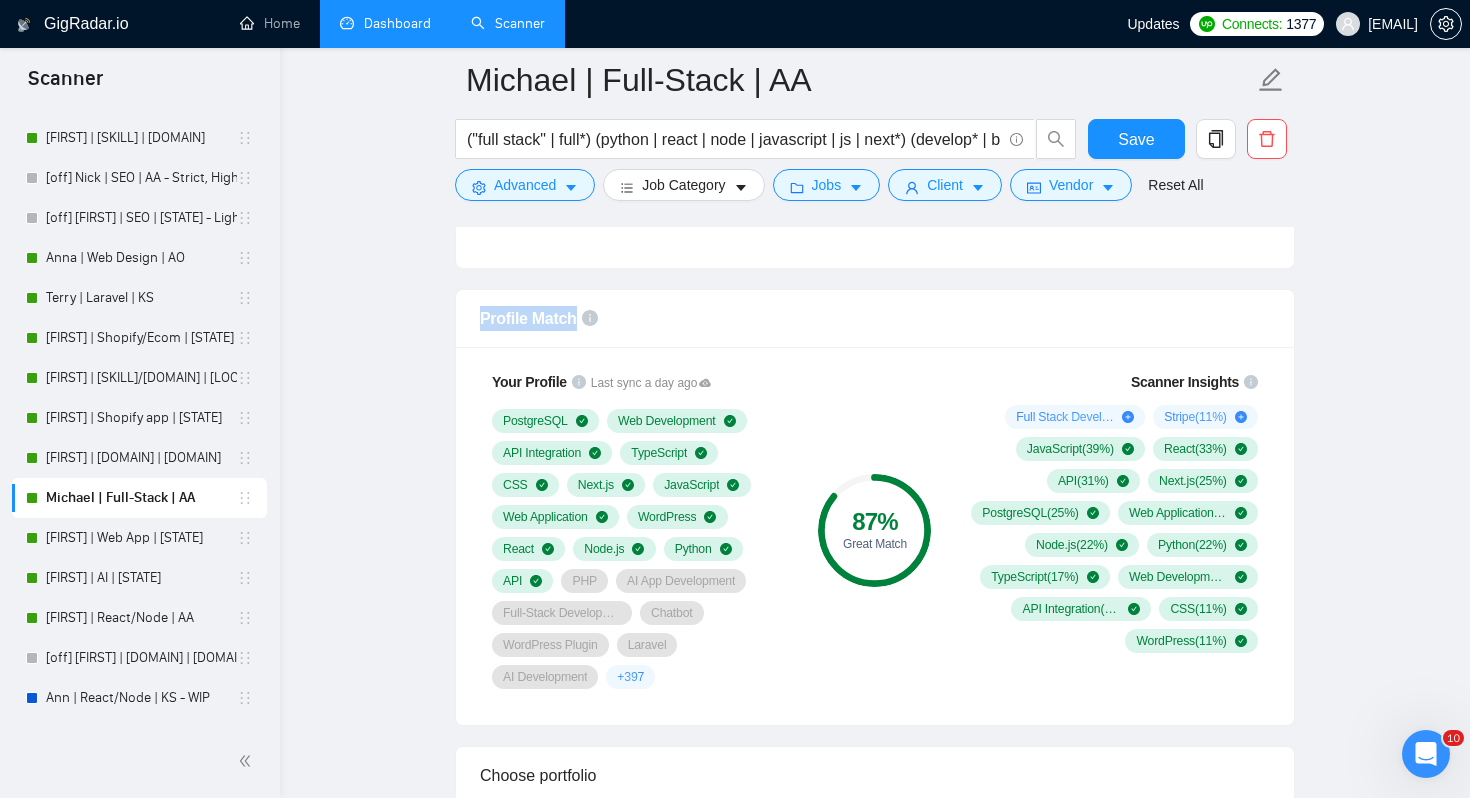 drag, startPoint x: 574, startPoint y: 318, endPoint x: 458, endPoint y: 323, distance: 116.10771 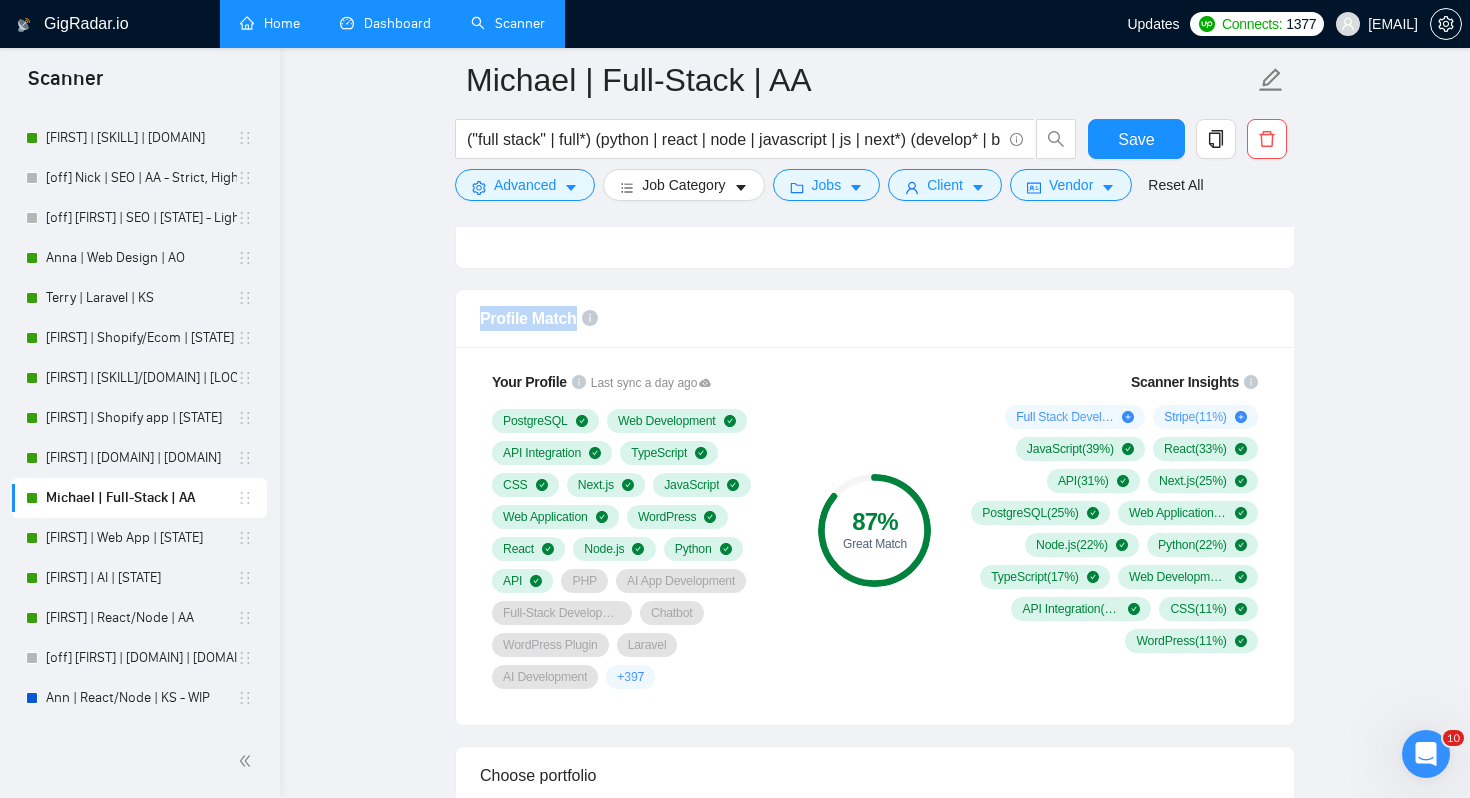 copy on "Profile Match" 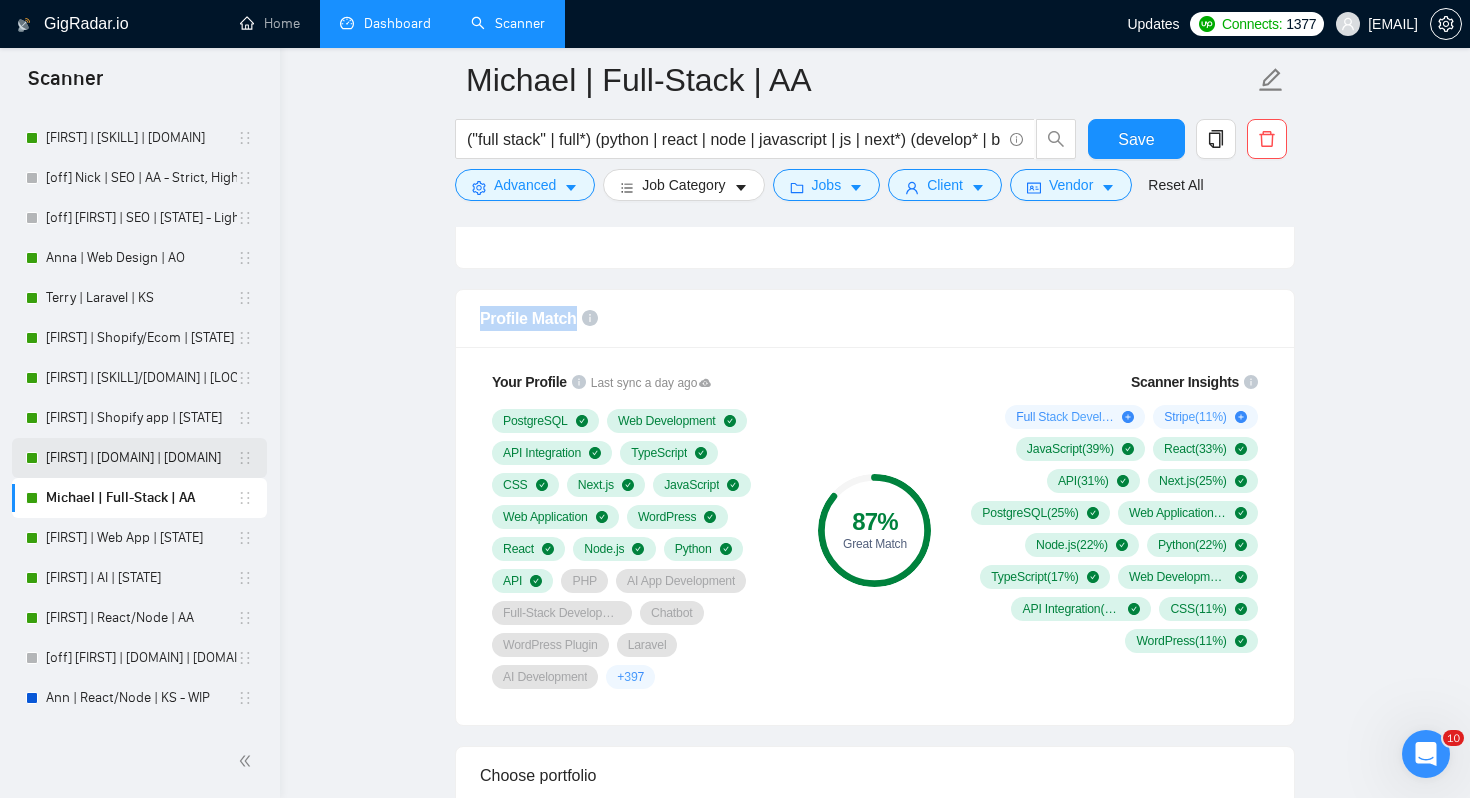 click on "[FIRST] | [DOMAIN] | [DOMAIN]" at bounding box center [141, 458] 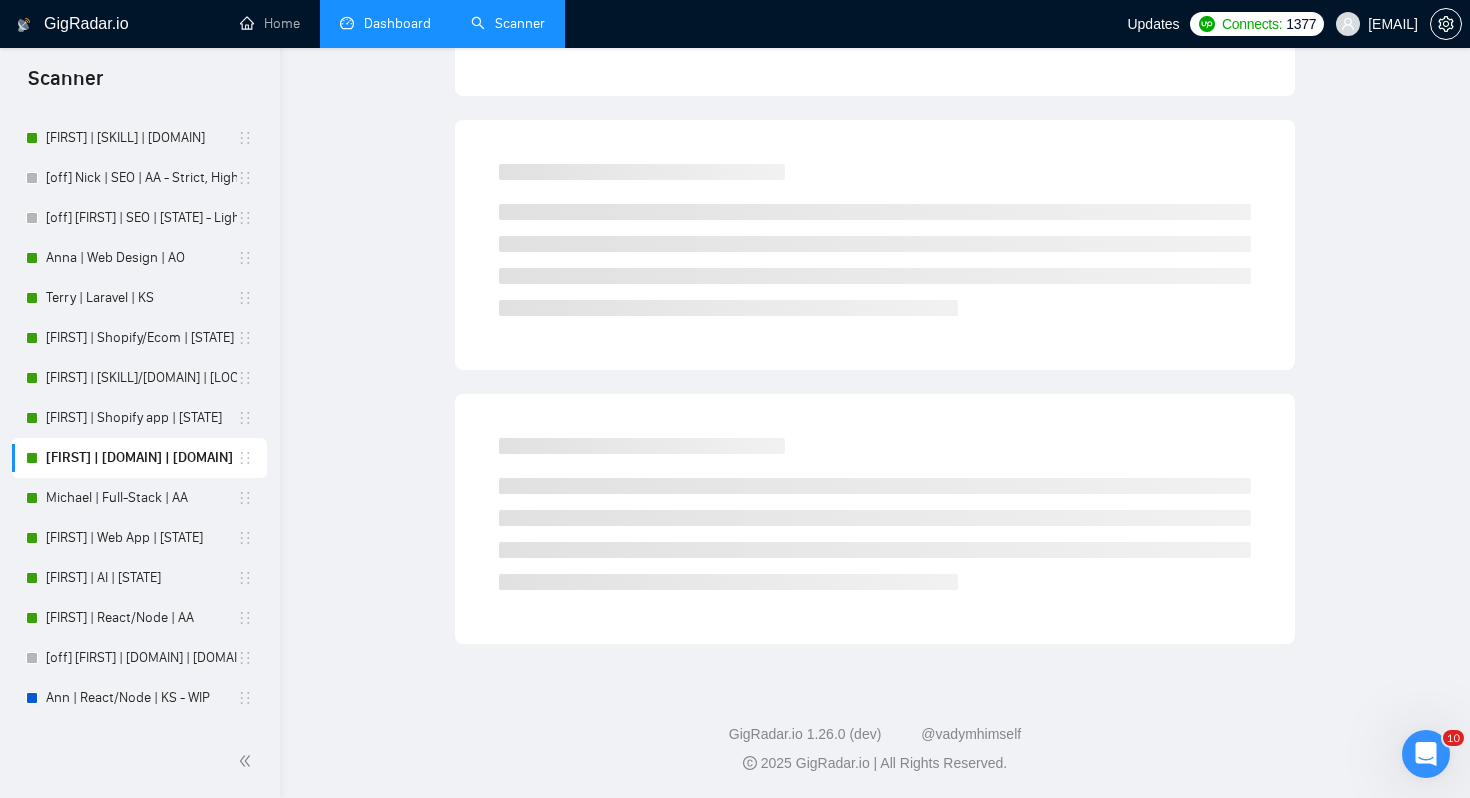 scroll, scrollTop: 0, scrollLeft: 0, axis: both 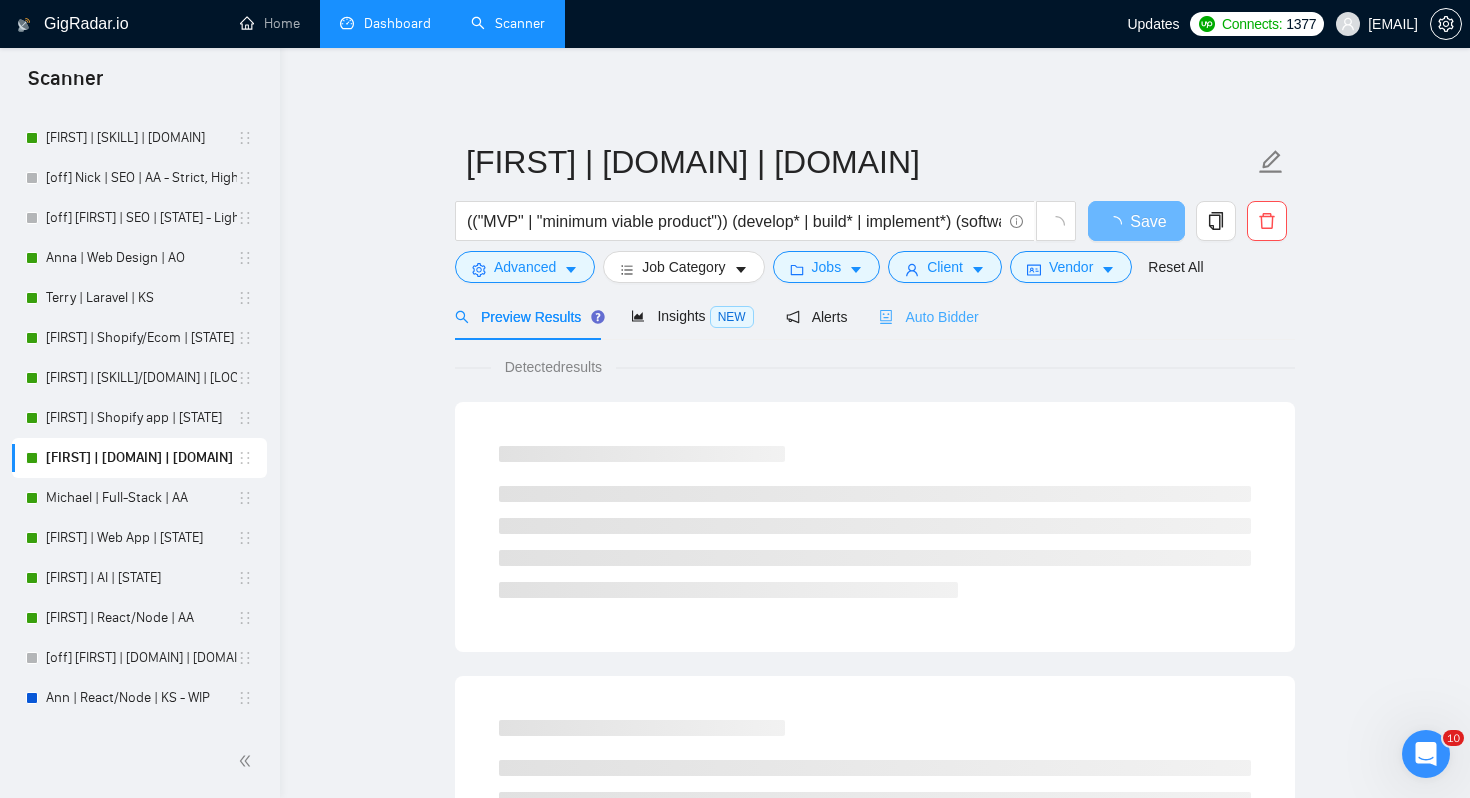 click on "Auto Bidder" at bounding box center [928, 316] 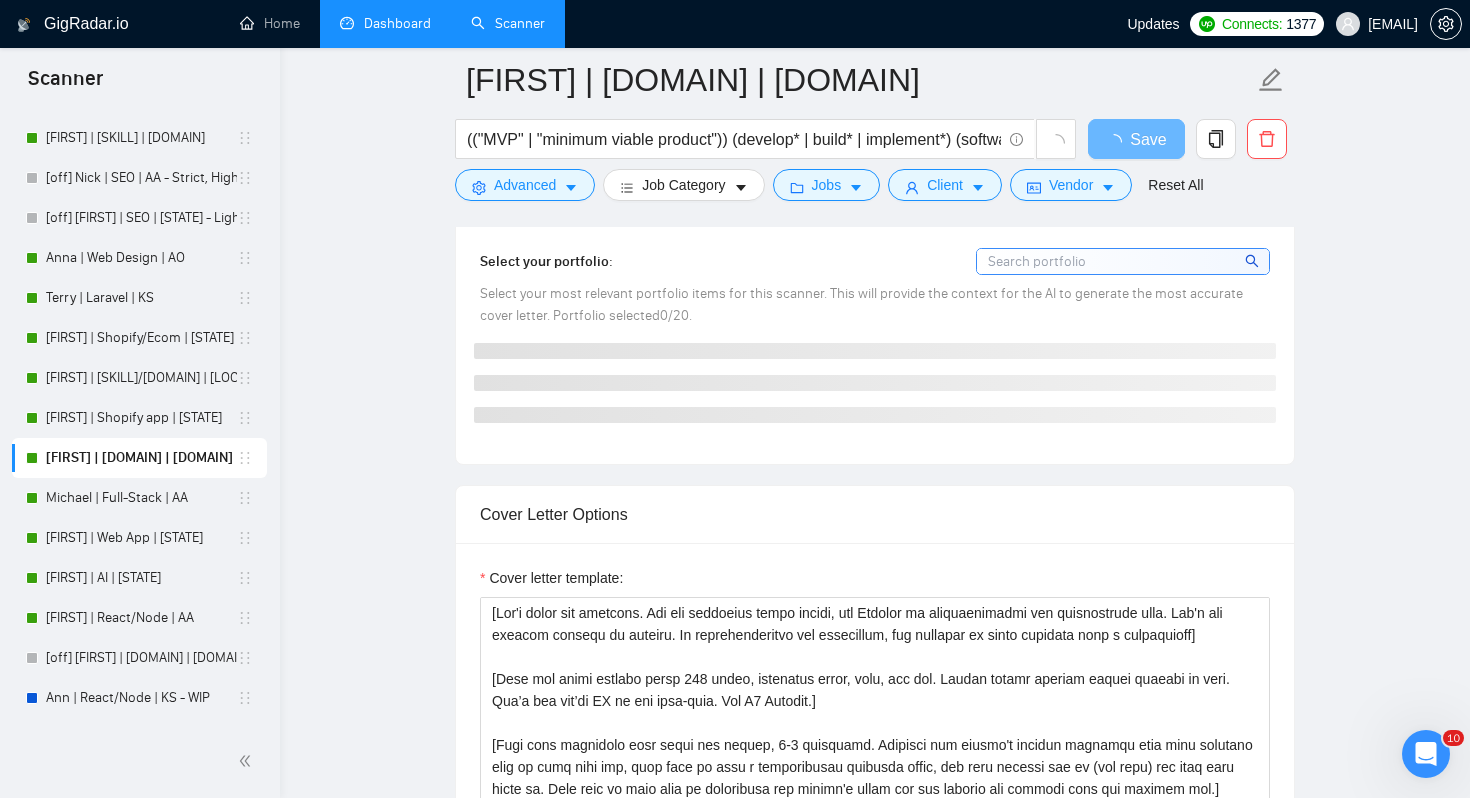 scroll, scrollTop: 1953, scrollLeft: 0, axis: vertical 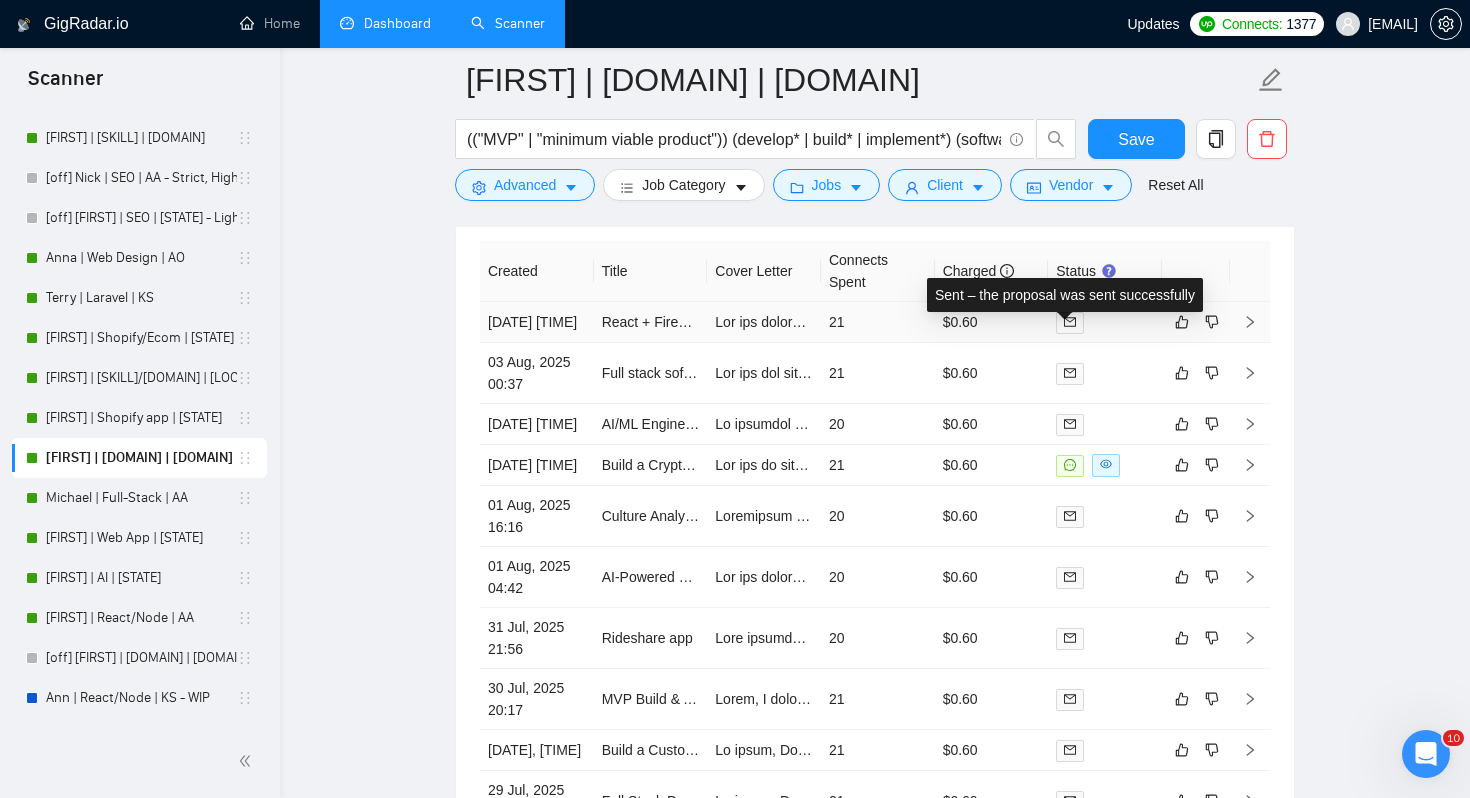 click 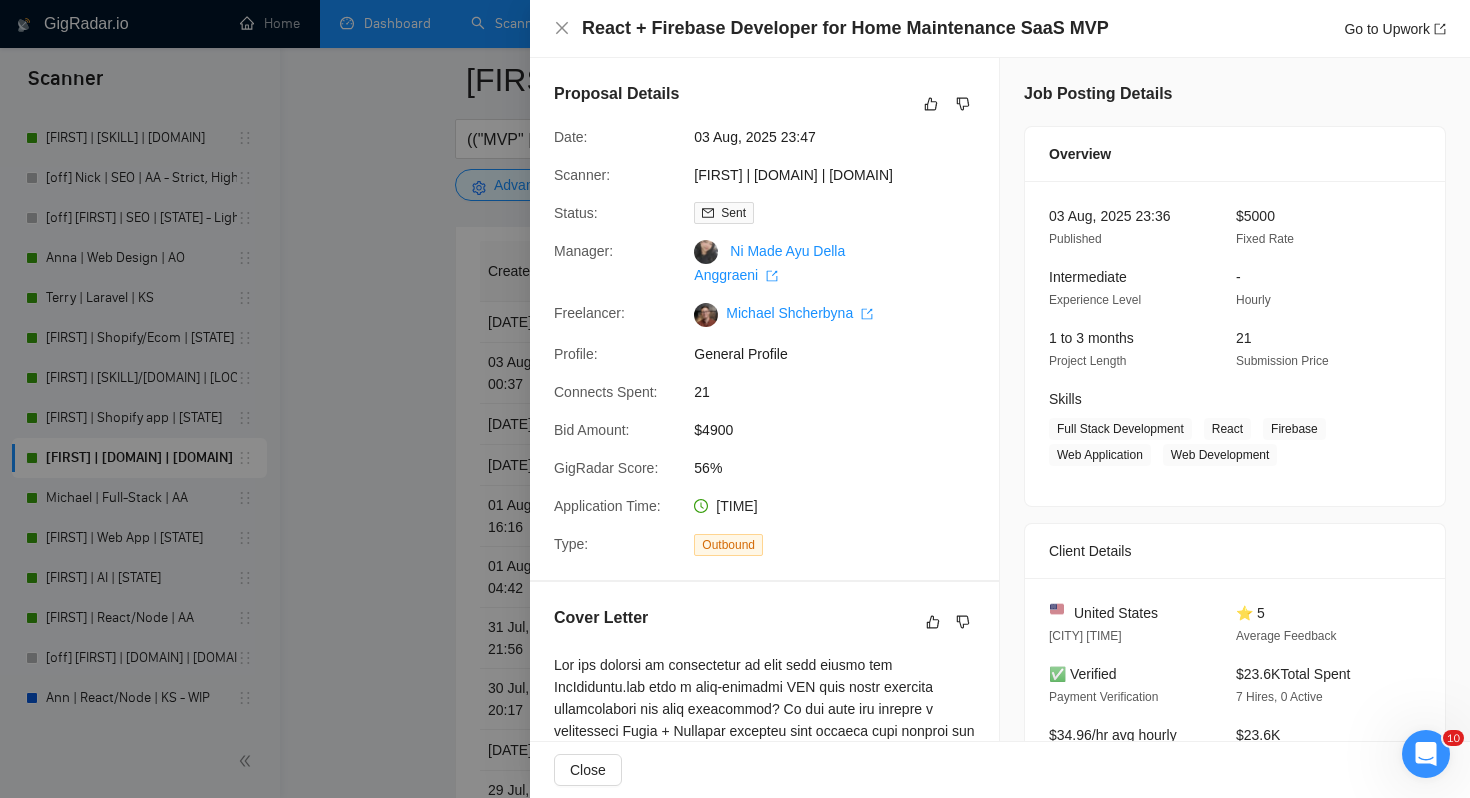 click on "React + Firebase Developer for Home Maintenance SaaS MVP Go to Upwork" at bounding box center (1000, 28) 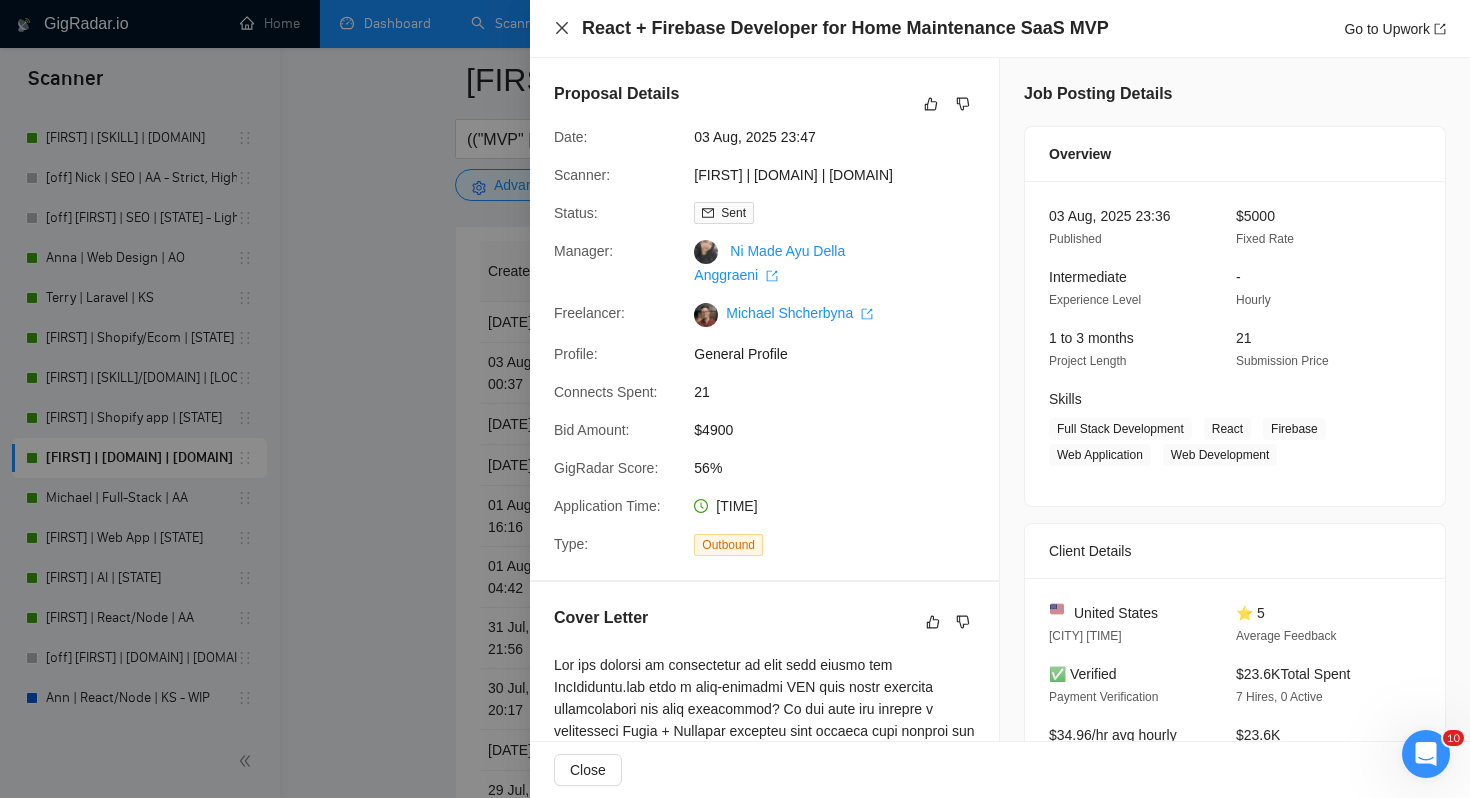 click 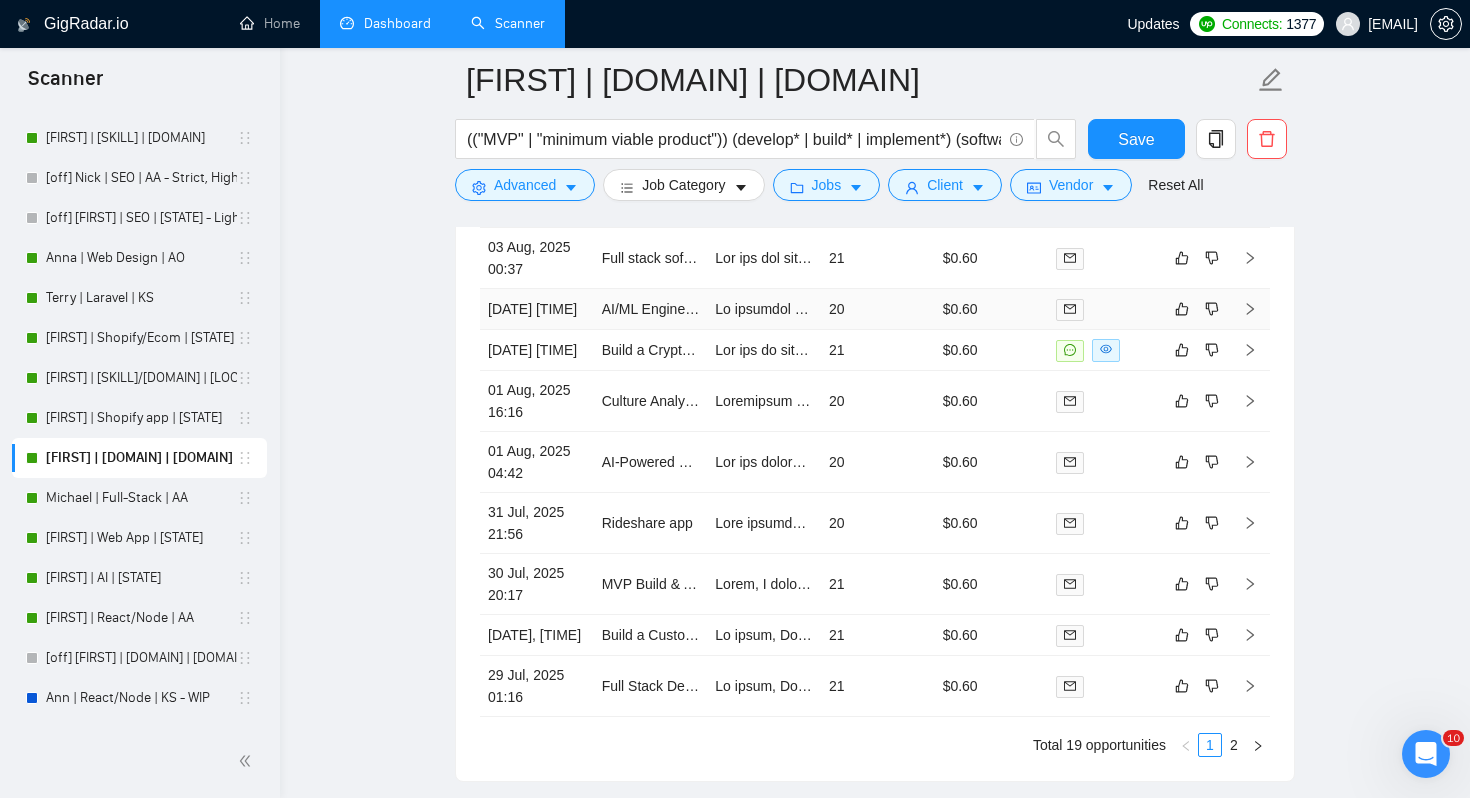 scroll, scrollTop: 5256, scrollLeft: 0, axis: vertical 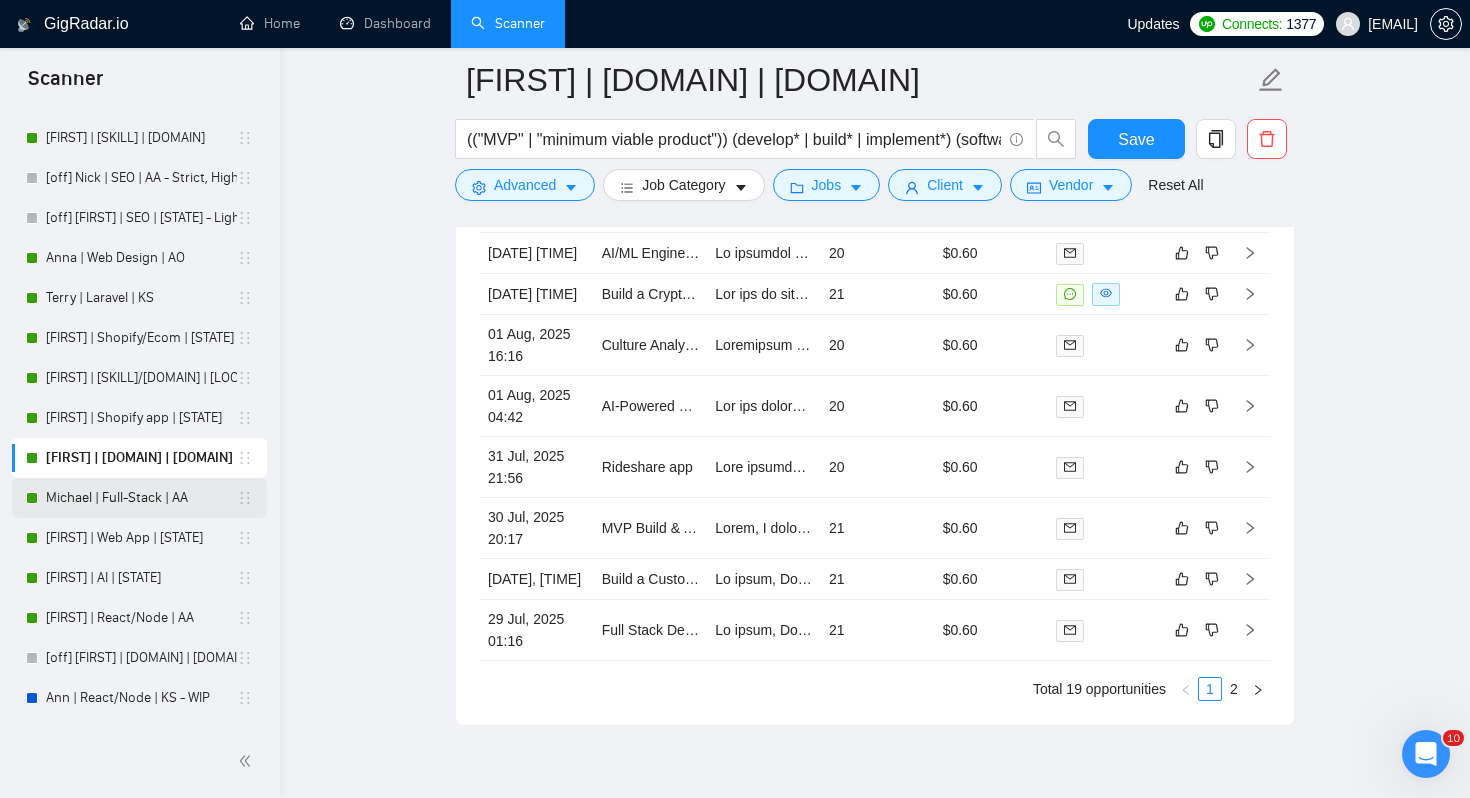 click on "Michael | Full-Stack | AA" at bounding box center [141, 498] 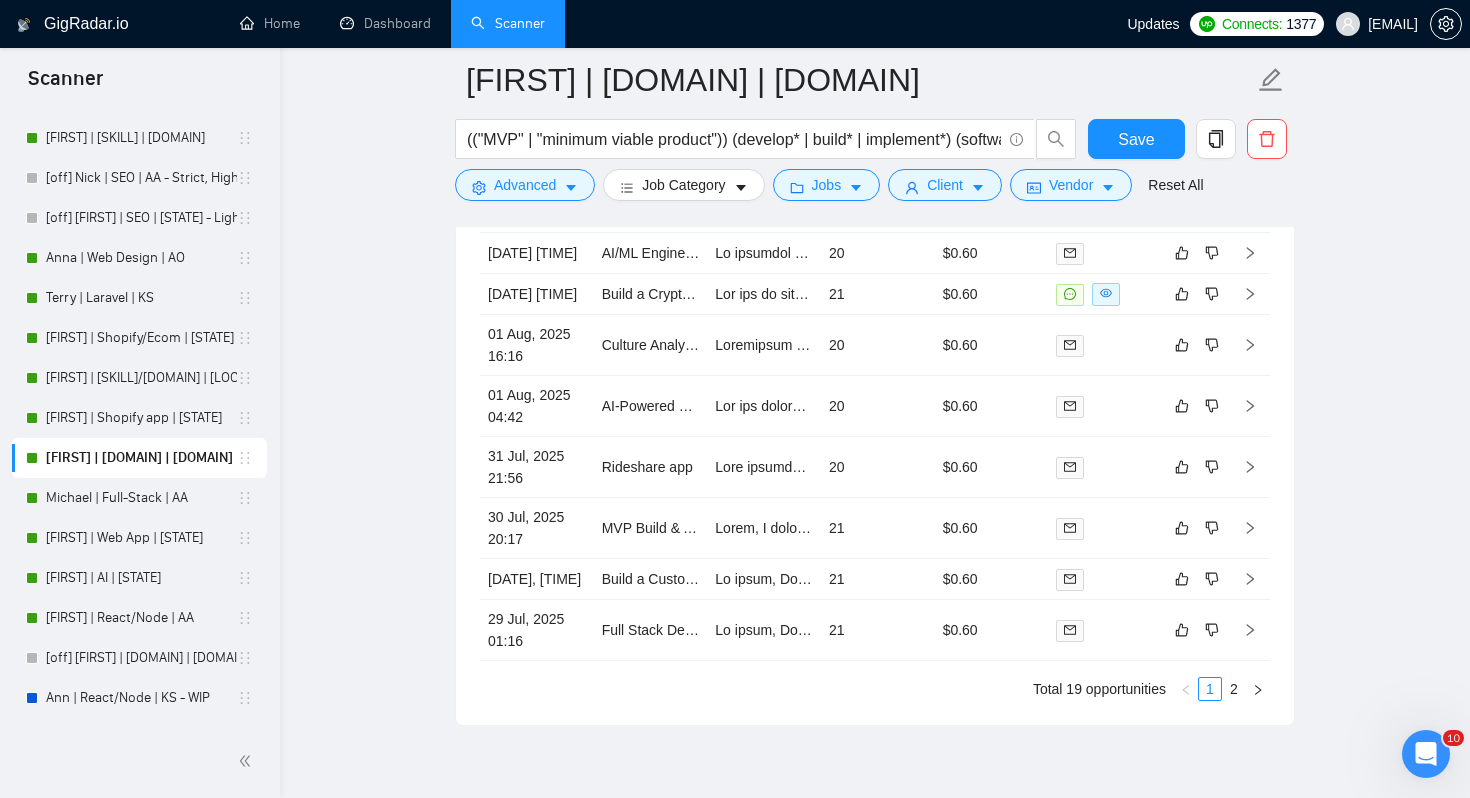 scroll, scrollTop: 0, scrollLeft: 0, axis: both 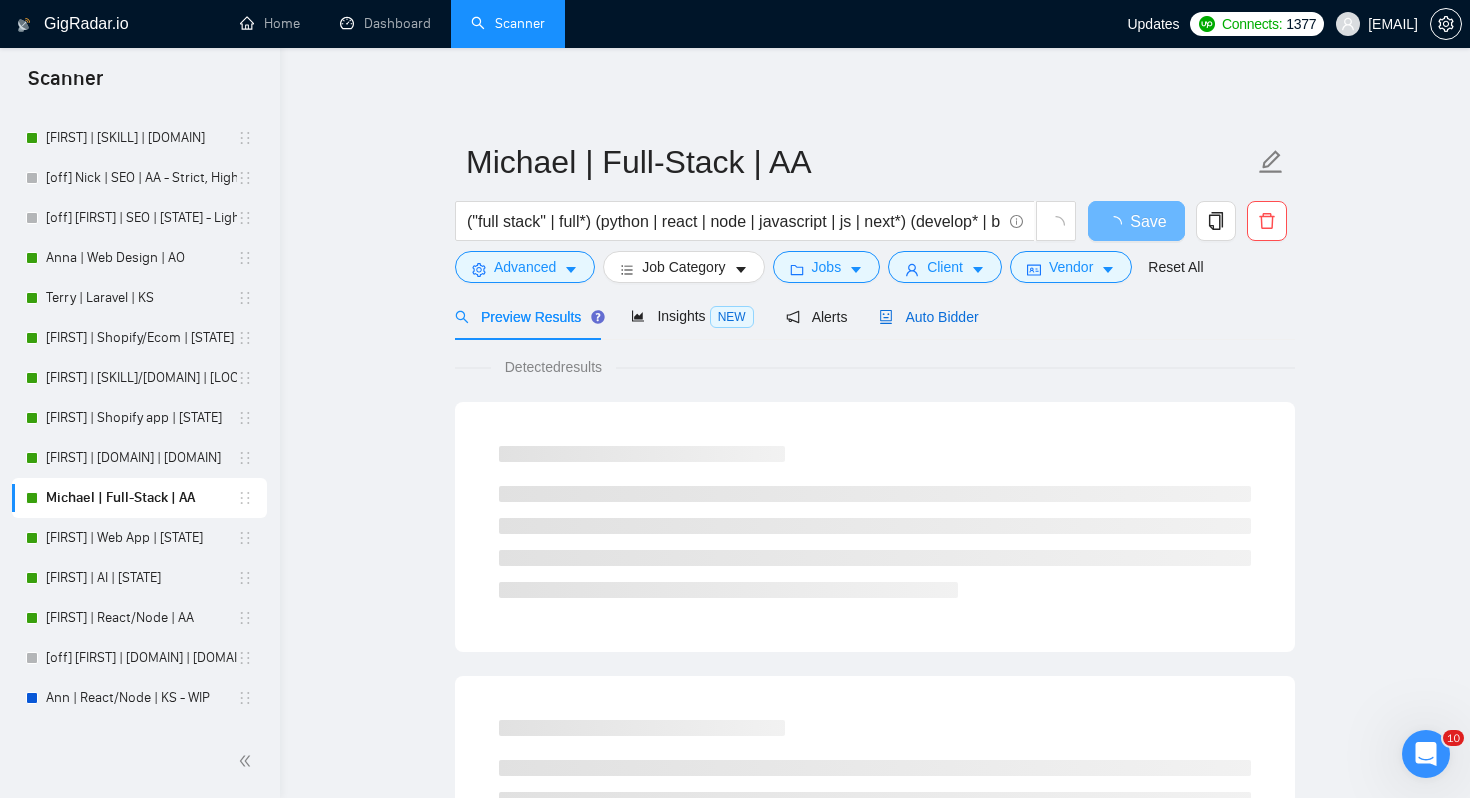 click on "Auto Bidder" at bounding box center (928, 317) 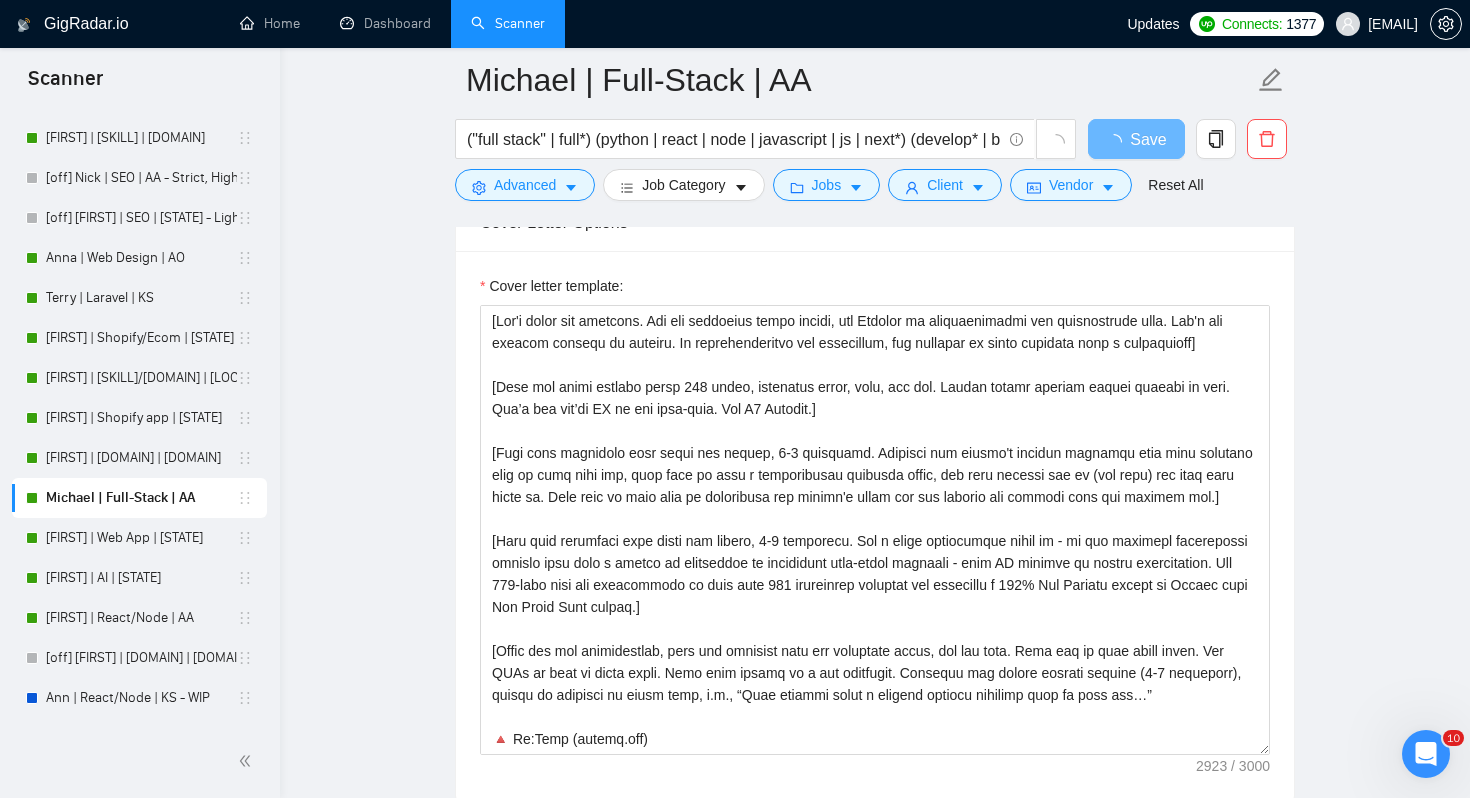 scroll, scrollTop: 2183, scrollLeft: 0, axis: vertical 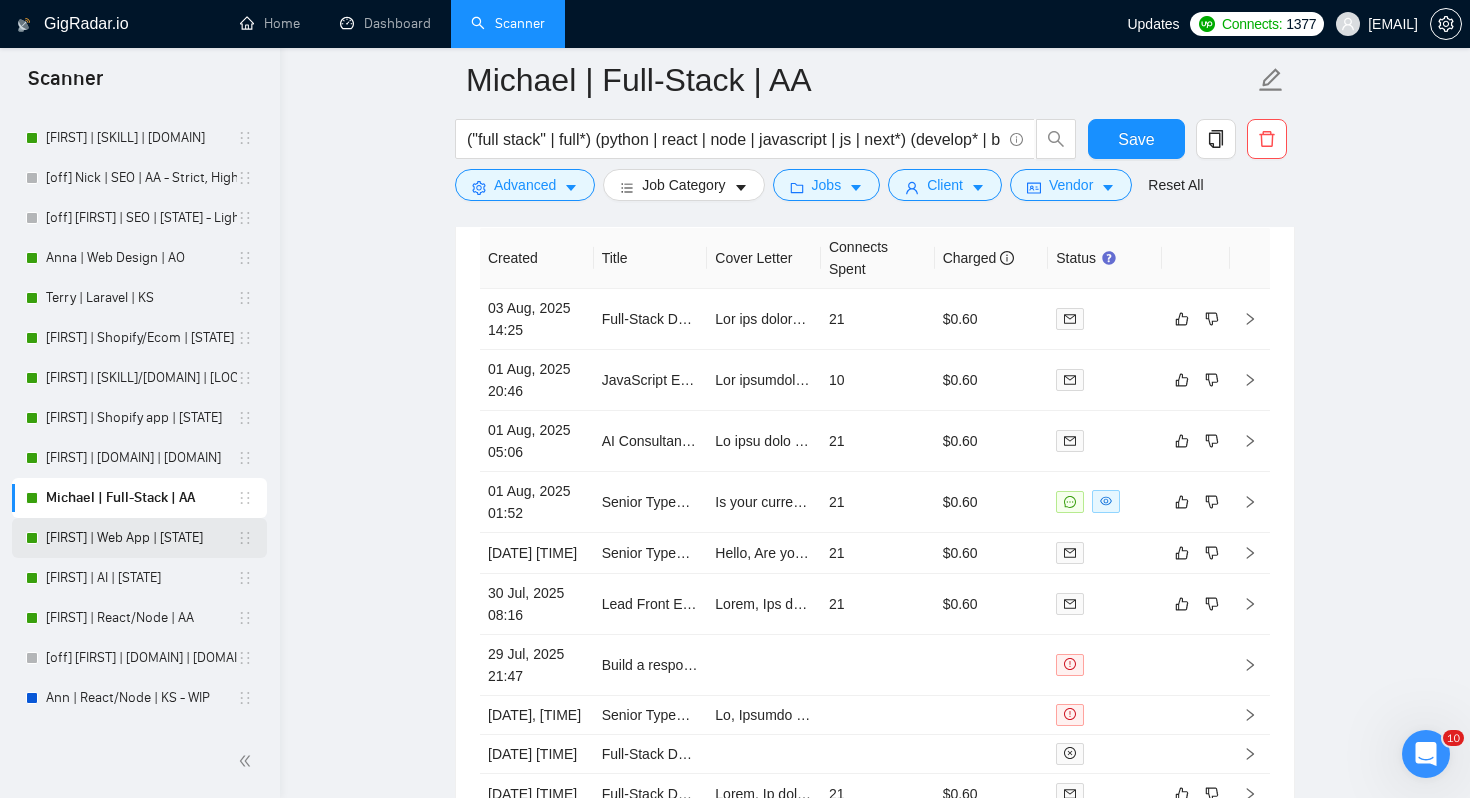 click on "[FIRST] | Web App | [STATE]" at bounding box center (141, 538) 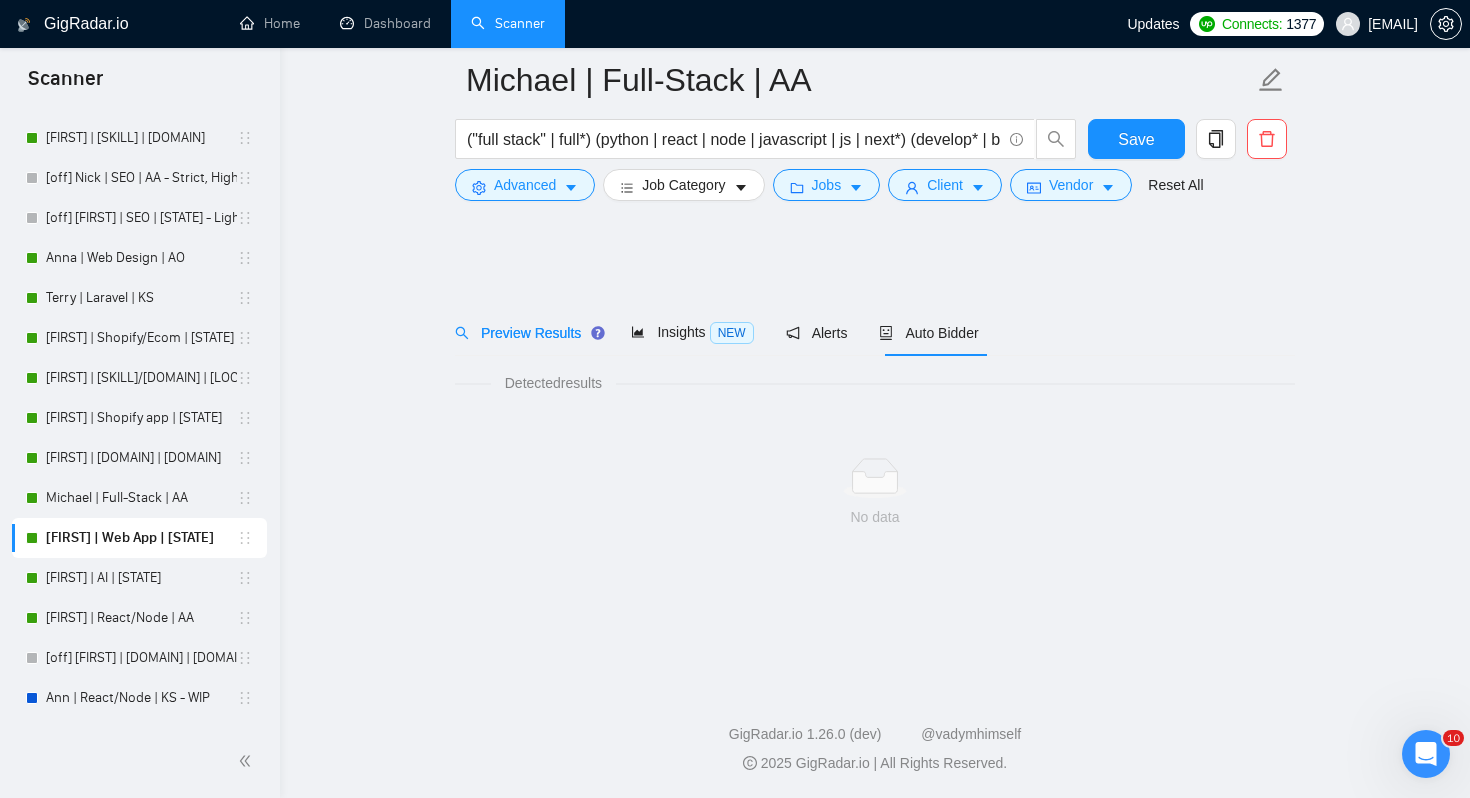 scroll, scrollTop: 0, scrollLeft: 0, axis: both 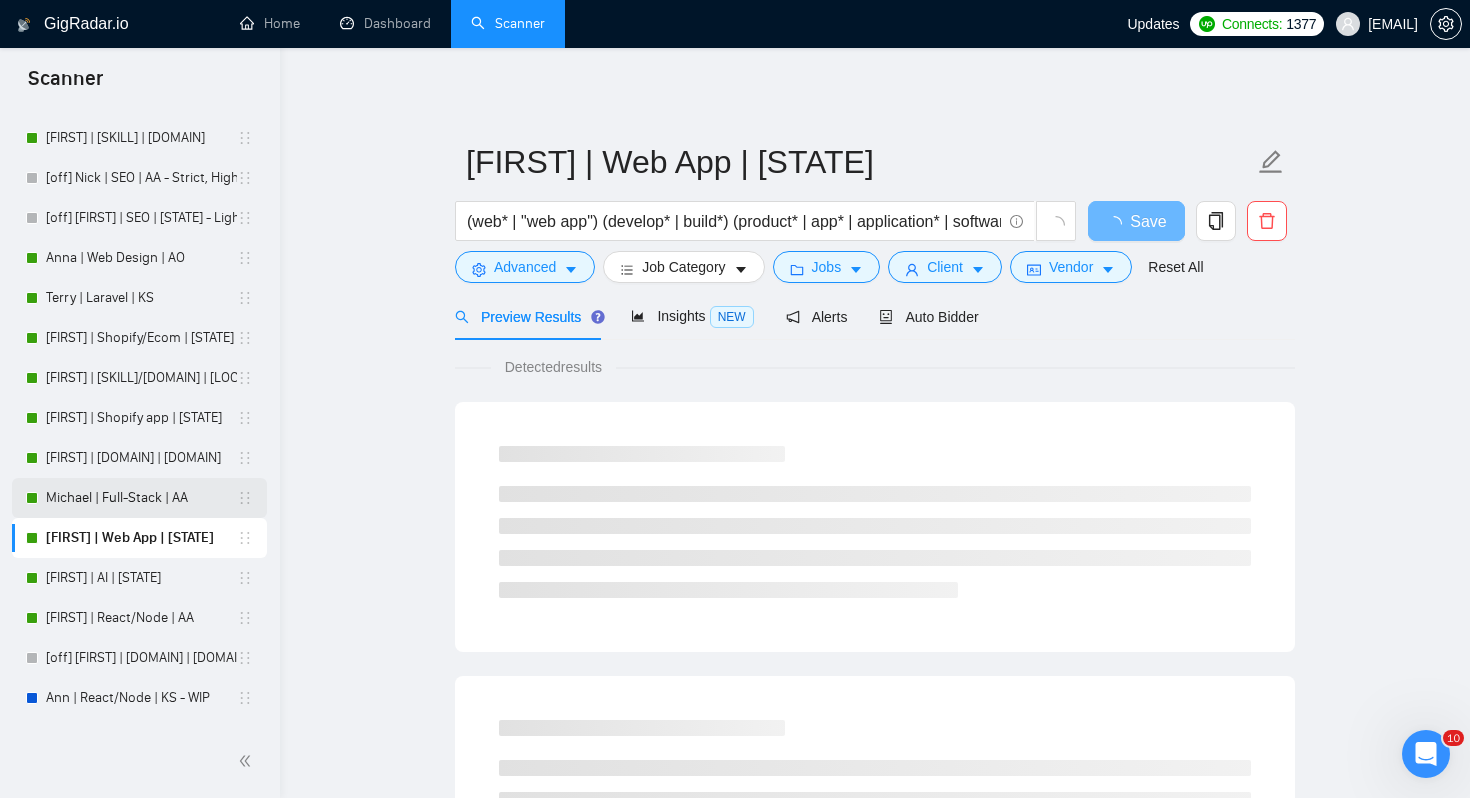 click on "Michael | Full-Stack | AA" at bounding box center (141, 498) 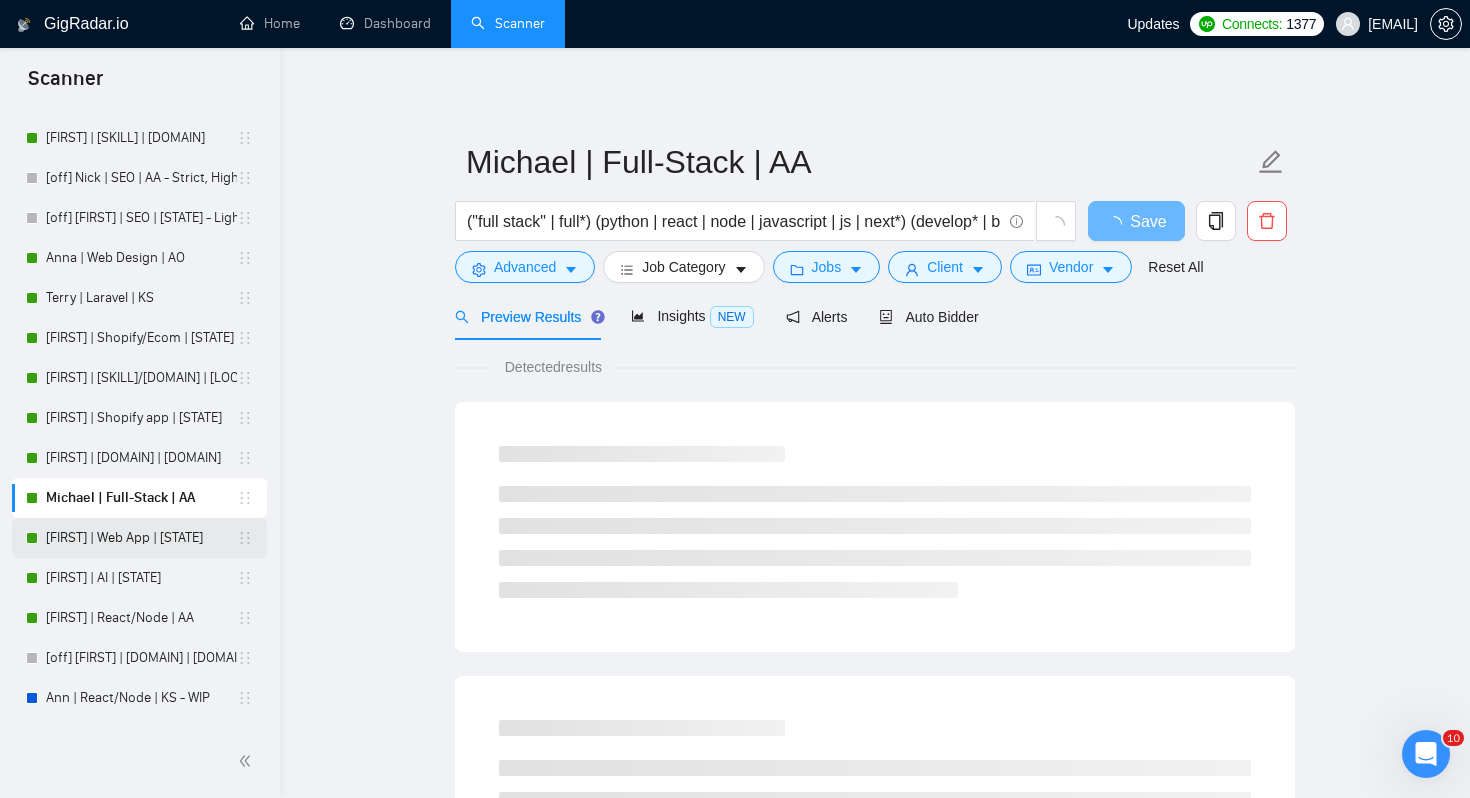 click on "[FIRST] | Web App | [STATE]" at bounding box center [141, 538] 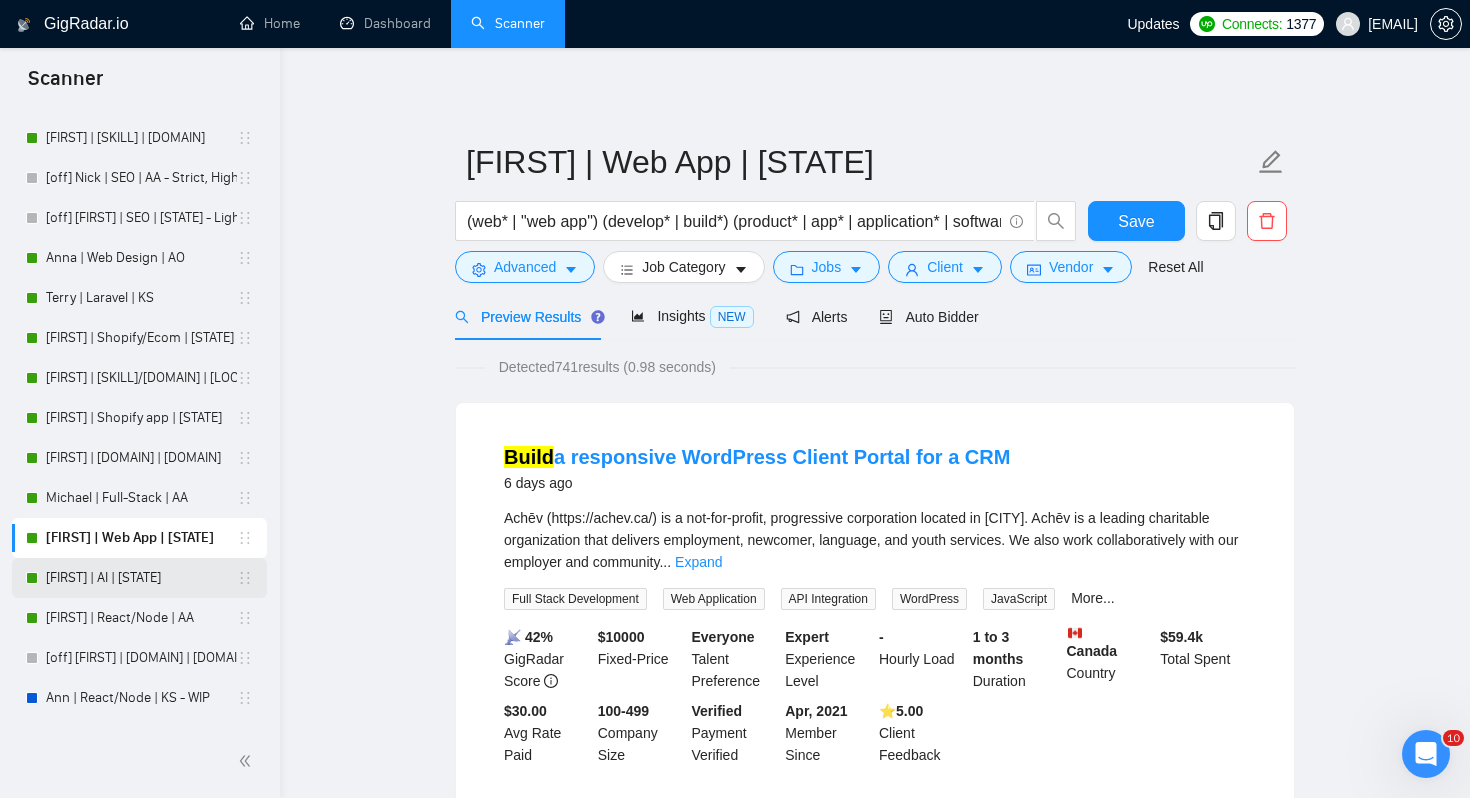 click on "[FIRST] | AI | [STATE]" at bounding box center (141, 578) 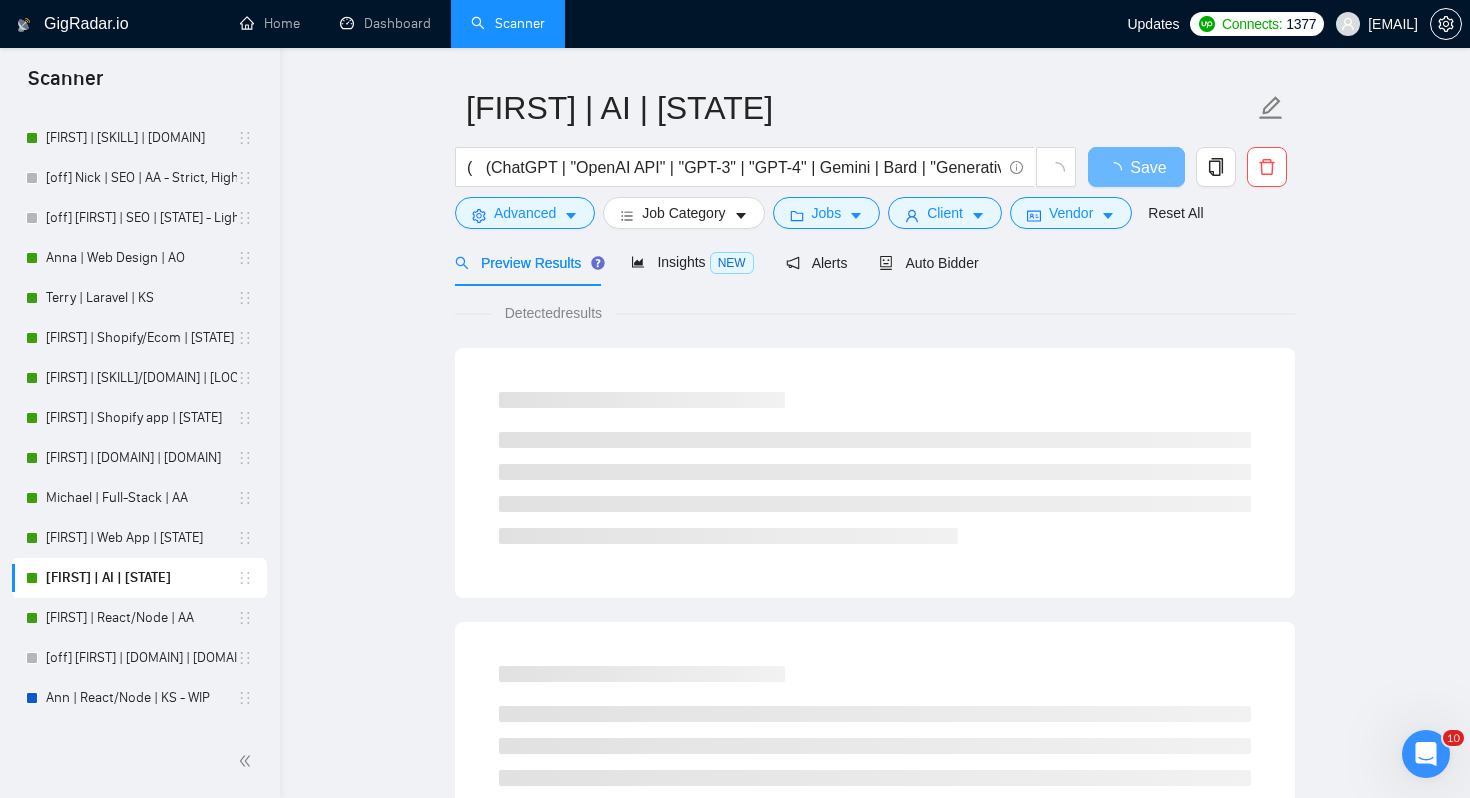 scroll, scrollTop: 60, scrollLeft: 0, axis: vertical 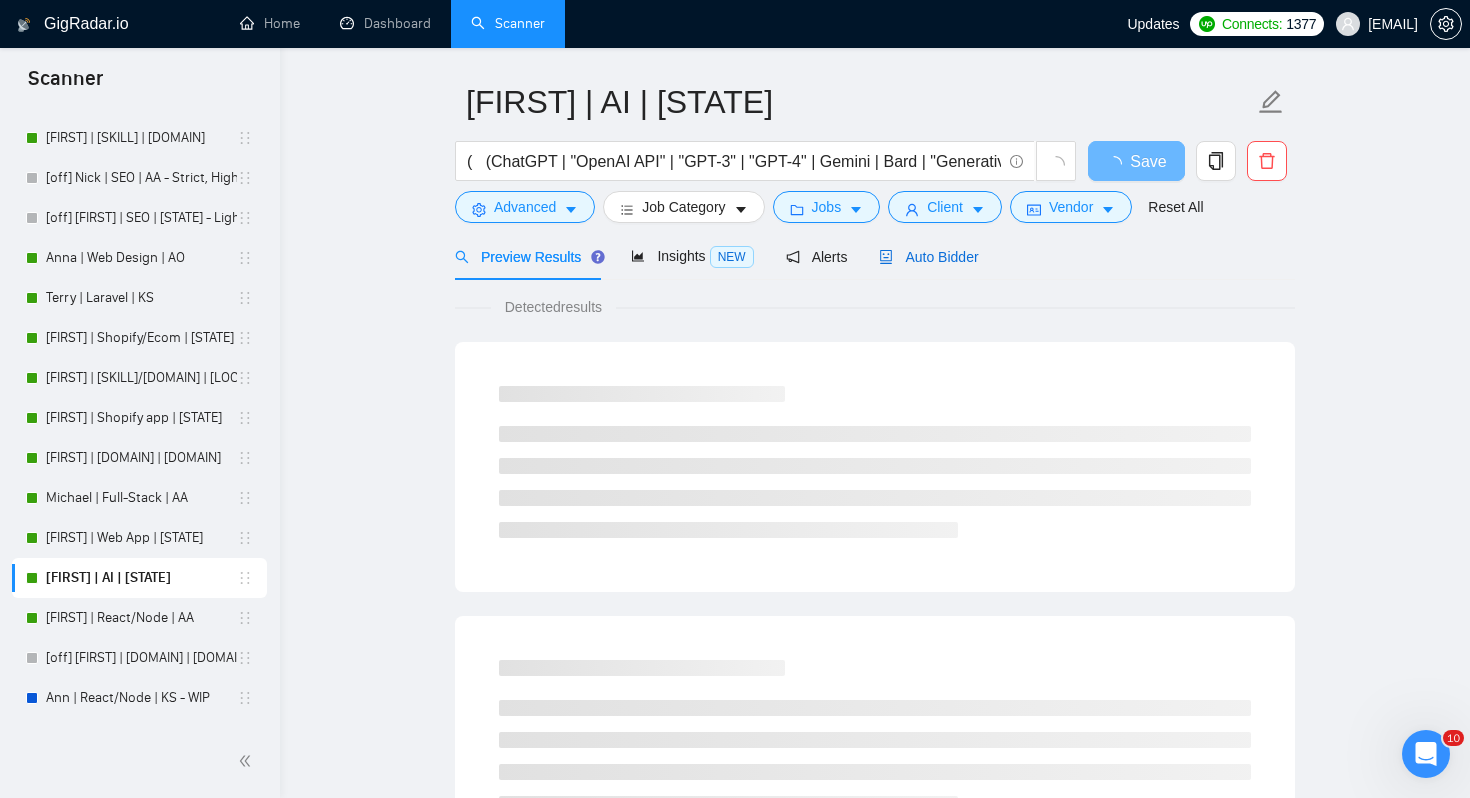 click on "Auto Bidder" at bounding box center (928, 257) 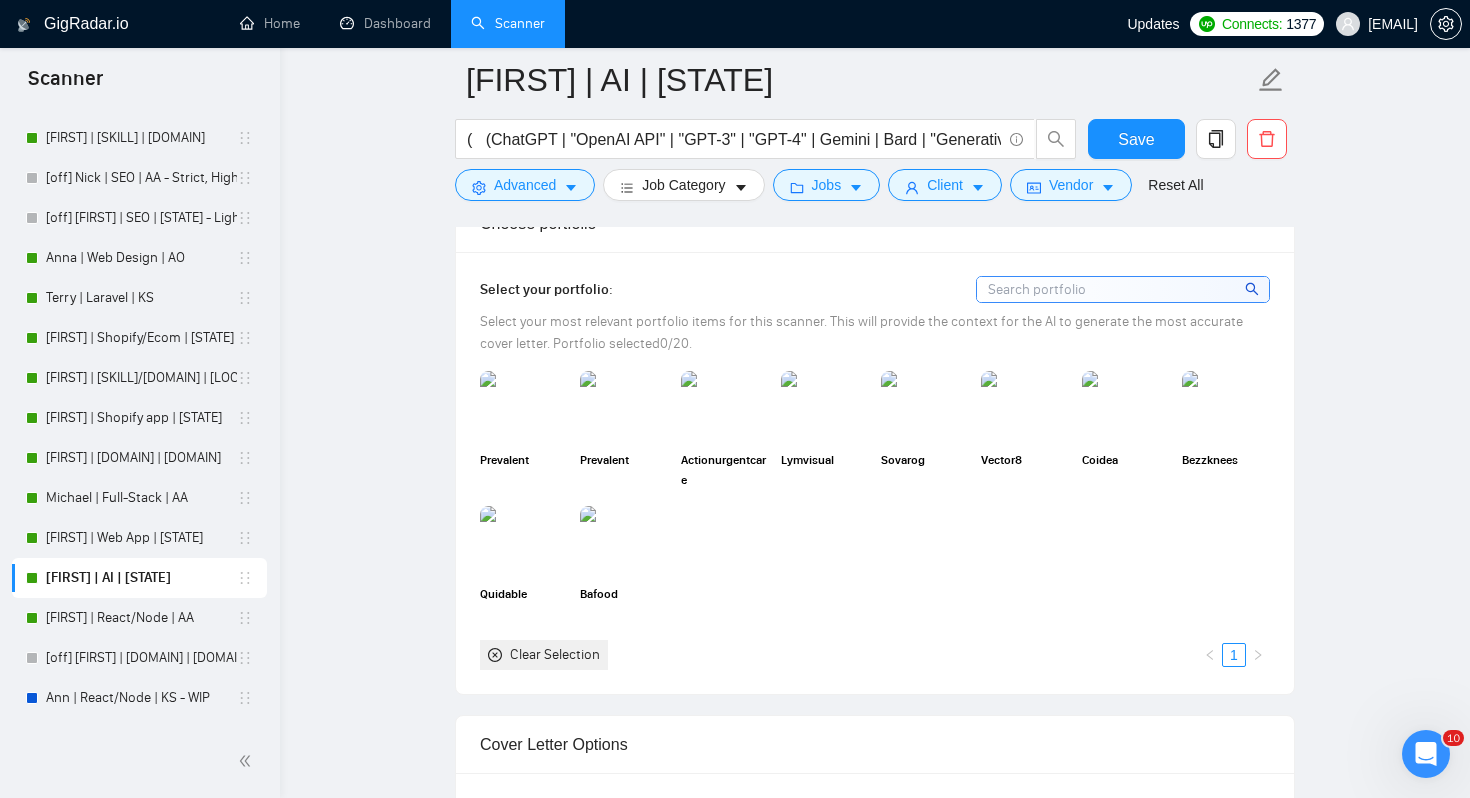 scroll, scrollTop: 2312, scrollLeft: 0, axis: vertical 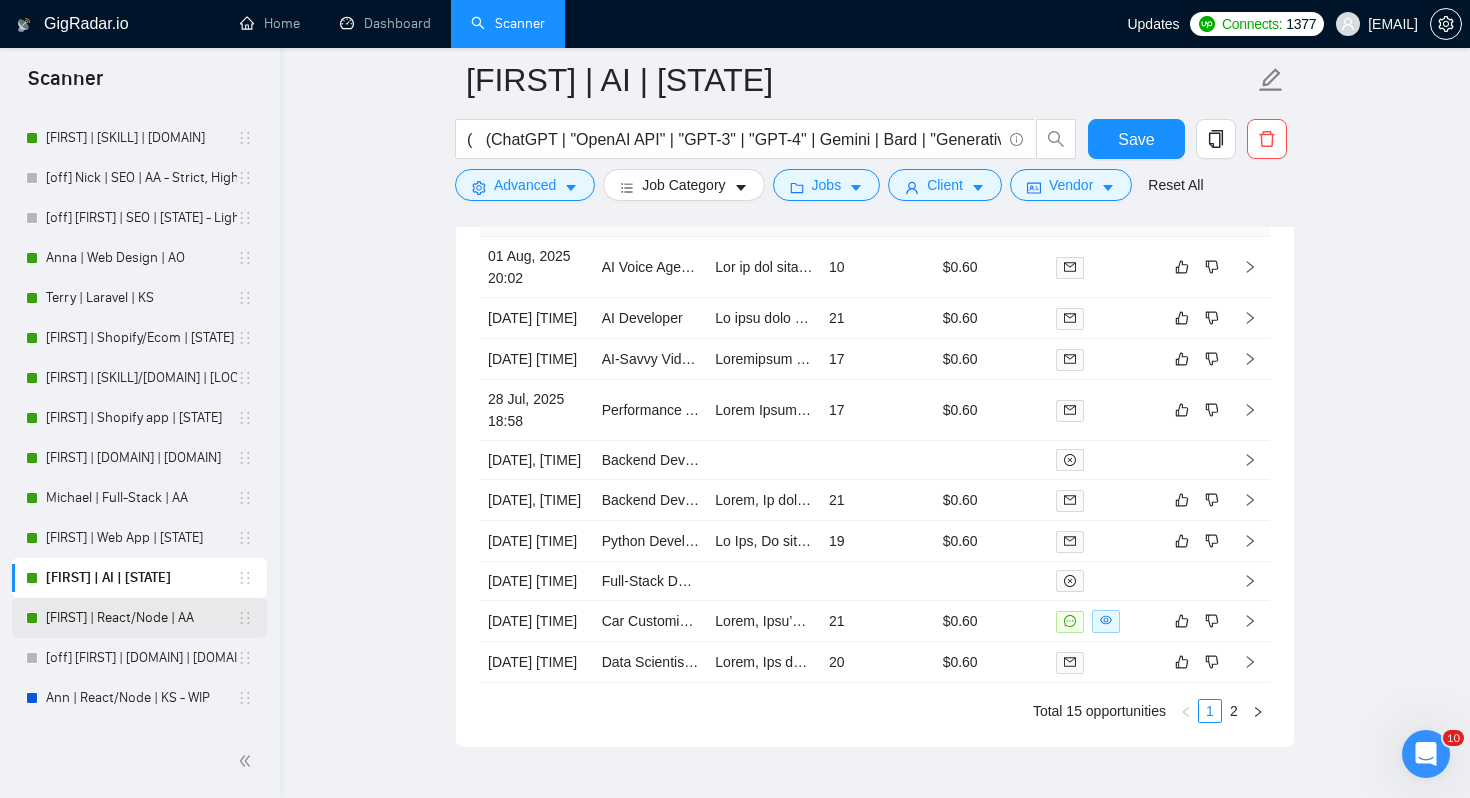 click on "[FIRST] | React/Node | AA" at bounding box center (141, 618) 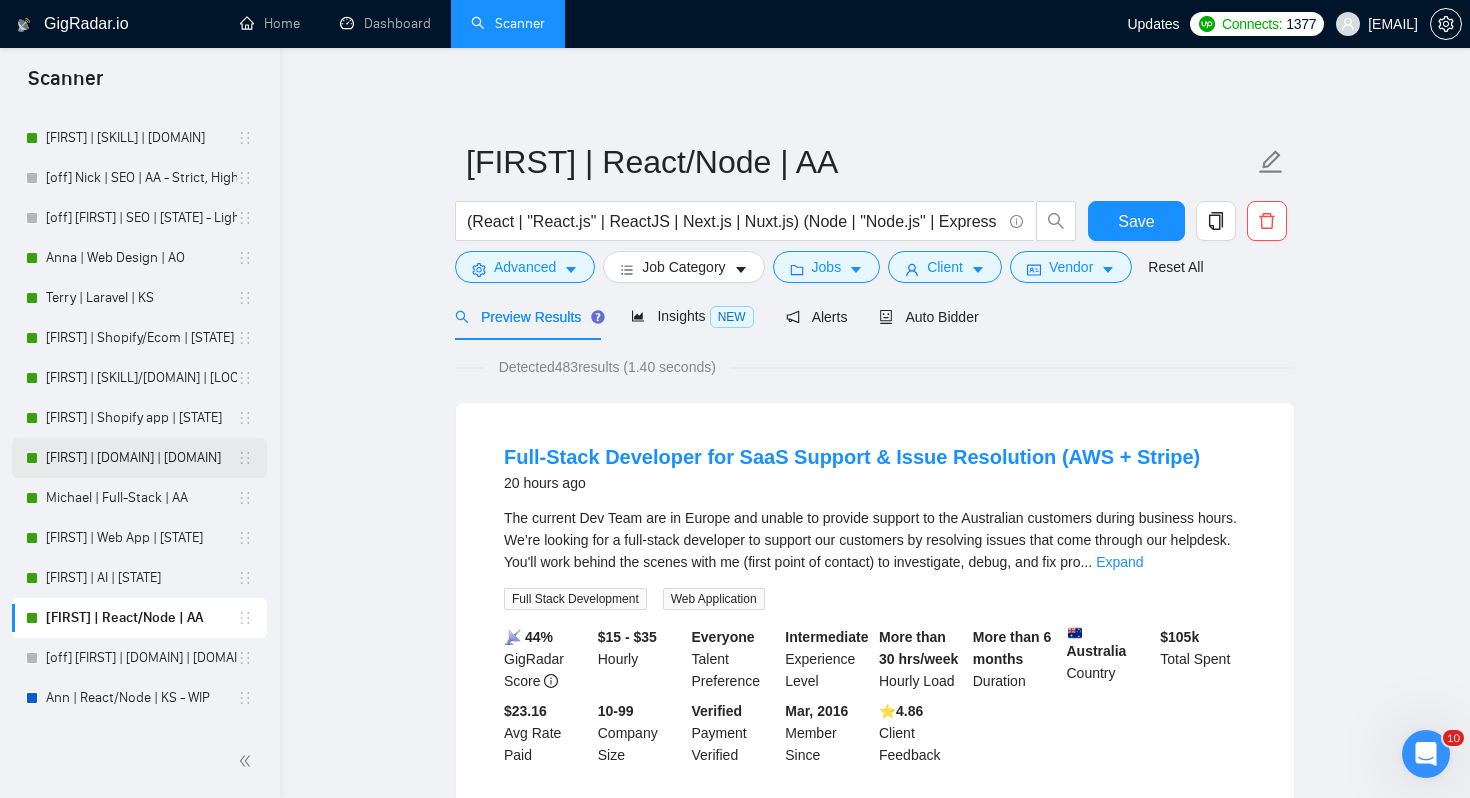 scroll, scrollTop: 211, scrollLeft: 0, axis: vertical 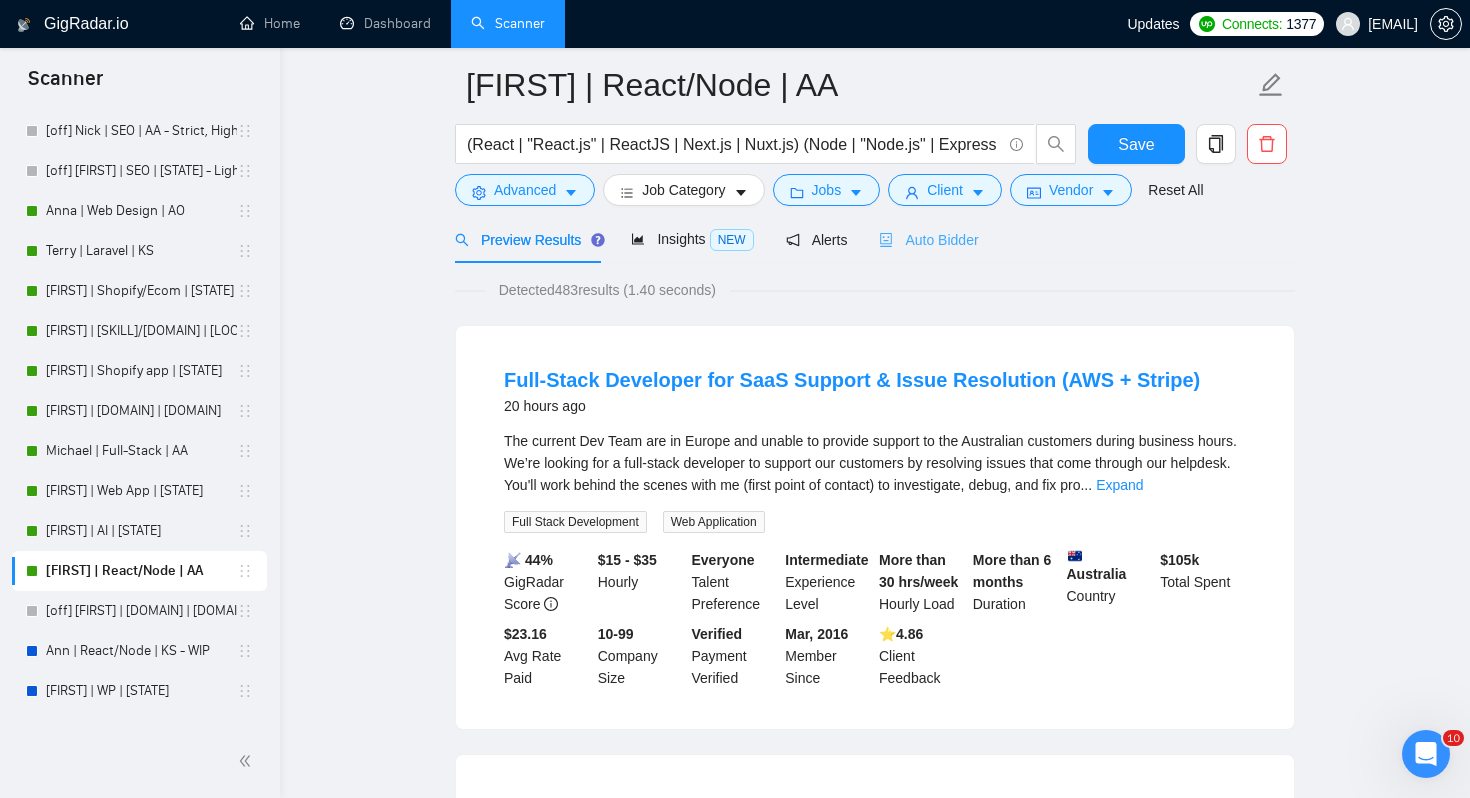 click on "Auto Bidder" at bounding box center (928, 239) 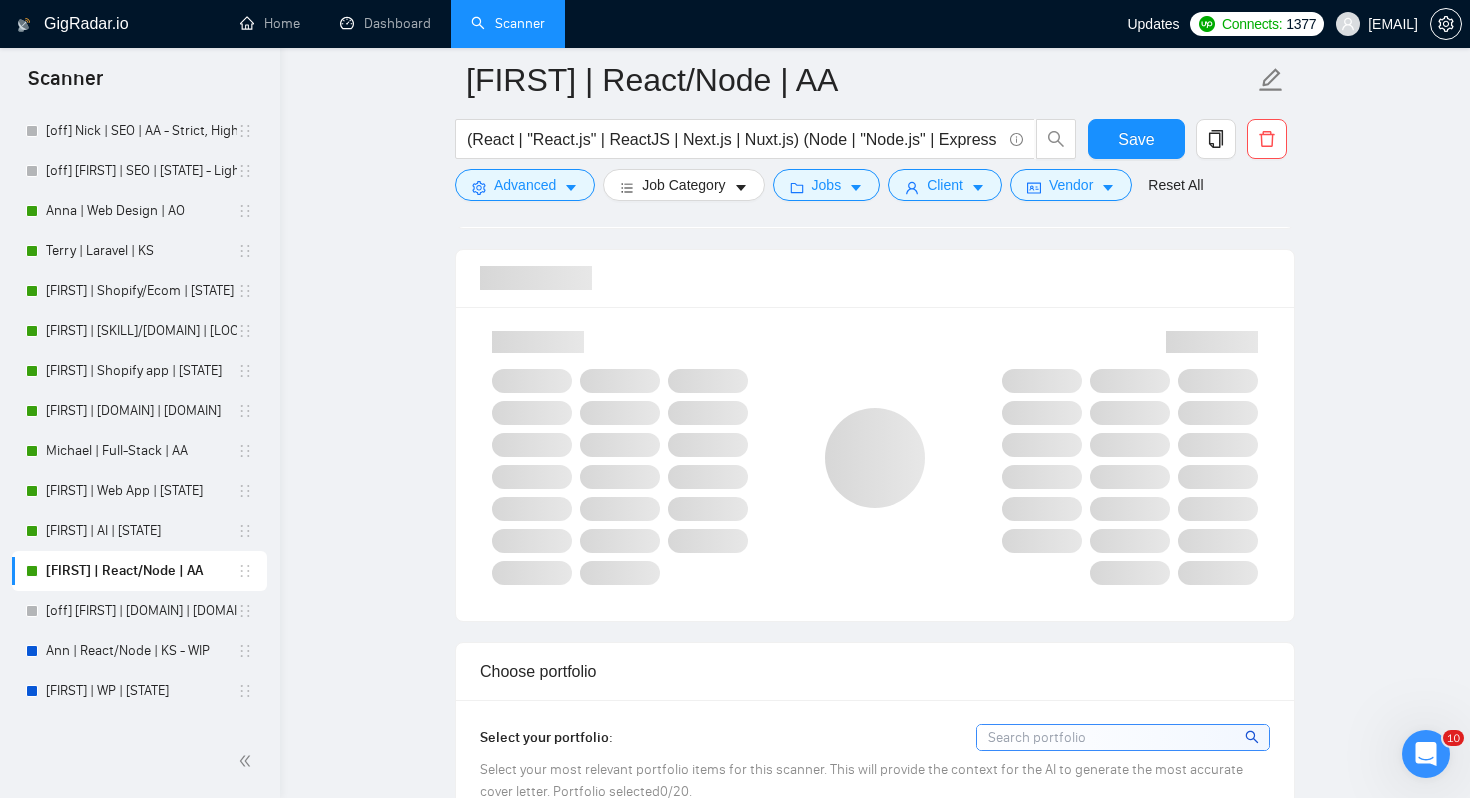 scroll, scrollTop: 1269, scrollLeft: 0, axis: vertical 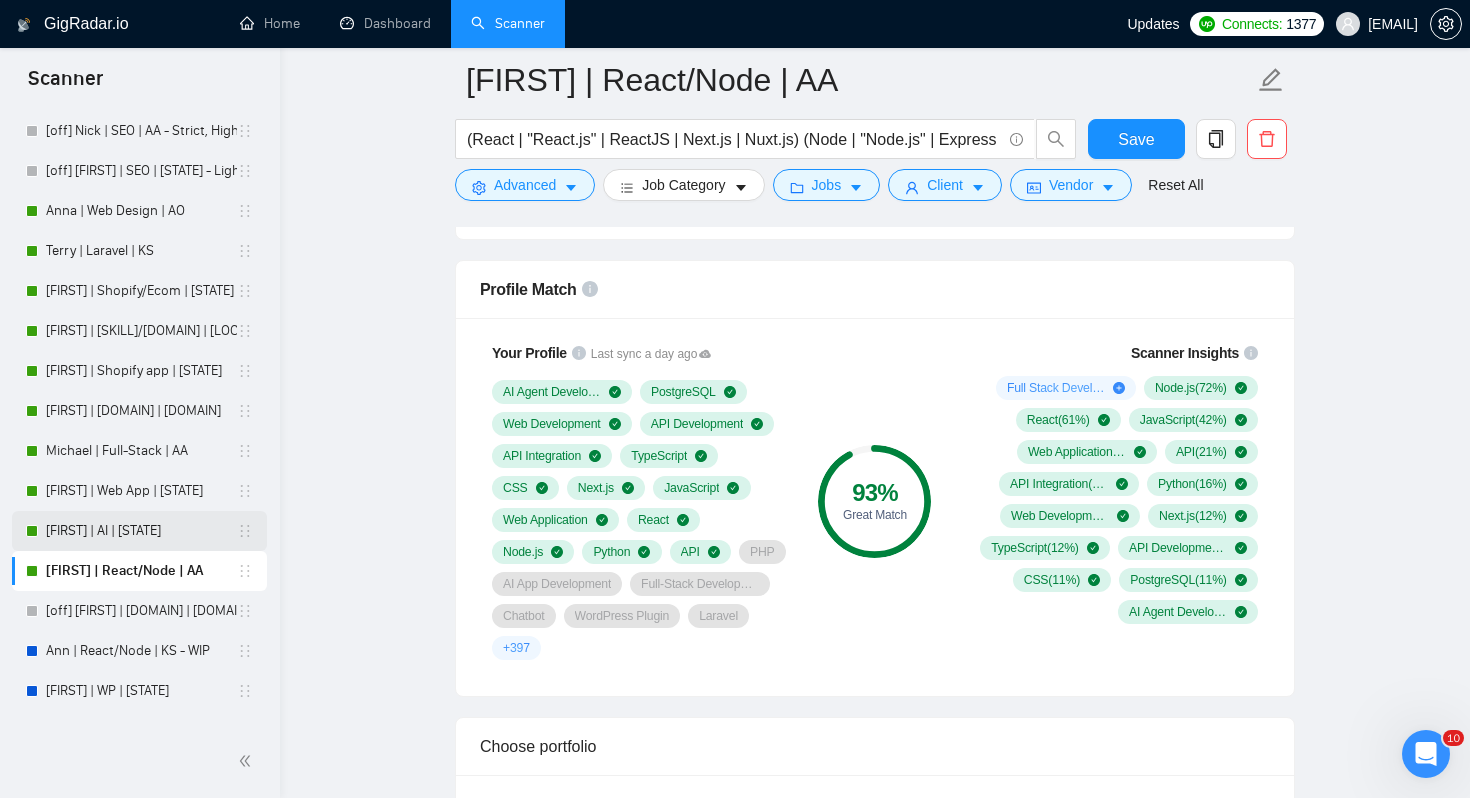 click on "[FIRST] | AI | [STATE]" at bounding box center (141, 531) 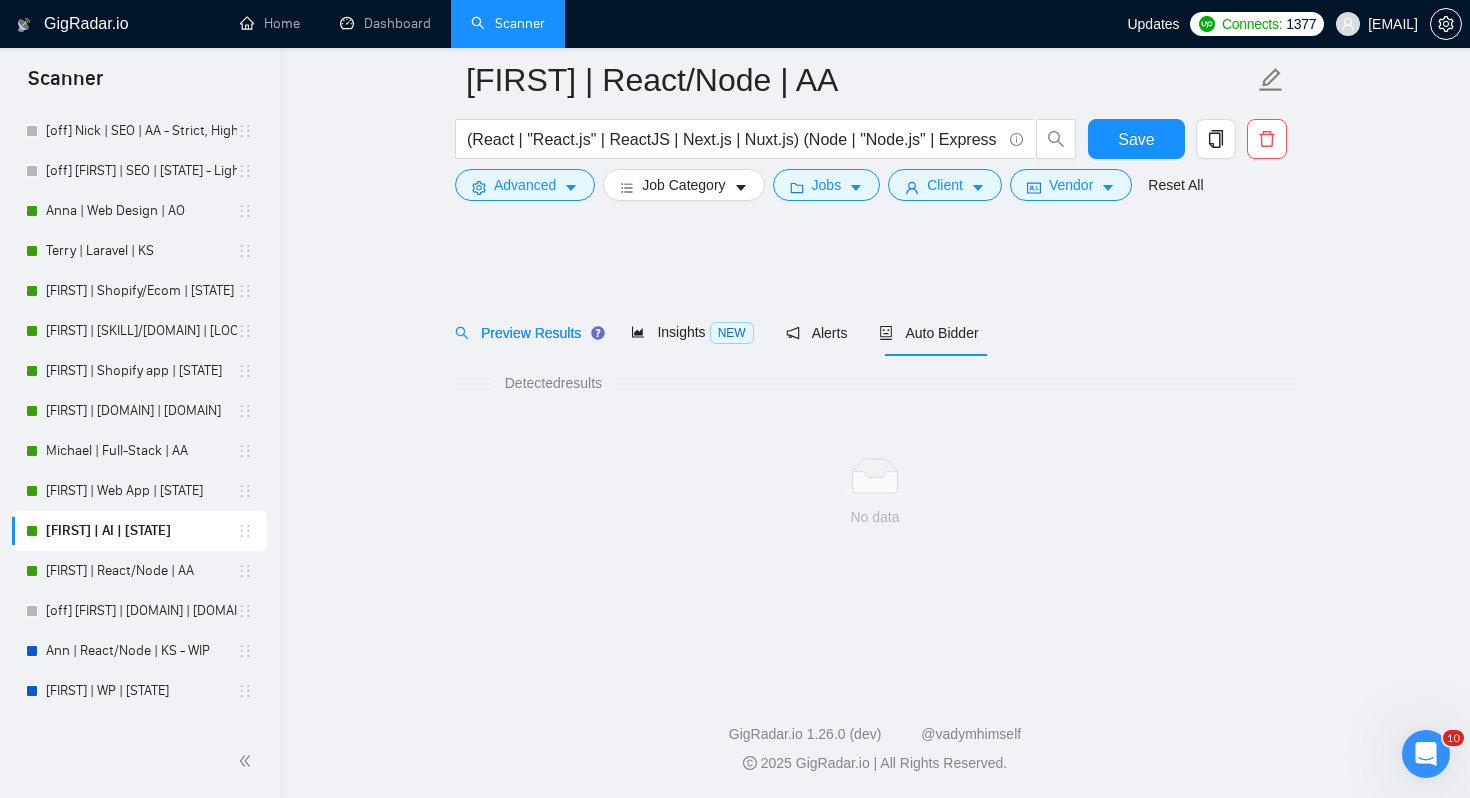 scroll, scrollTop: 0, scrollLeft: 0, axis: both 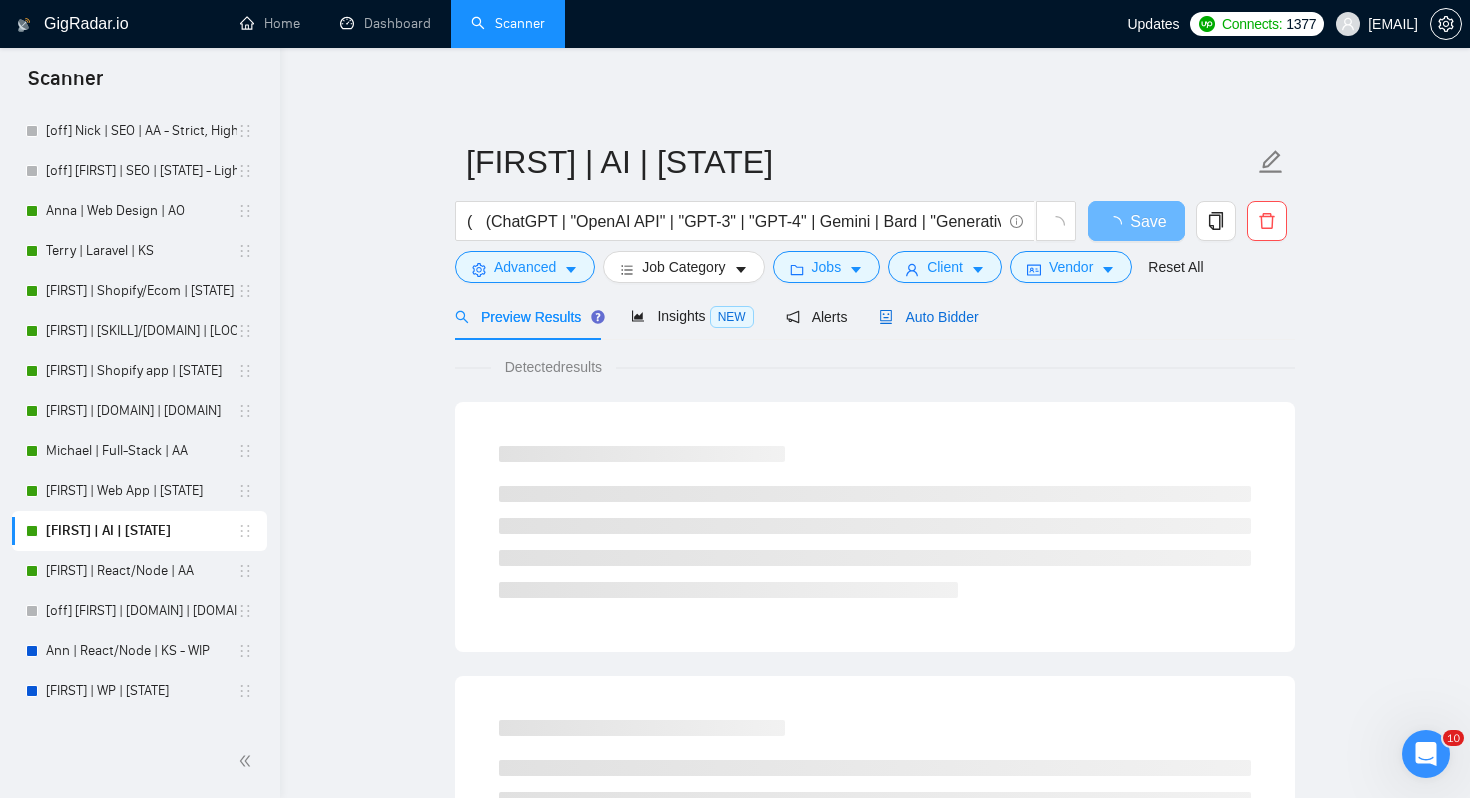 click on "Auto Bidder" at bounding box center (928, 317) 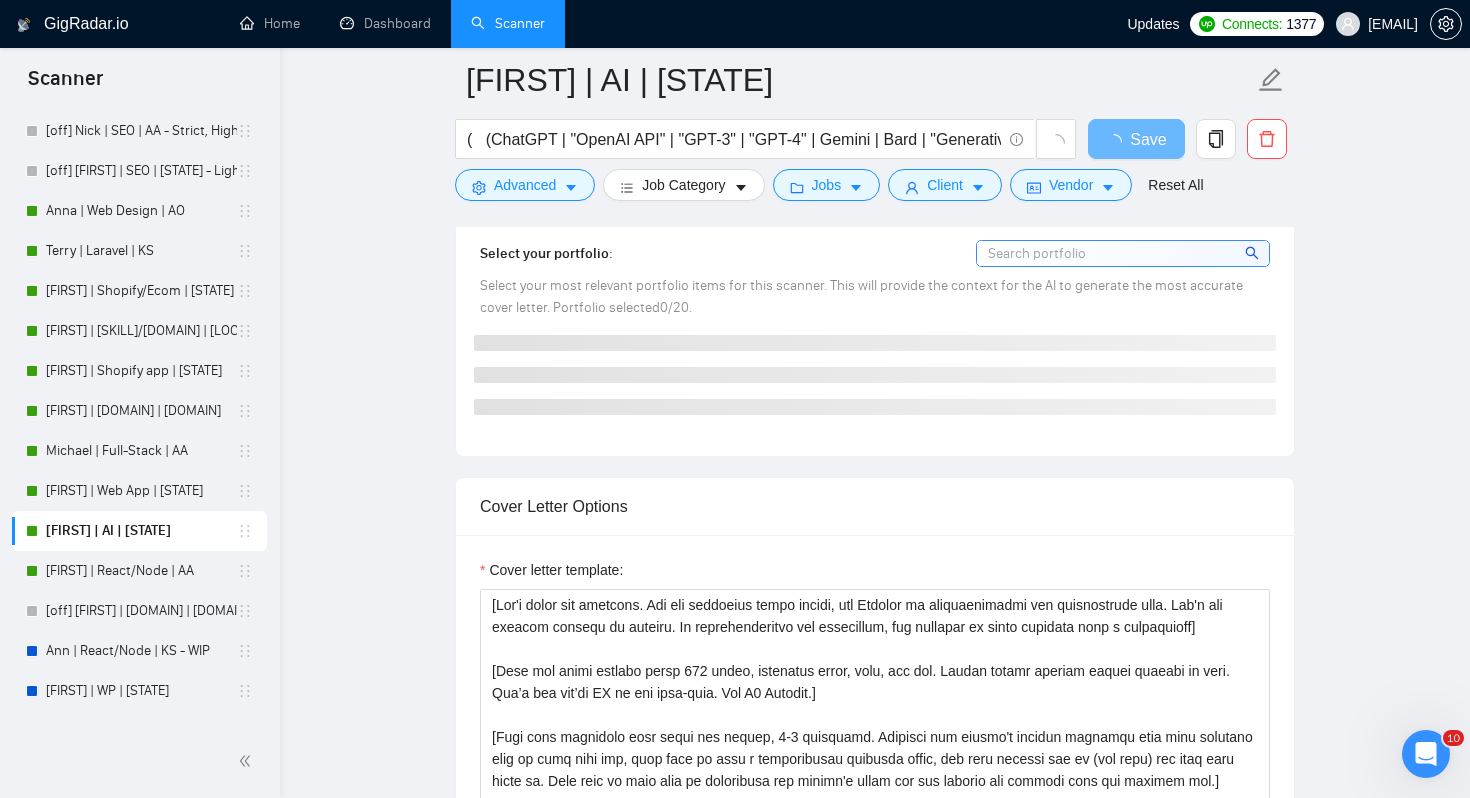 scroll, scrollTop: 1985, scrollLeft: 0, axis: vertical 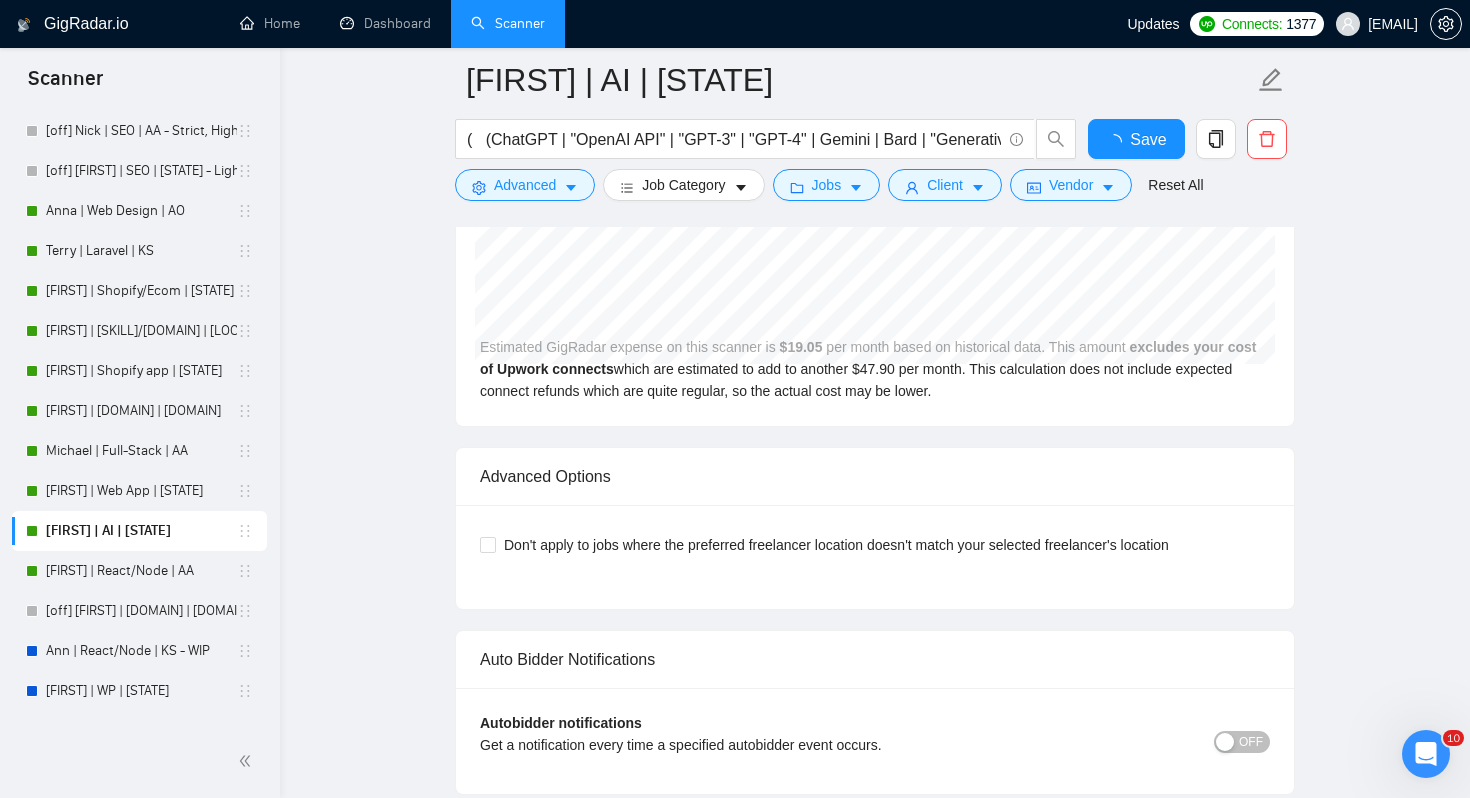 type 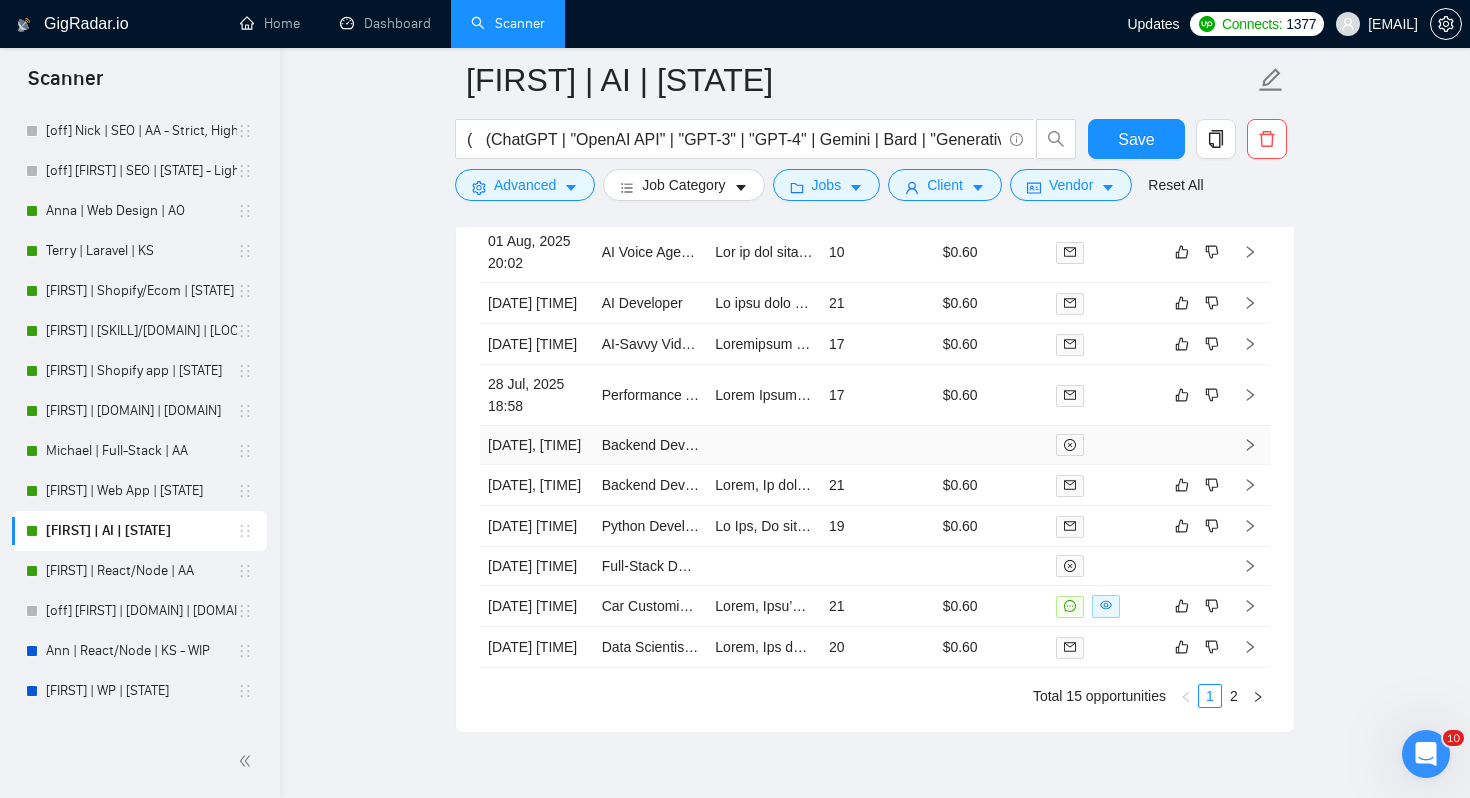 scroll, scrollTop: 5211, scrollLeft: 0, axis: vertical 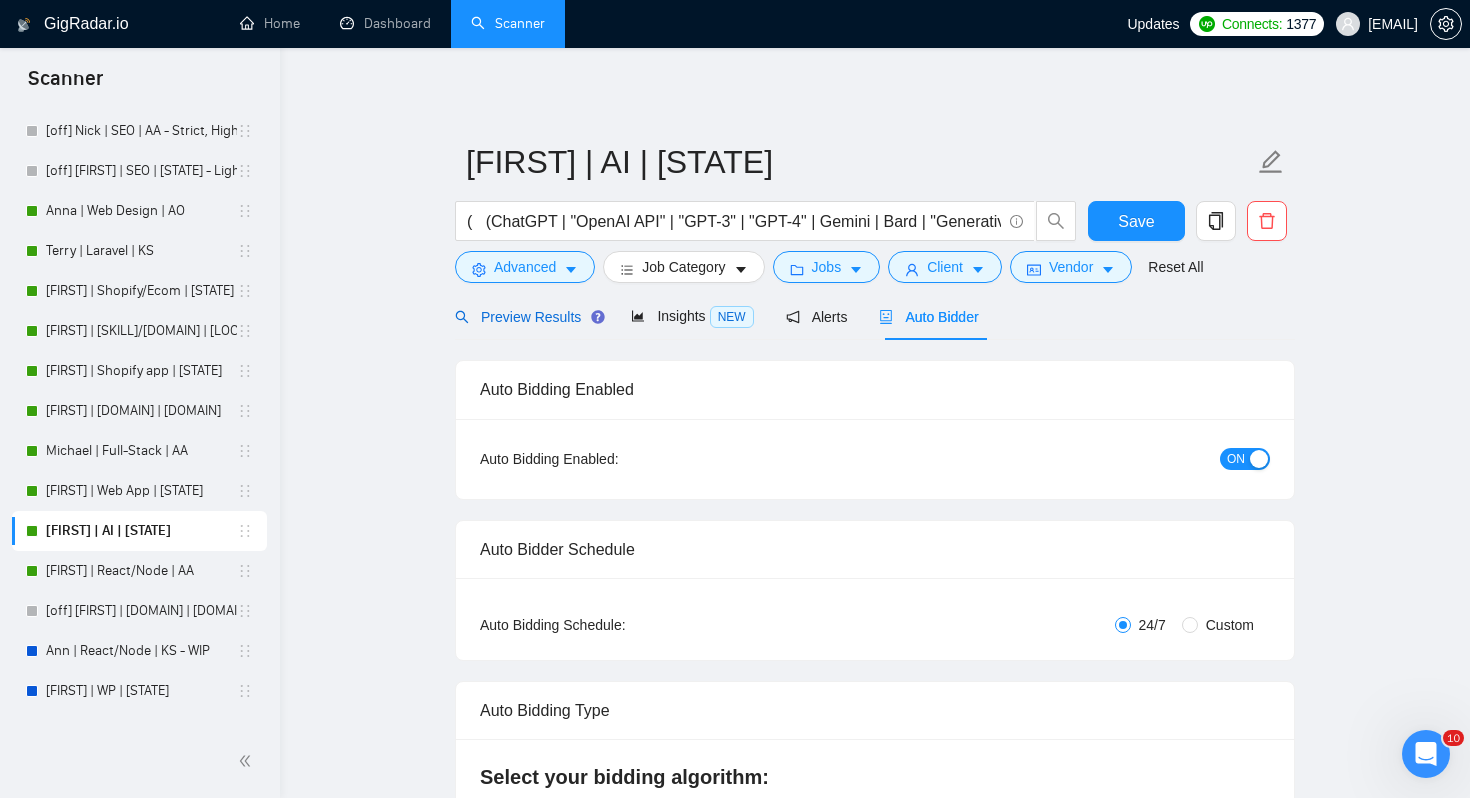 click on "Preview Results" at bounding box center [527, 317] 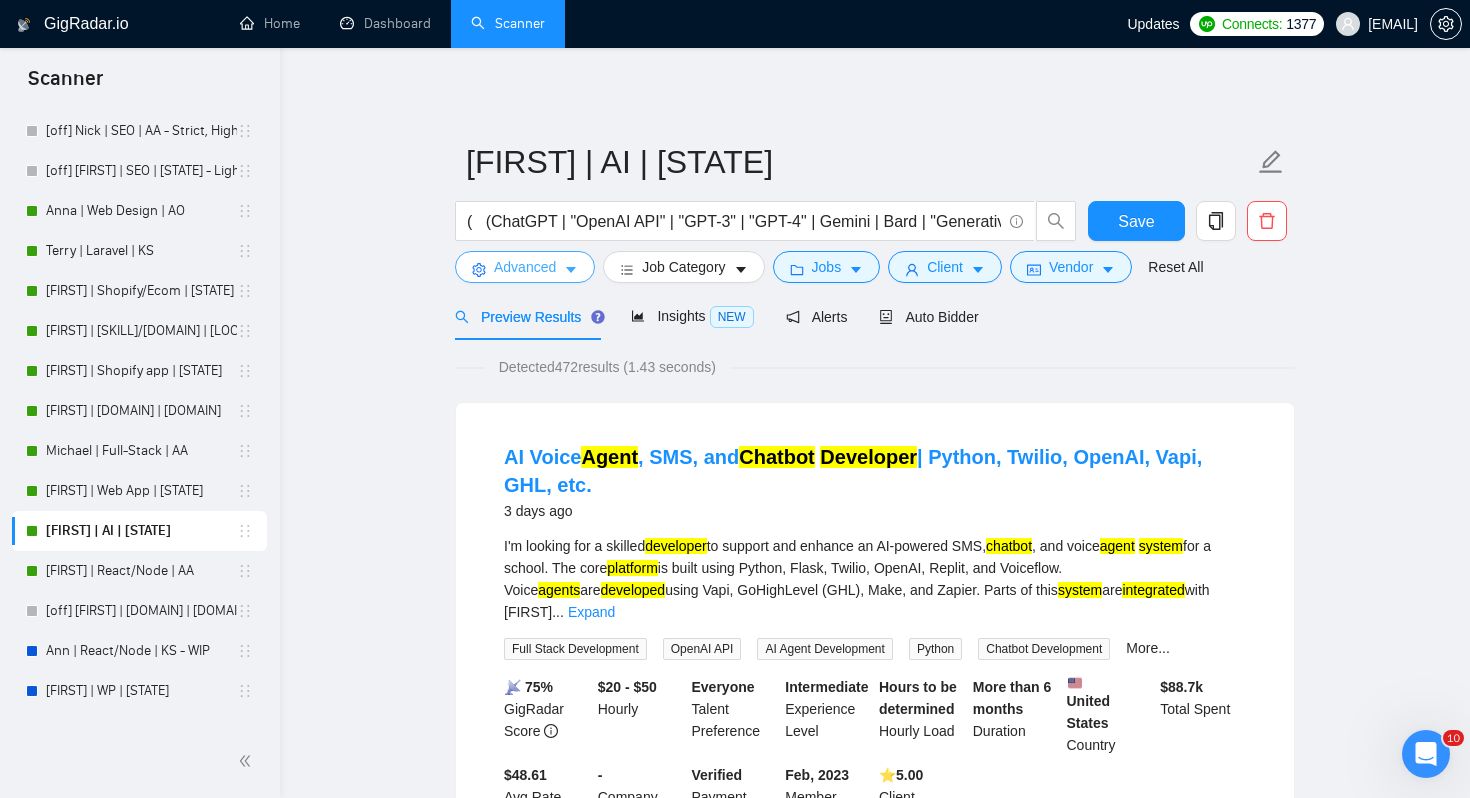 click on "Advanced" at bounding box center [525, 267] 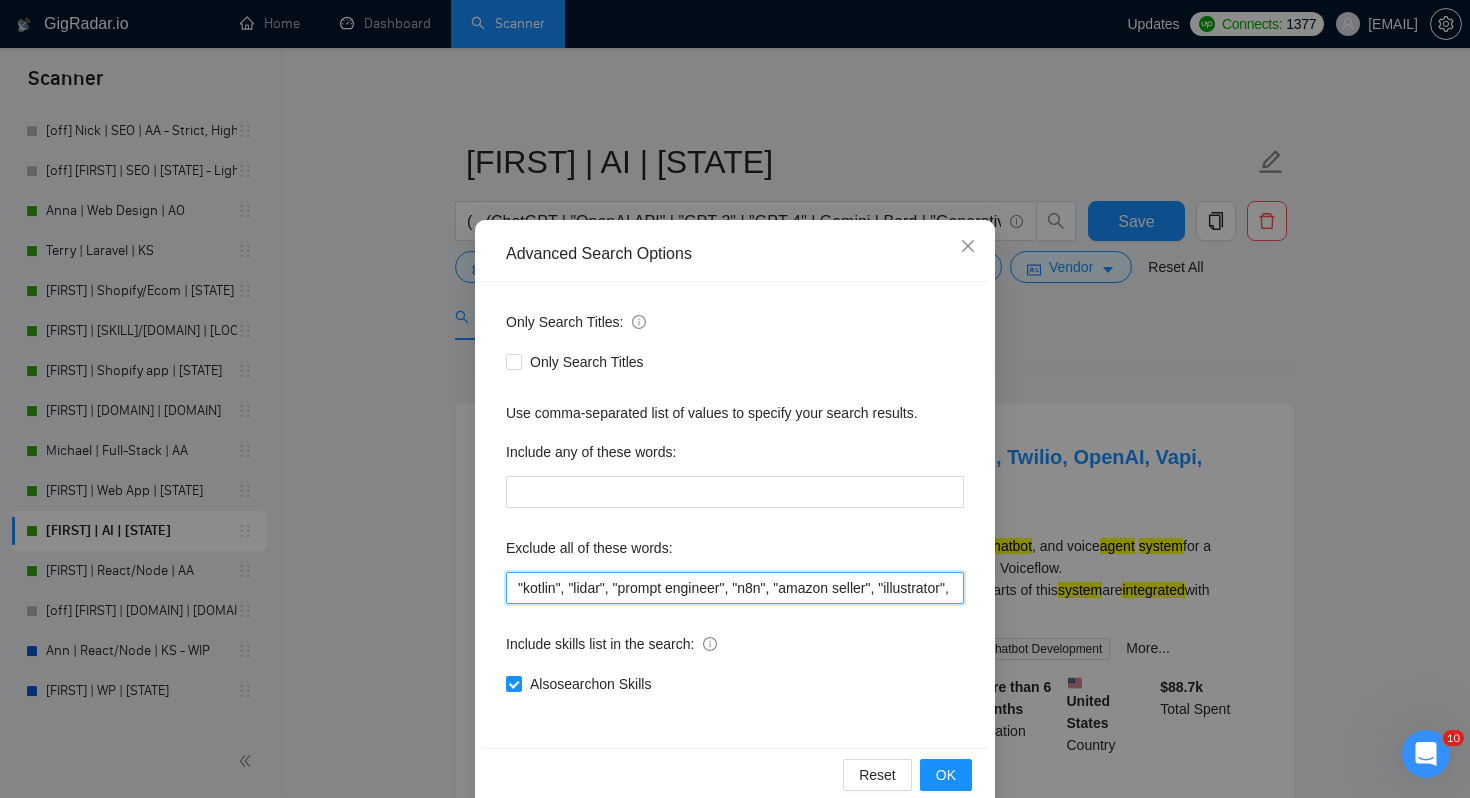 click on ""kotlin", "lidar", "prompt engineer", "n8n", "amazon seller", "illustrator", "hardware", "Lovable", "No agencies," "to join our team," "part of a team," "join us," "agency environment," "won't be recruiting agencies," "agencies not to apply," CV, resume, "No agency," "No Agencies," "Individual only," "Ability to work independently," "The ideal candidate," "individual to," "individual who," "to join our team," "No agencies please," "(No agencies please)," "Candidate Interviewing," "Candidate Interview Consulting," "this job is not open to teams," "this job is not open to agency," "this job is not open to companies," "NO AGENCY," "Freelancers Only," "NOT AGENCY," "no agency," "no agencies," "individual only," "freelancers only," "No Agencies!," "independent contractors only," "***Freelancers Only," "/Freelancers Only," ".Freelancers Only," ",Freelancers Only."" at bounding box center (735, 588) 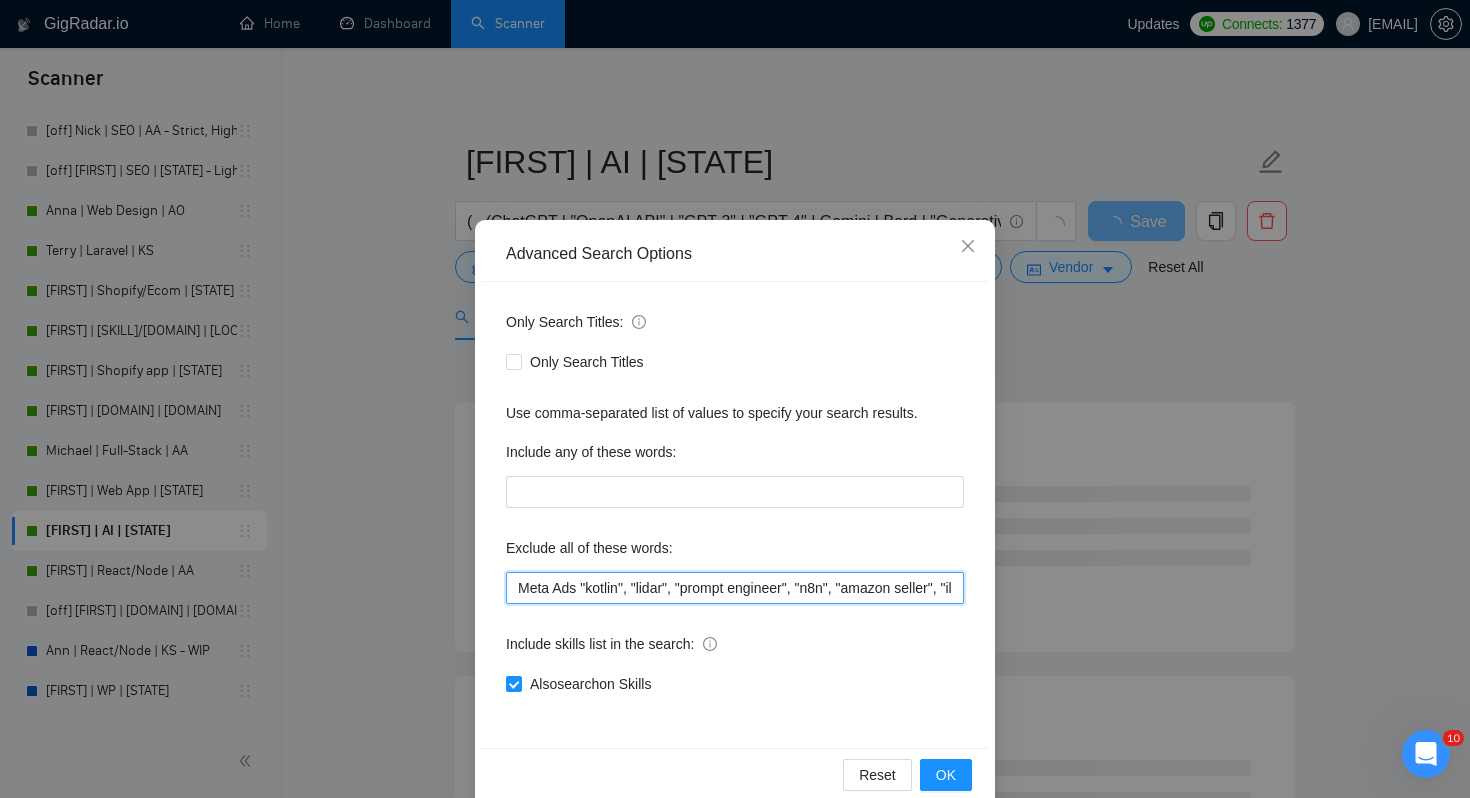 paste on """ 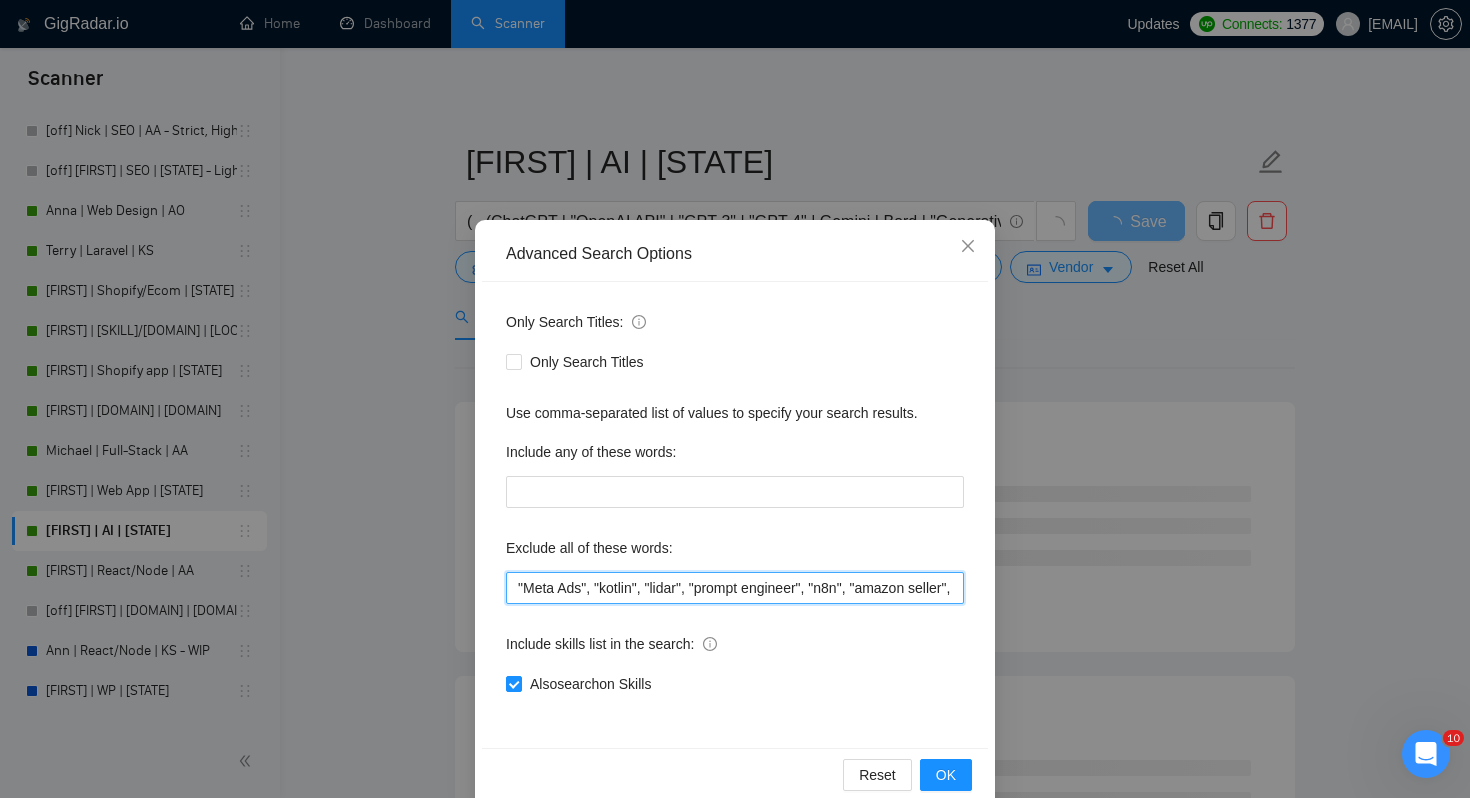 scroll, scrollTop: 34, scrollLeft: 0, axis: vertical 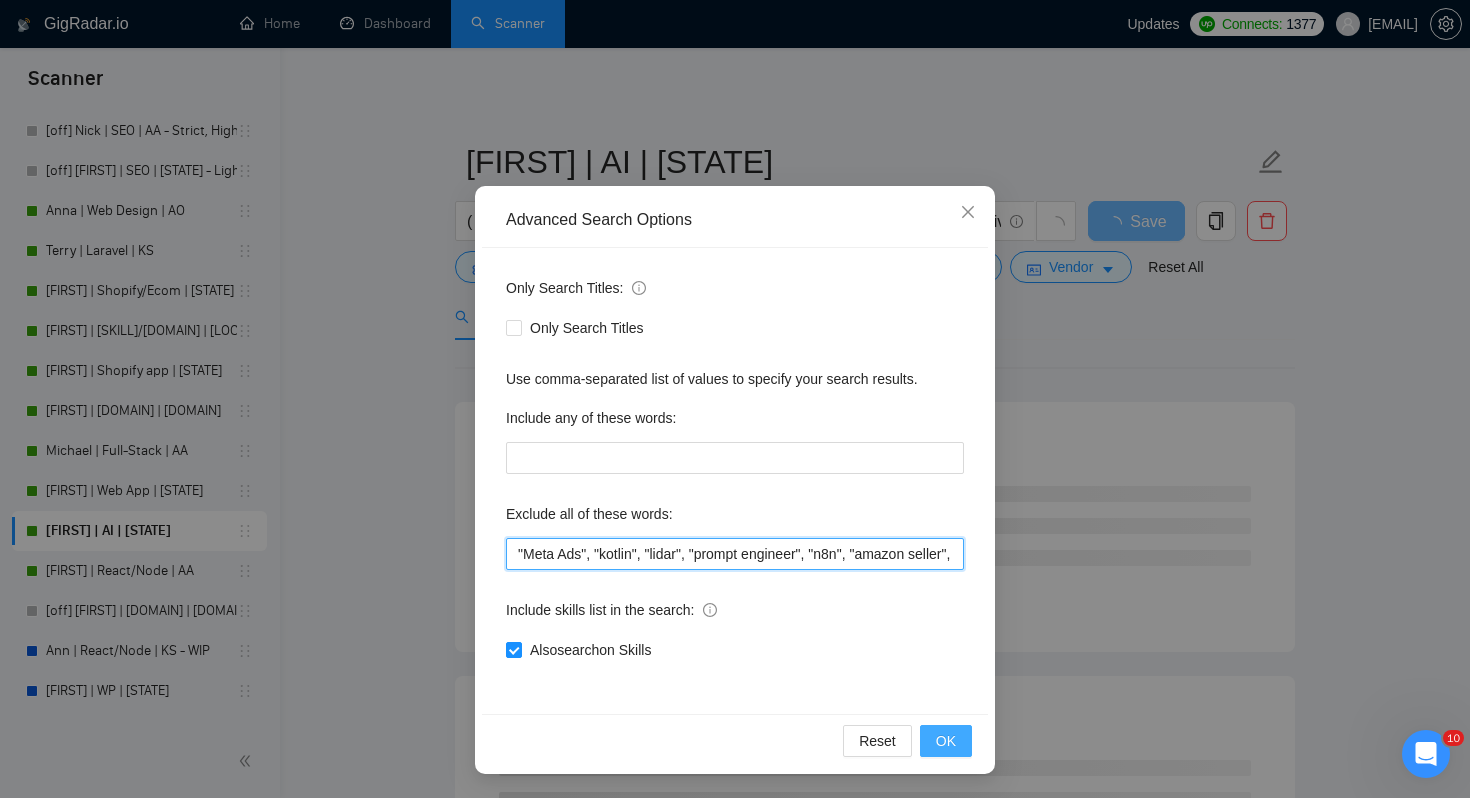 type on ""Meta Ads", "kotlin", "lidar", "prompt engineer", "n8n", "amazon seller", "illustrator", "hardware", "Lovable", "No agencies," "to join our team," "part of a team," "join us," "agency environment," "won't be recruiting agencies," "agencies not to apply," CV, resume, "No agency," "No Agencies," "Individual only," "Ability to work independently," "The ideal candidate," "individual to," "individual who," "to join our team," "No agencies please," "(No agencies please)," "Candidate Interviewing," "Candidate Interview Consulting," "this job is not open to teams," "this job is not open to agency," "this job is not open to companies," "NO AGENCY," "Freelancers Only," "NOT AGENCY," "no agency," "no agencies," "individual only," "freelancers only," "No Agencies!," "independent contractors only," "***Freelancers Only," "/Freelancers Only," ".Freelancers Only," ",Freelancers Only."" 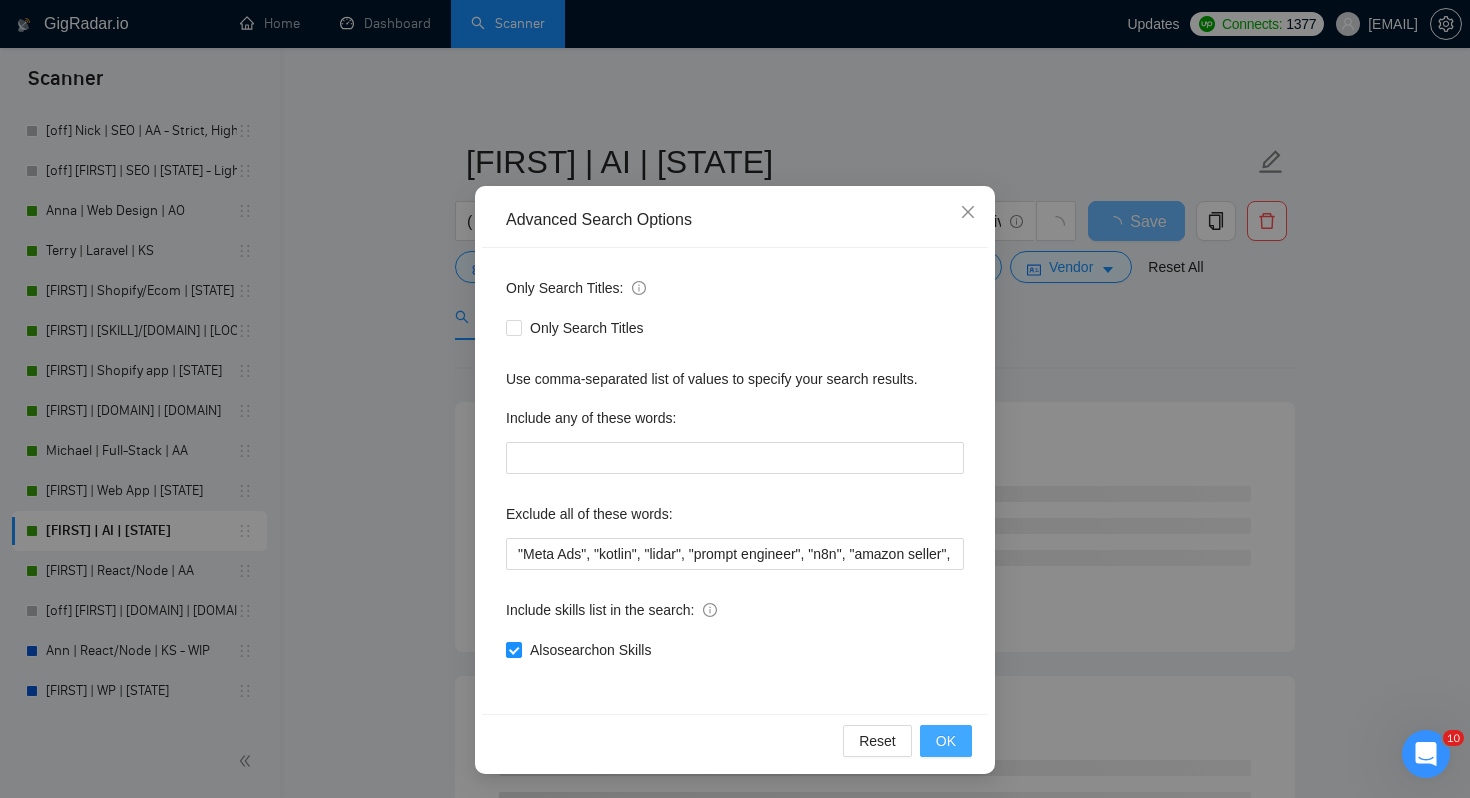 click on "OK" at bounding box center [946, 741] 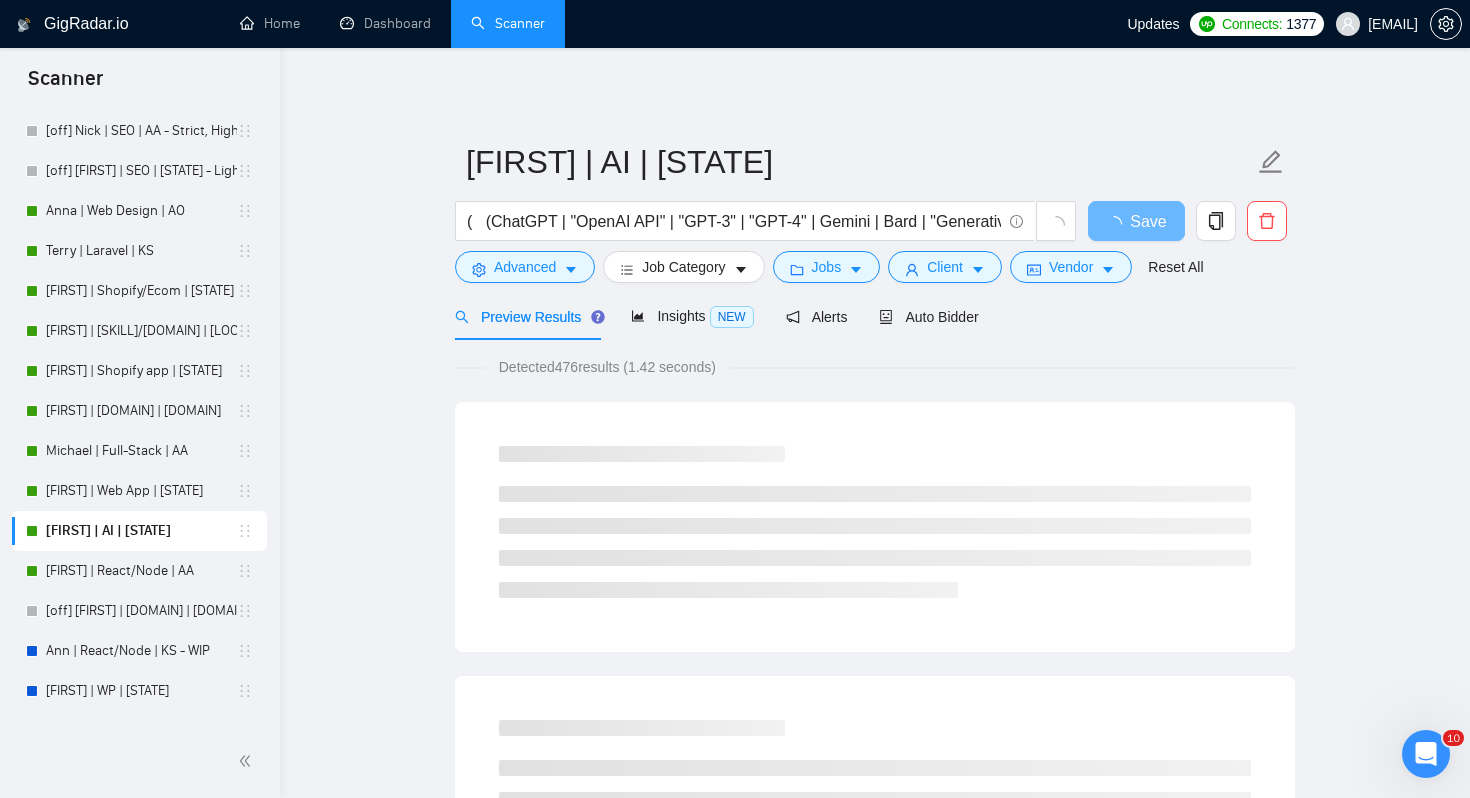 scroll, scrollTop: 0, scrollLeft: 0, axis: both 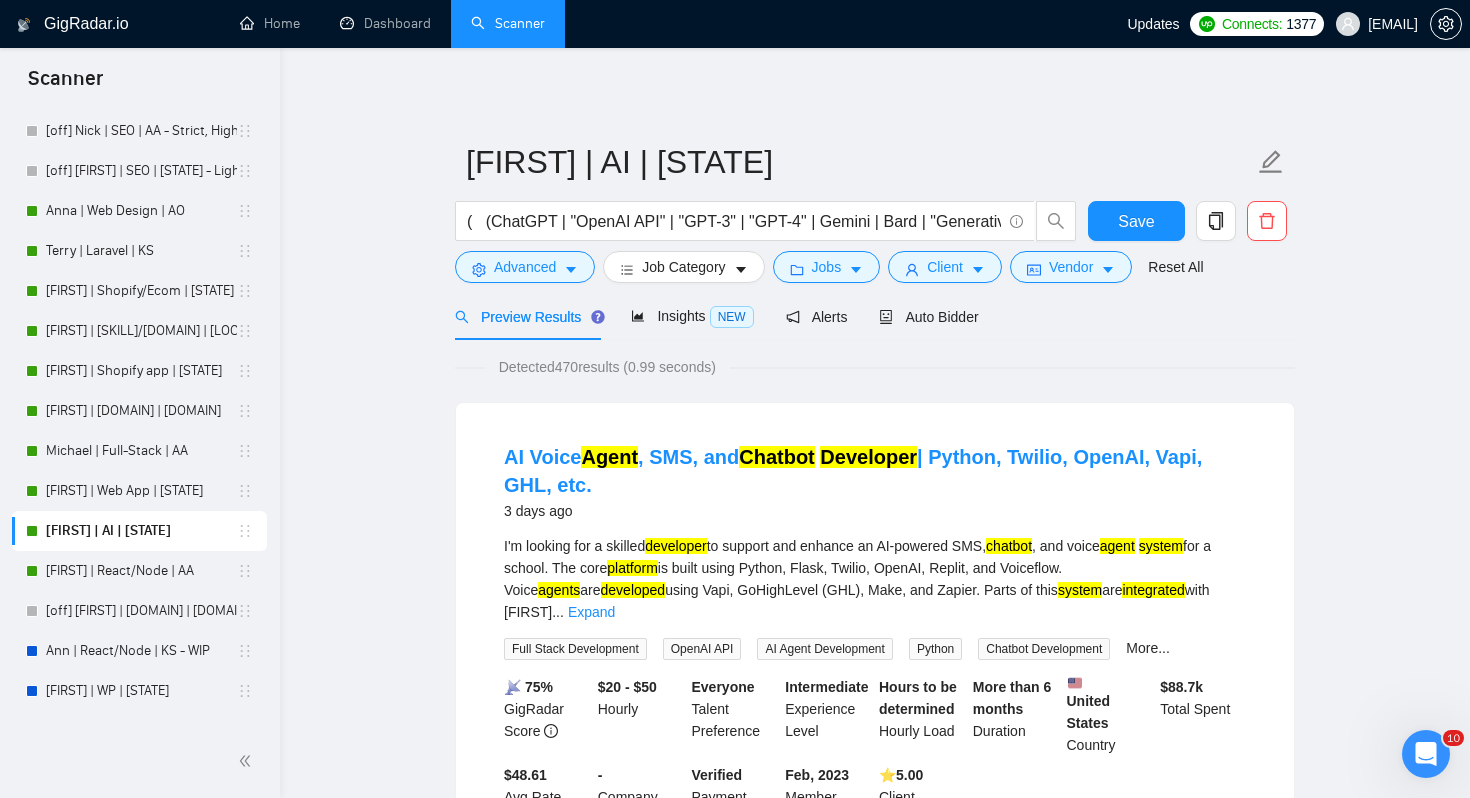 click on "Michael | AI | AA ( (ChatGPT | "OpenAI API" | "GPT-3" | "GPT-4" | Gemini | Bard | "Generative AI" | LLM | LangChain | "Hugging Face" | ML | "Machine Learning" | "Deep Learning" | NLP) (integrat* | develop* | build* | implement* | custom* | engineer* | fine-tun* | optimiz* | prompt* | train* | deploy* | automate*) (chatbot* | agent* | assistant* | plugin* | SDK* | "web app" | applicat* | app* | platform* | solution* | system* | workflow* | pipeline*) ) Save Advanced Job Category Jobs Client Vendor Reset All" at bounding box center [875, 211] 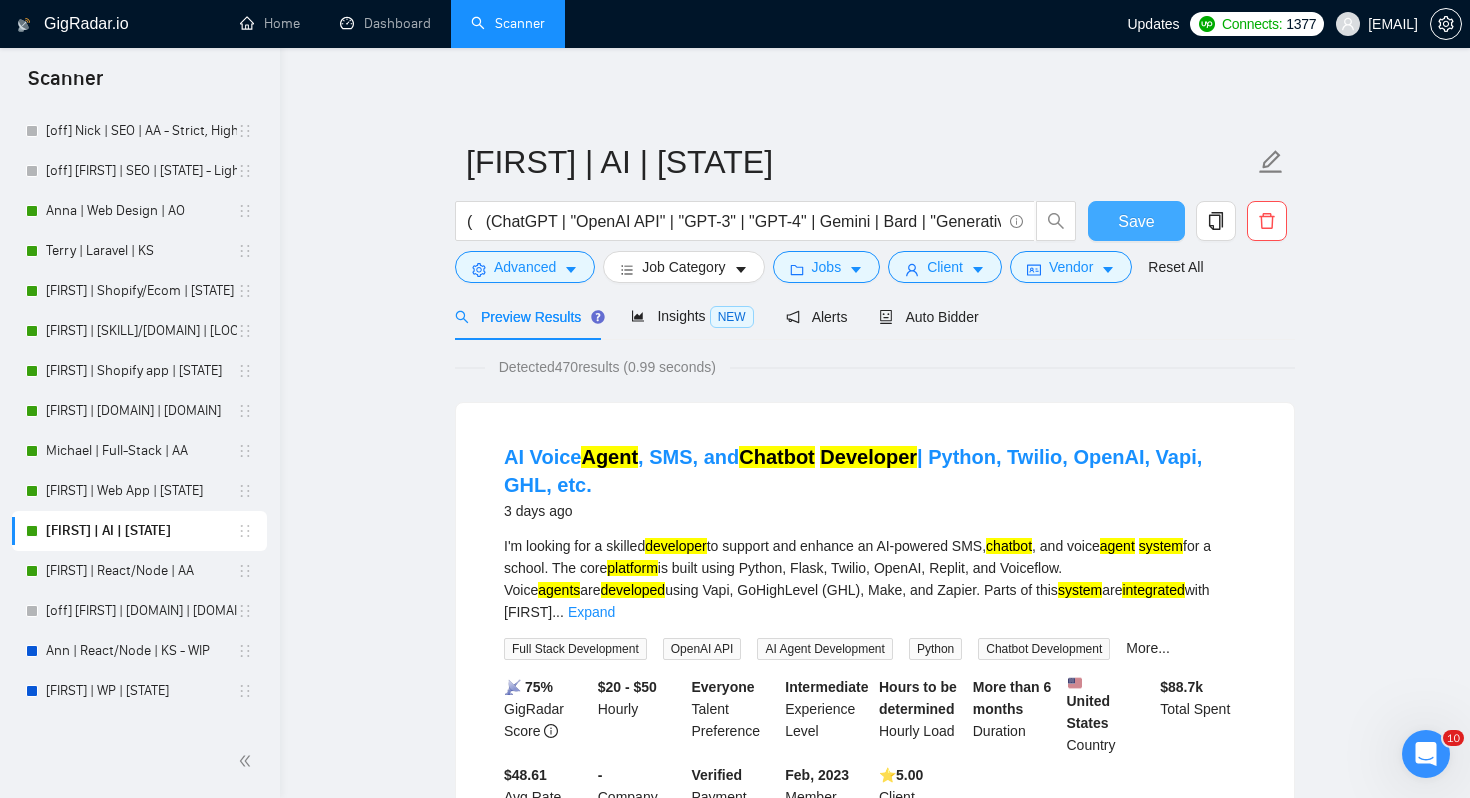 click on "Save" at bounding box center [1136, 221] 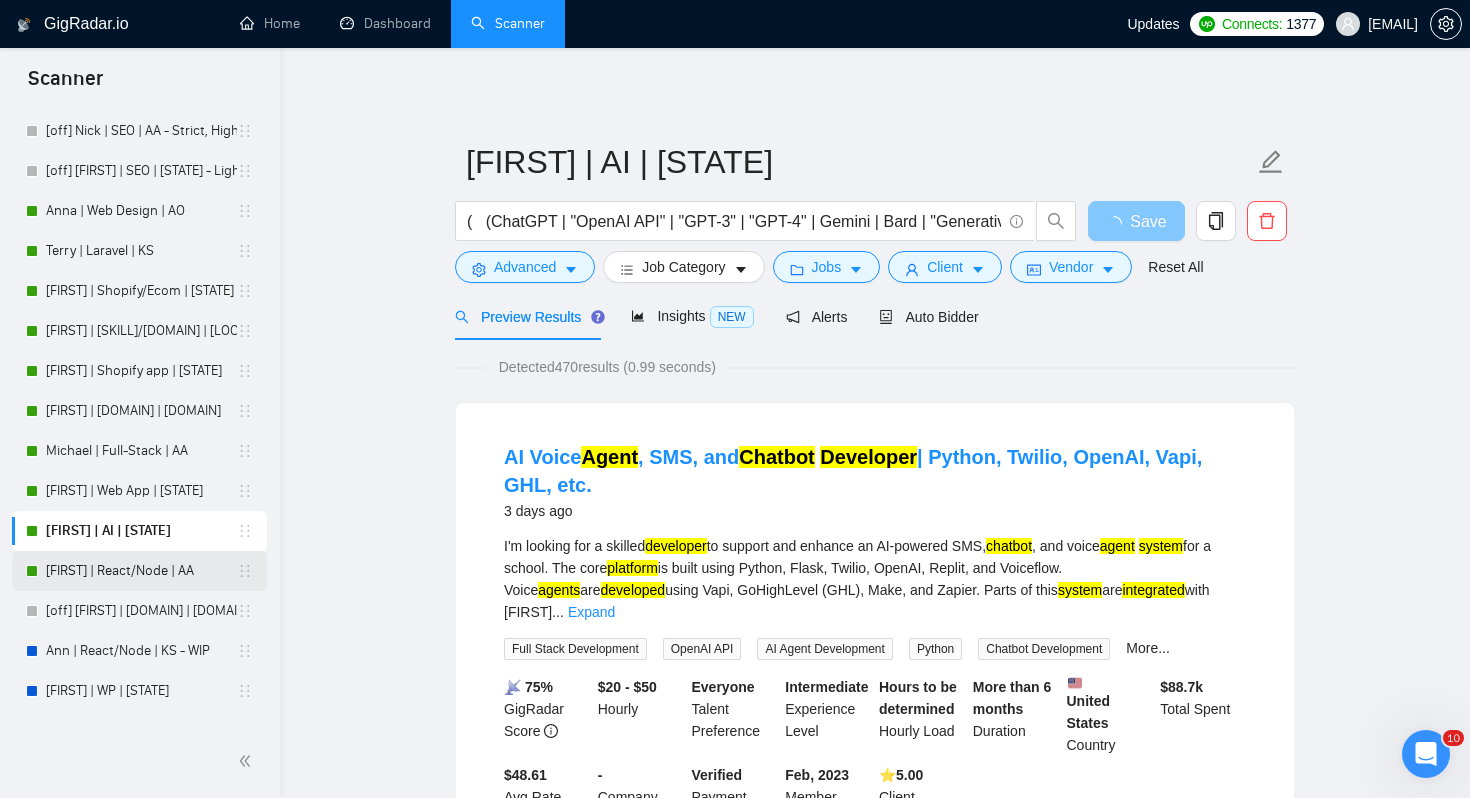click on "[FIRST] | React/Node | AA" at bounding box center (141, 571) 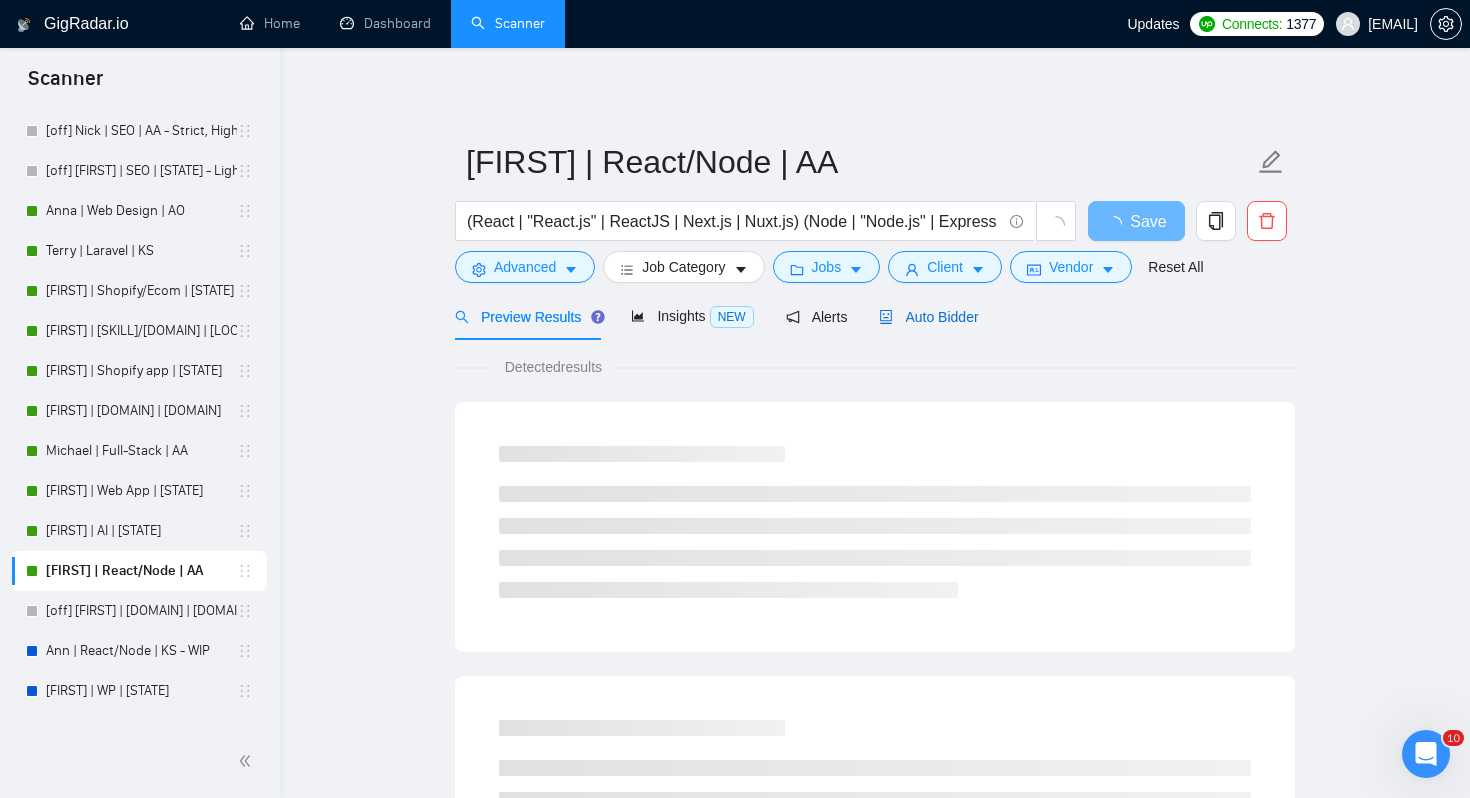 click on "Auto Bidder" at bounding box center (928, 317) 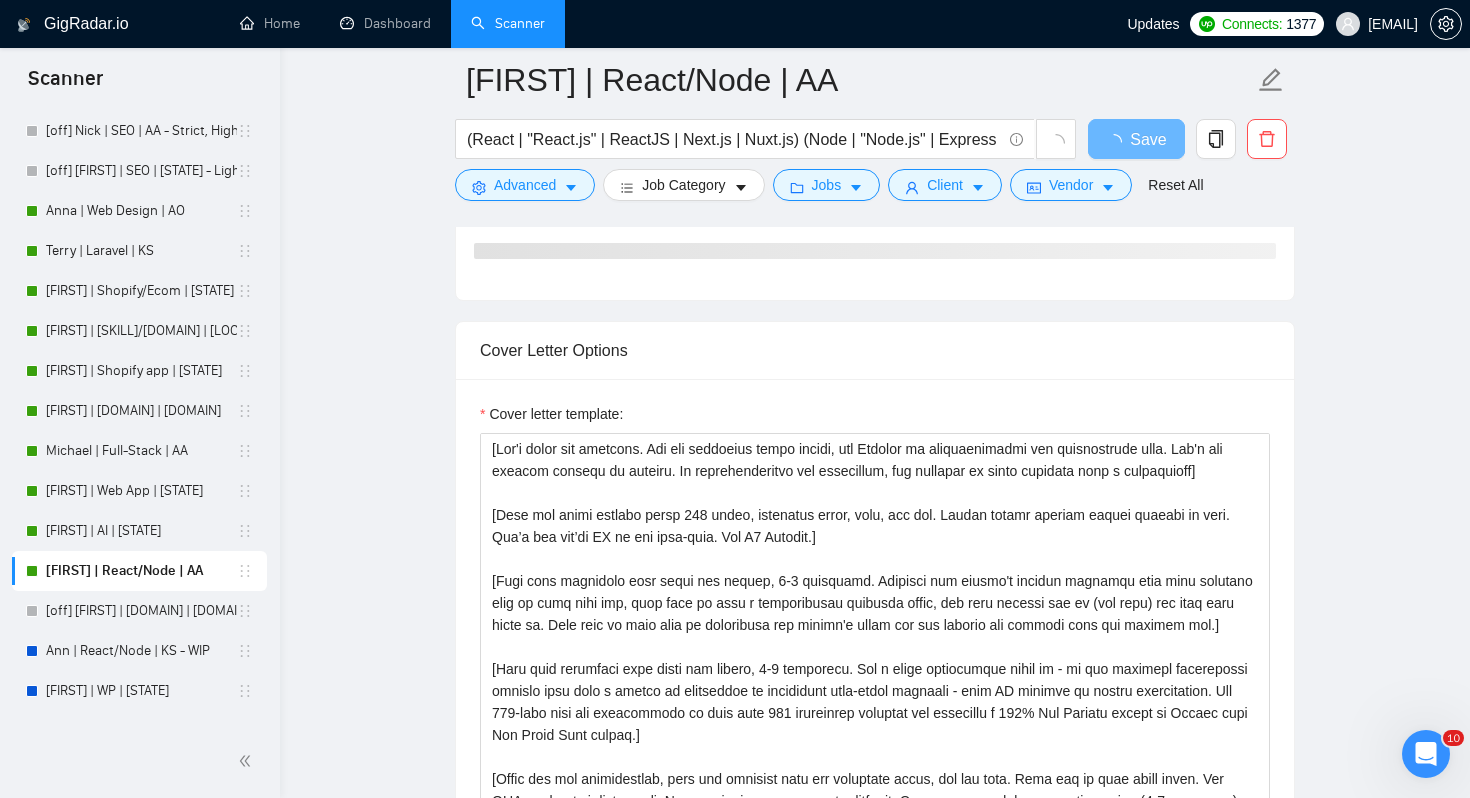 scroll, scrollTop: 2296, scrollLeft: 0, axis: vertical 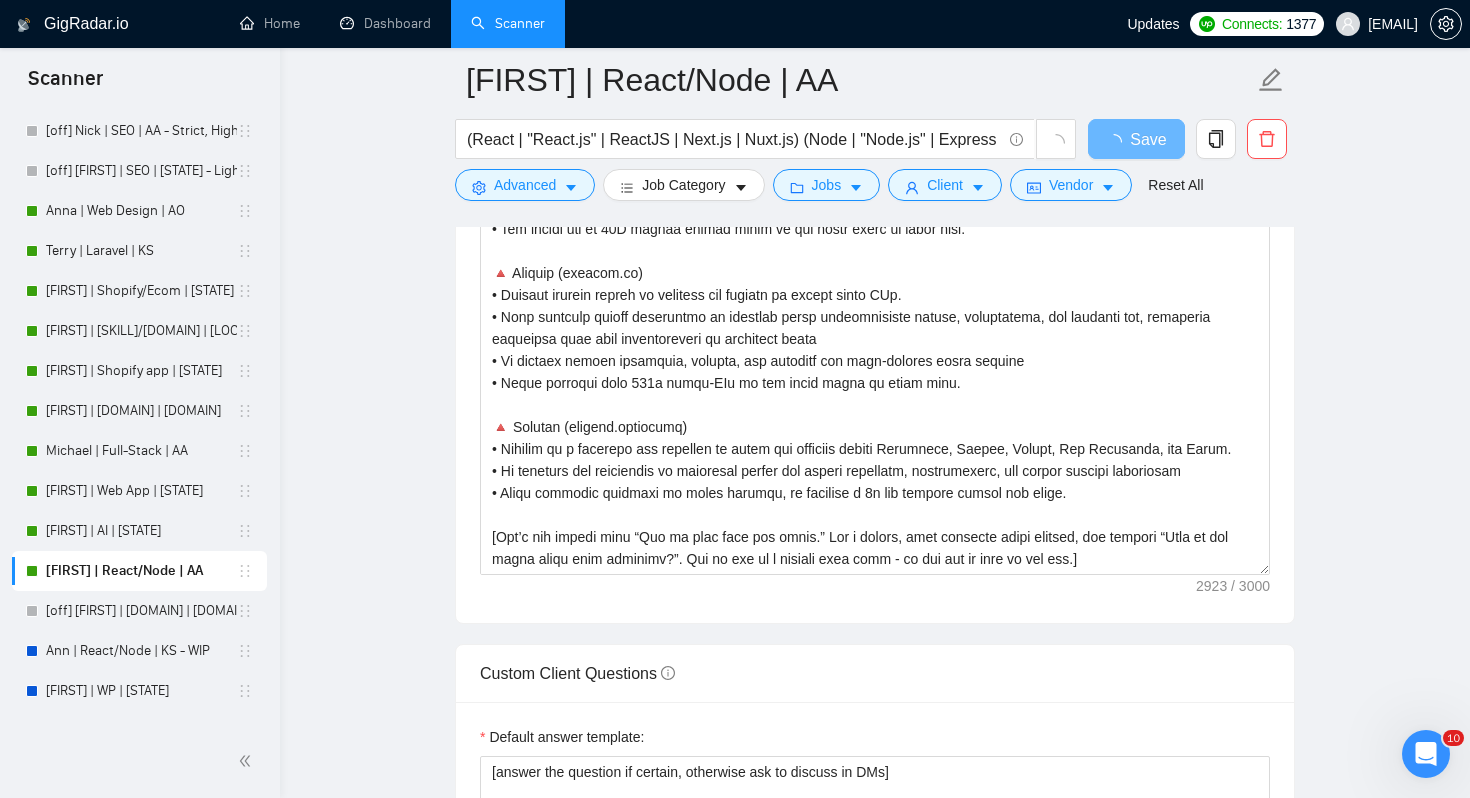 type 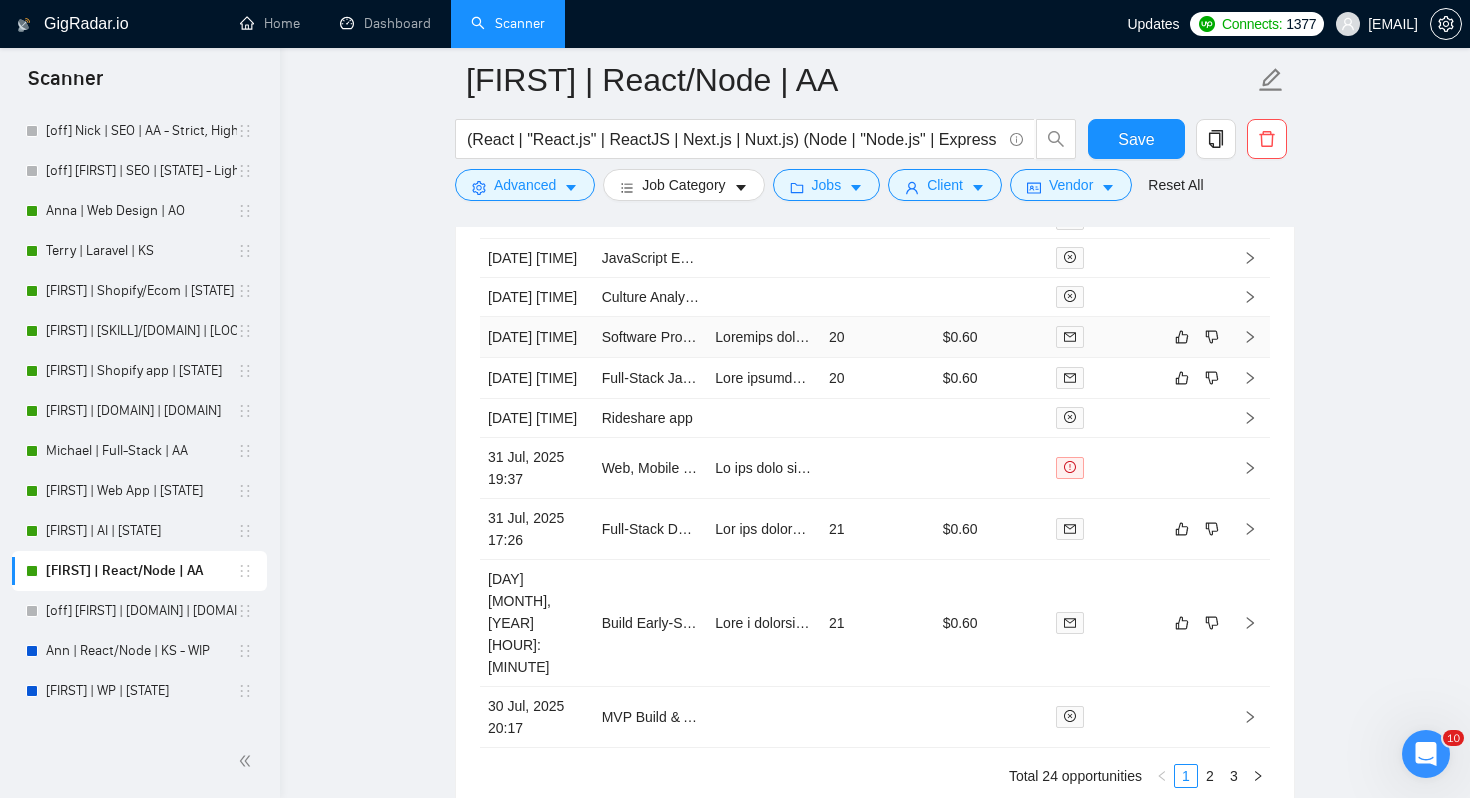 scroll, scrollTop: 5150, scrollLeft: 0, axis: vertical 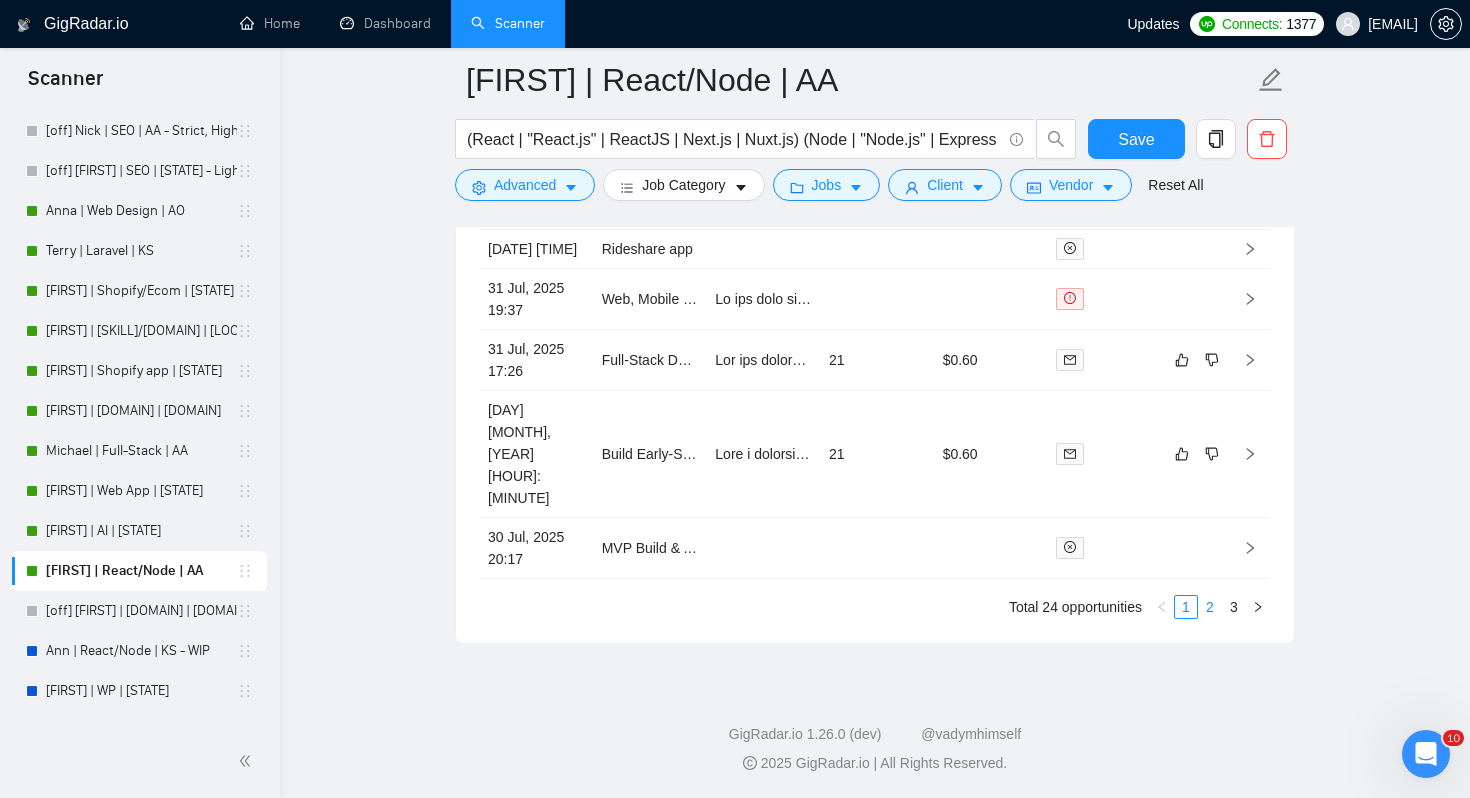 click on "2" at bounding box center [1210, 607] 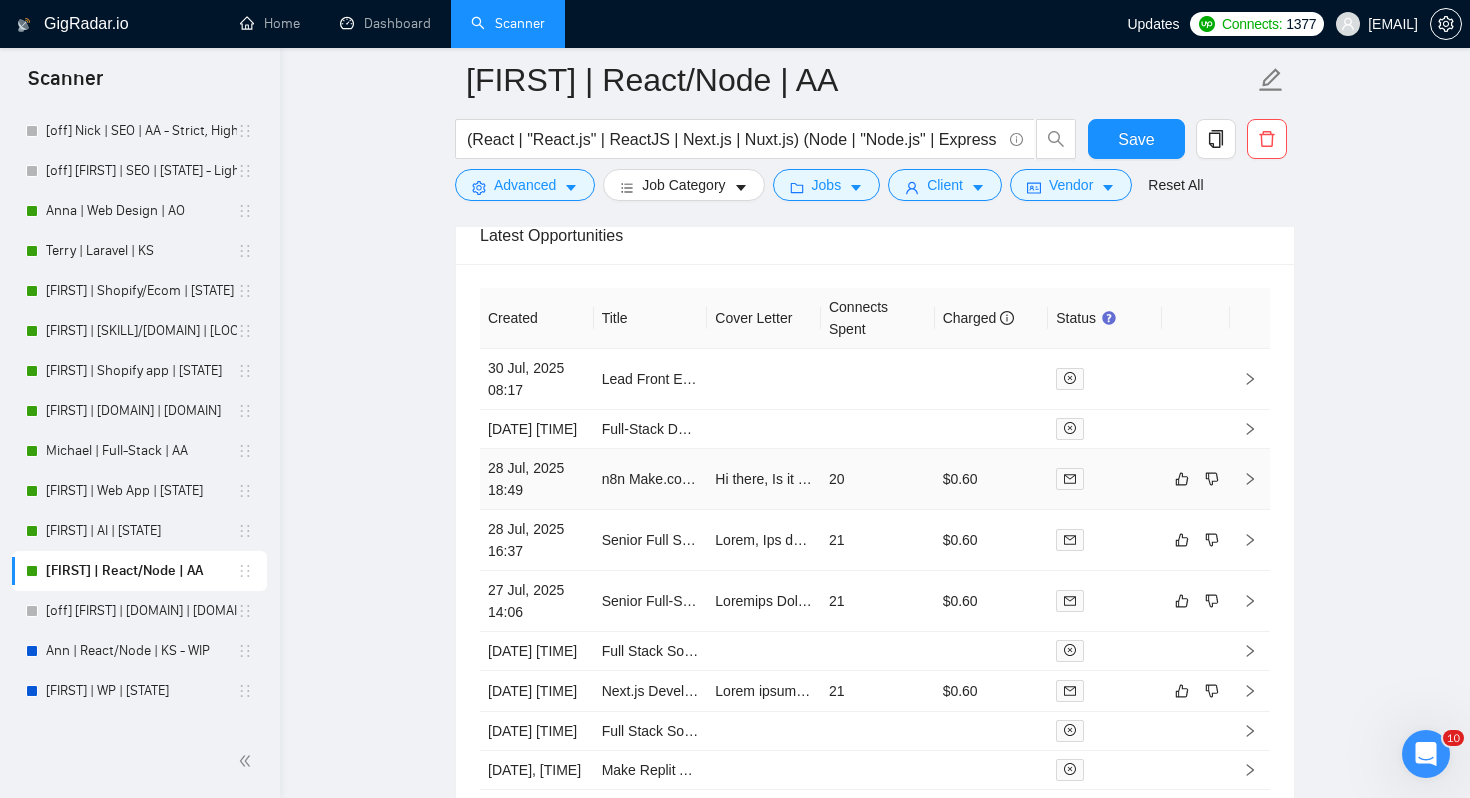 scroll, scrollTop: 5070, scrollLeft: 0, axis: vertical 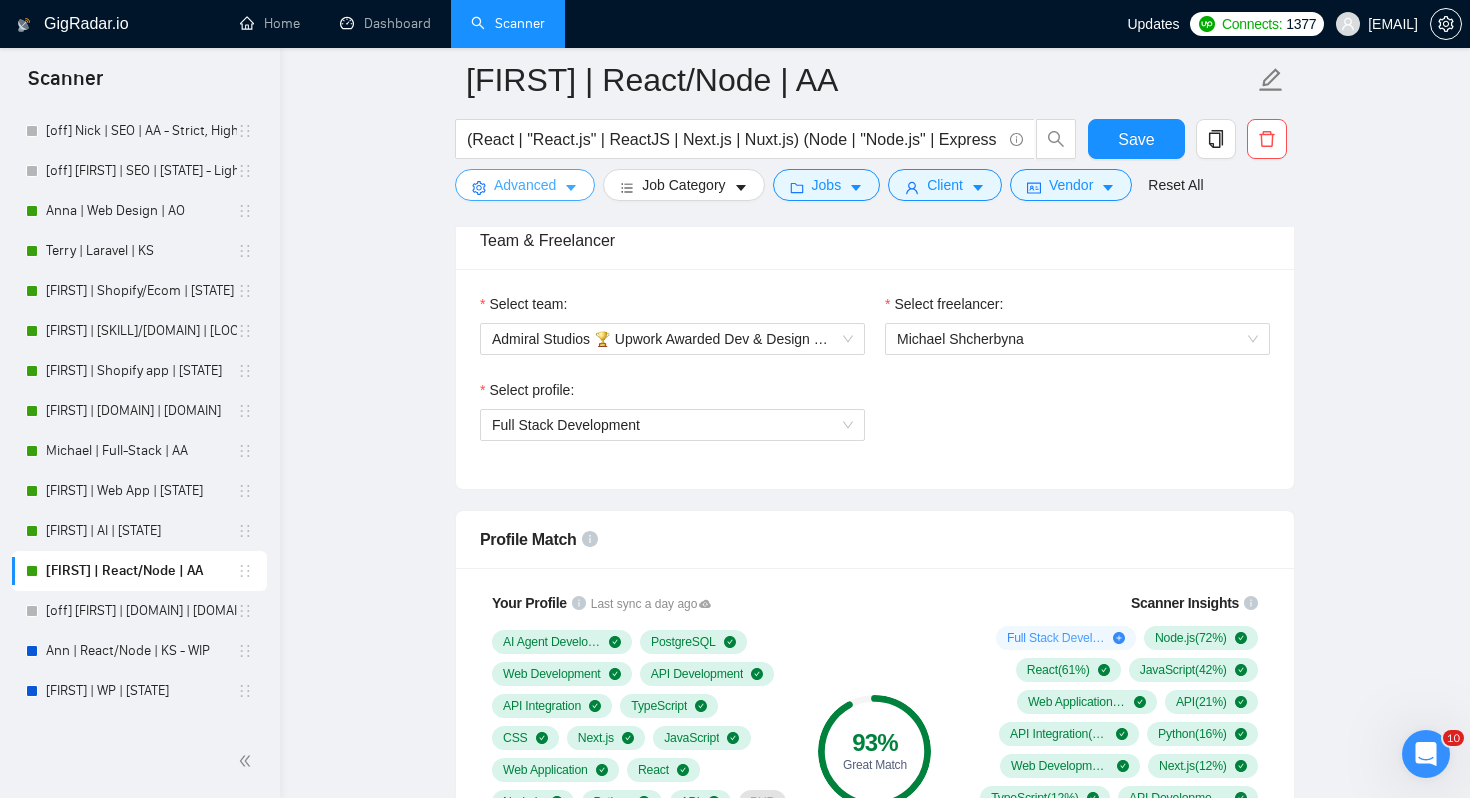 click on "Advanced" at bounding box center [525, 185] 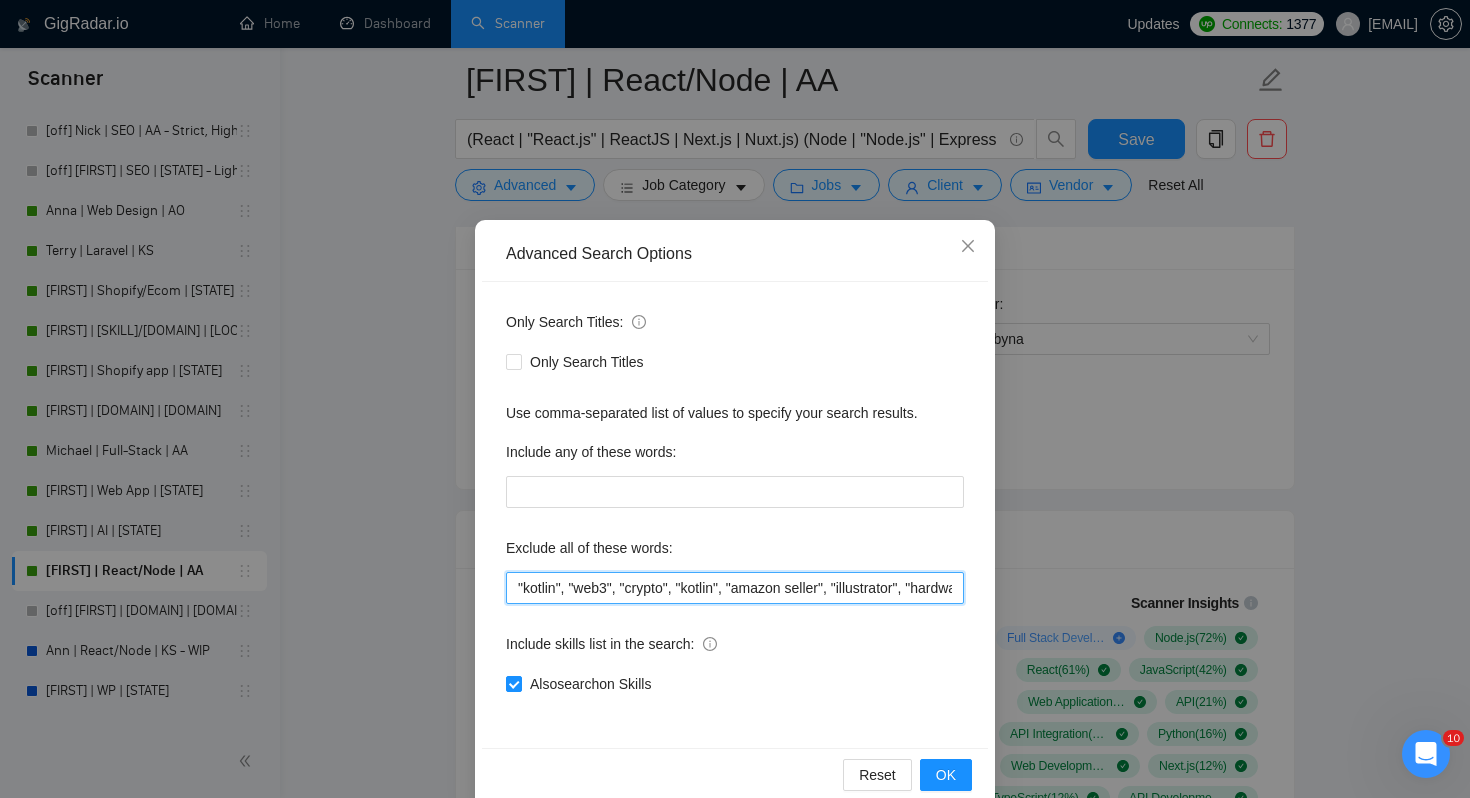 click on ""kotlin", "web3", "crypto", "kotlin", "amazon seller", "illustrator", "hardware", "Lovable", "No agencies," "to join our team," "part of a team," "join us," "agency environment," "won't be recruiting agencies," "agencies not to apply," CV, resume, "No agency," "No Agencies," "Individual only," "Ability to work independently," "The ideal candidate," "individual to," "individual who," "to join our team," "No agencies please," "(No agencies please)," "Candidate Interviewing," "Candidate Interview Consulting," "this job is not open to teams," "this job is not open to agency," "this job is not open to companies," "NO AGENCY," "Freelancers Only," "NOT AGENCY," "no agency," "no agencies," "individual only," "freelancers only," "No Agencies!," "independent contractors only," "***Freelancers Only," "/Freelancers Only," ".Freelancers Only," ",Freelancers Only."" at bounding box center [735, 588] 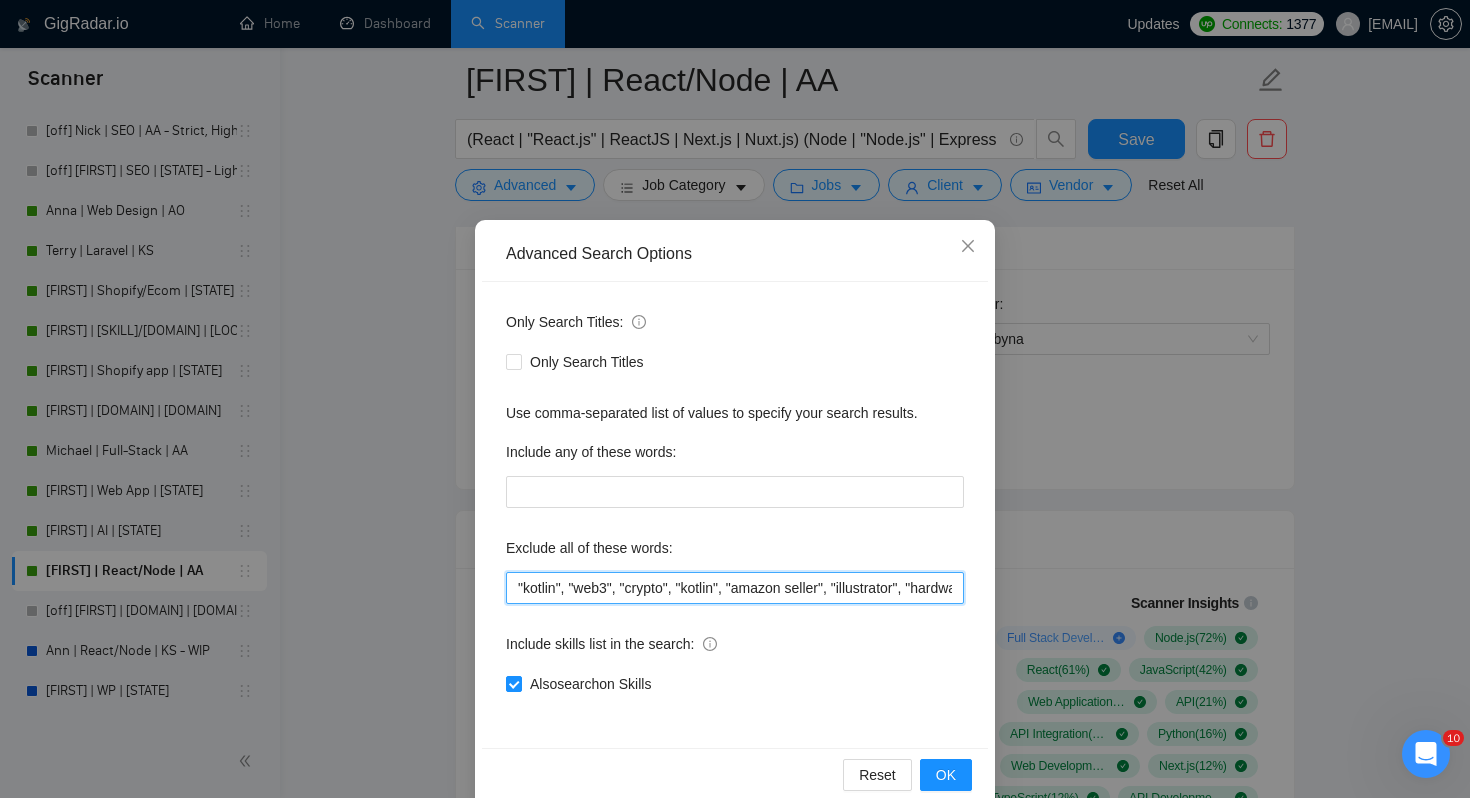 paste on """ 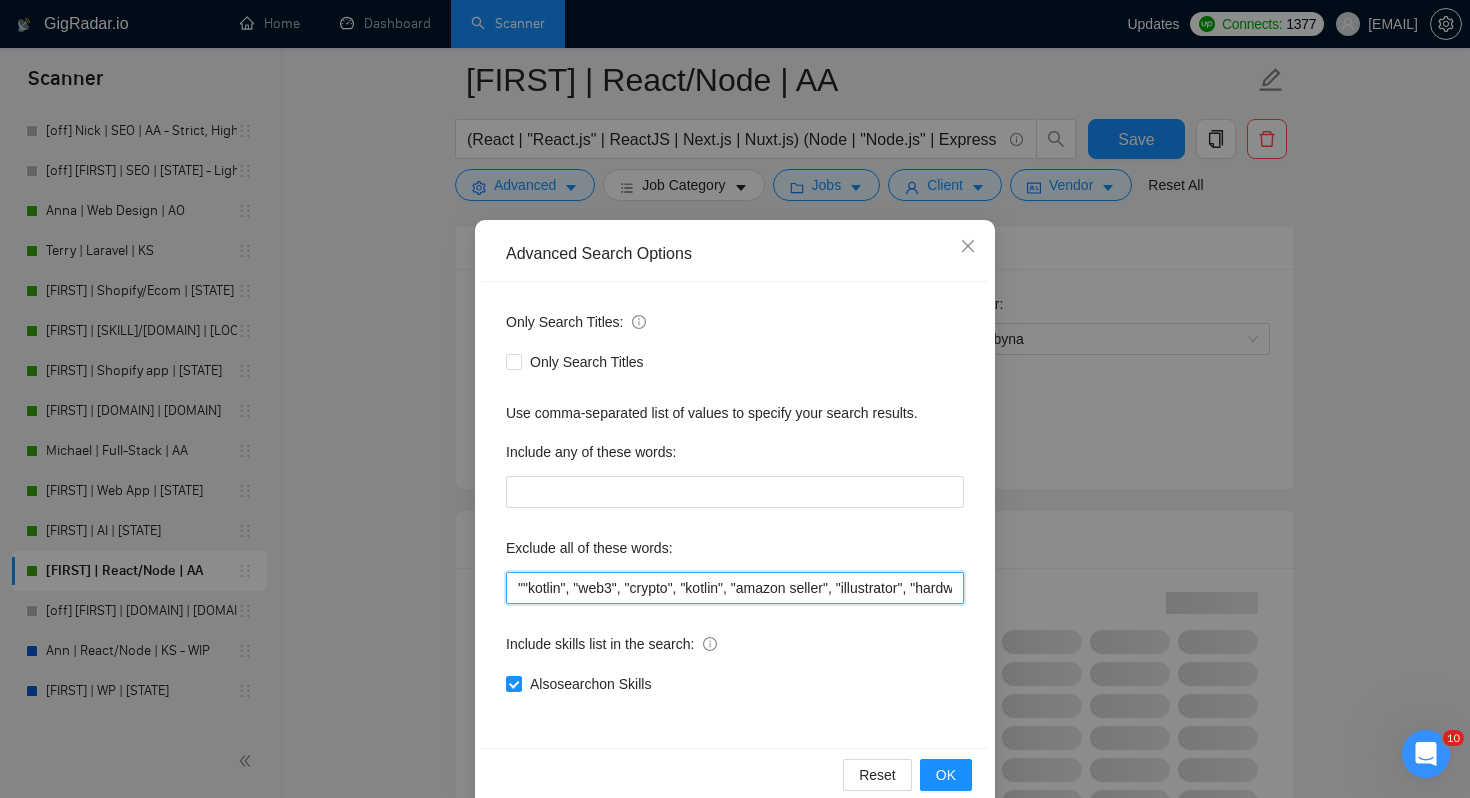 paste on """ 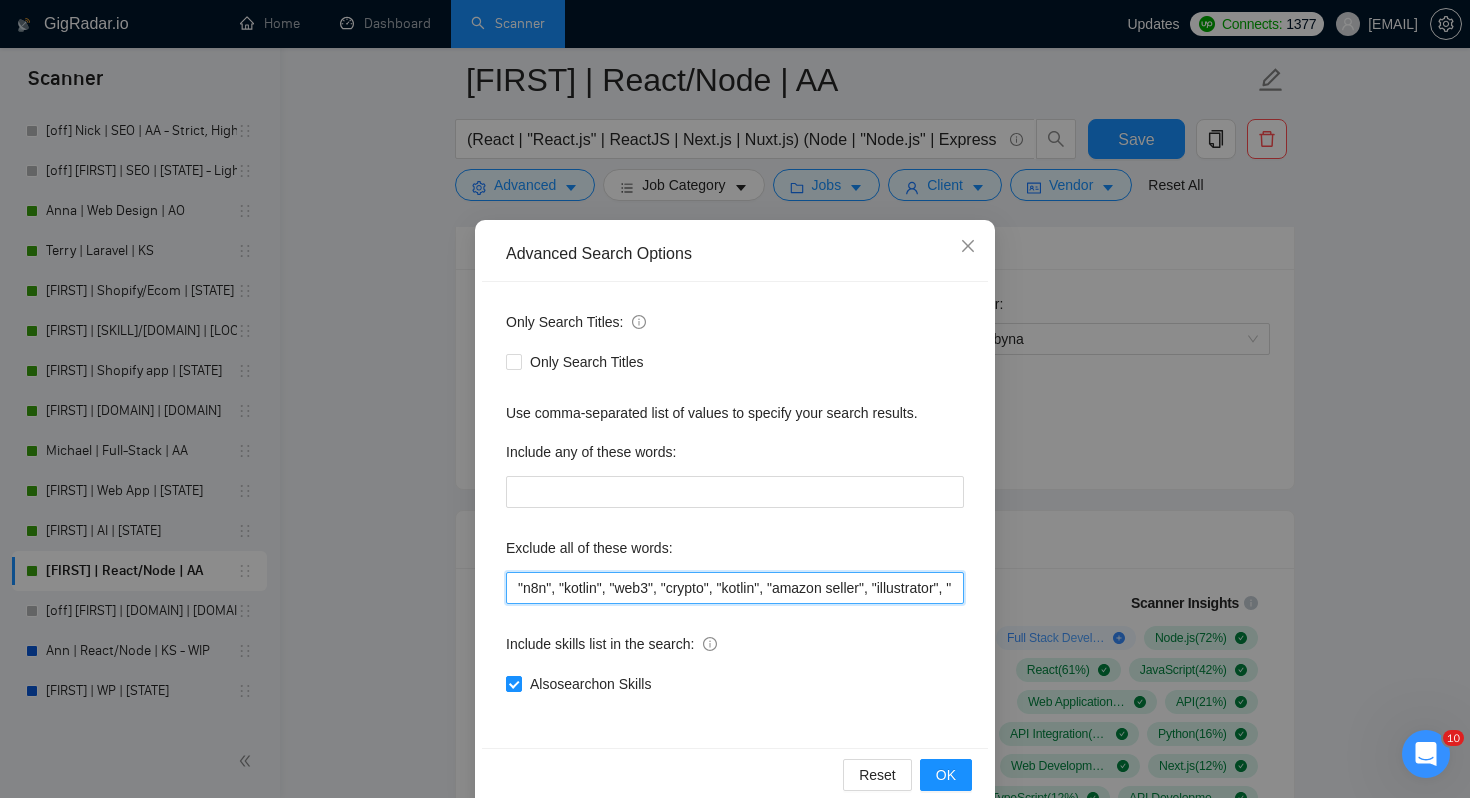 type on ""n8n", "kotlin", "web3", "crypto", "kotlin", "amazon seller", "illustrator", "hardware", "Lovable", "No agencies," "to join our team," "part of a team," "join us," "agency environment," "won't be recruiting agencies," "agencies not to apply," CV, resume, "No agency," "No Agencies," "Individual only," "Ability to work independently," "The ideal candidate," "individual to," "individual who," "to join our team," "No agencies please," "(No agencies please)," "Candidate Interviewing," "Candidate Interview Consulting," "this job is not open to teams," "this job is not open to agency," "this job is not open to companies," "NO AGENCY," "Freelancers Only," "NOT AGENCY," "no agency," "no agencies," "individual only," "freelancers only," "No Agencies!," "independent contractors only," "***Freelancers Only," "/Freelancers Only," ".Freelancers Only," ",Freelancers Only."" 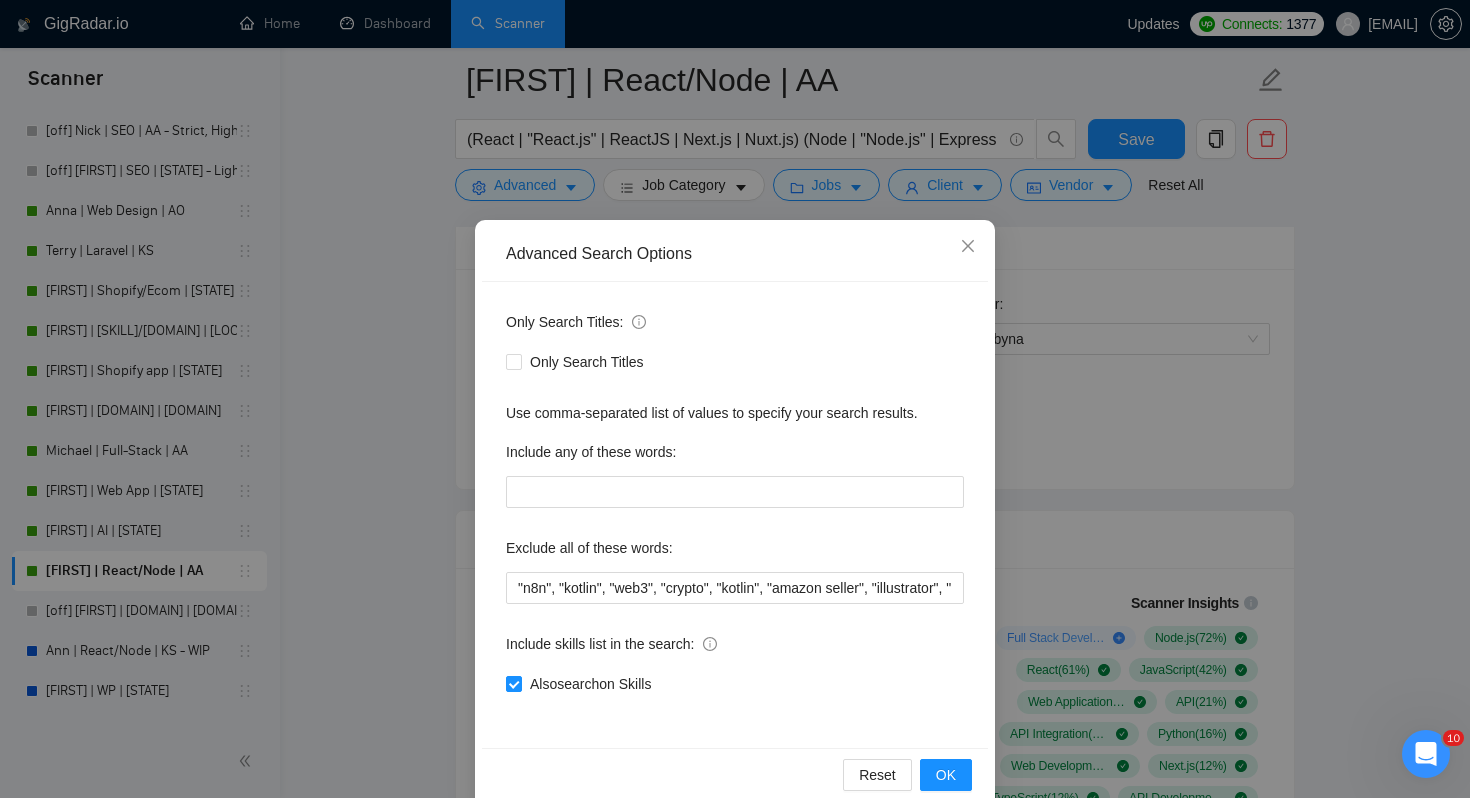 click on "Include skills list in the search:" at bounding box center [735, 648] 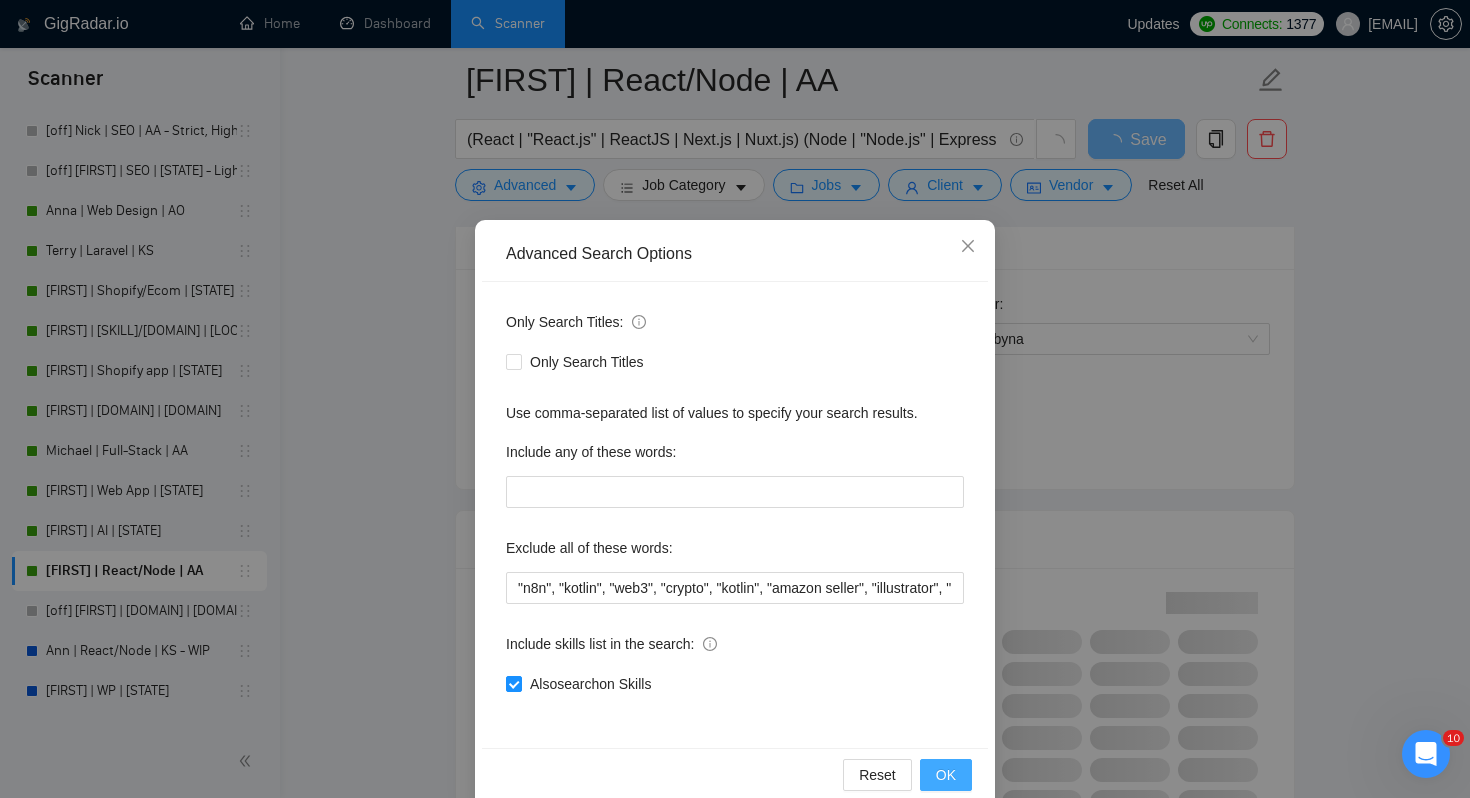 click on "OK" at bounding box center (946, 775) 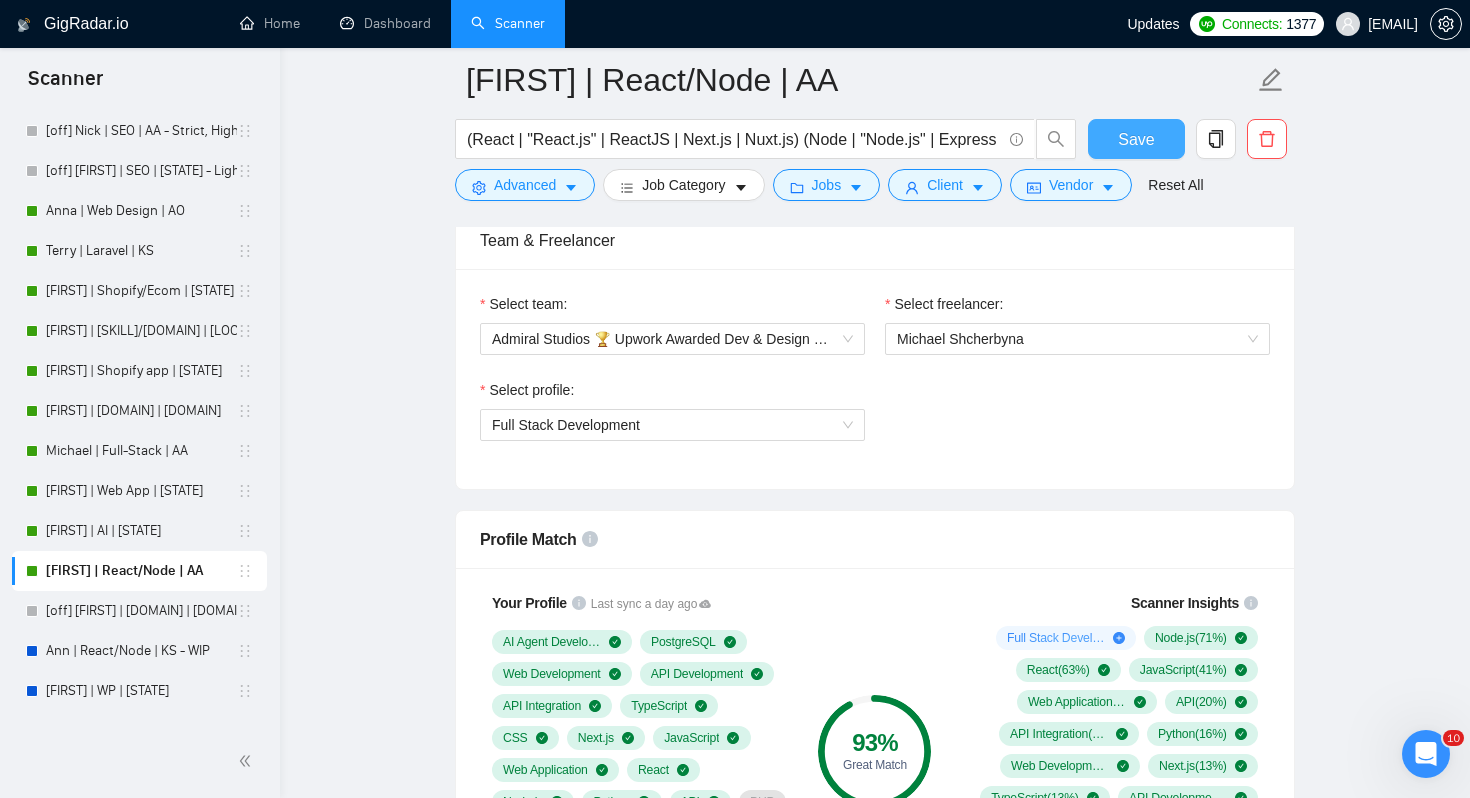click on "Save" at bounding box center (1136, 139) 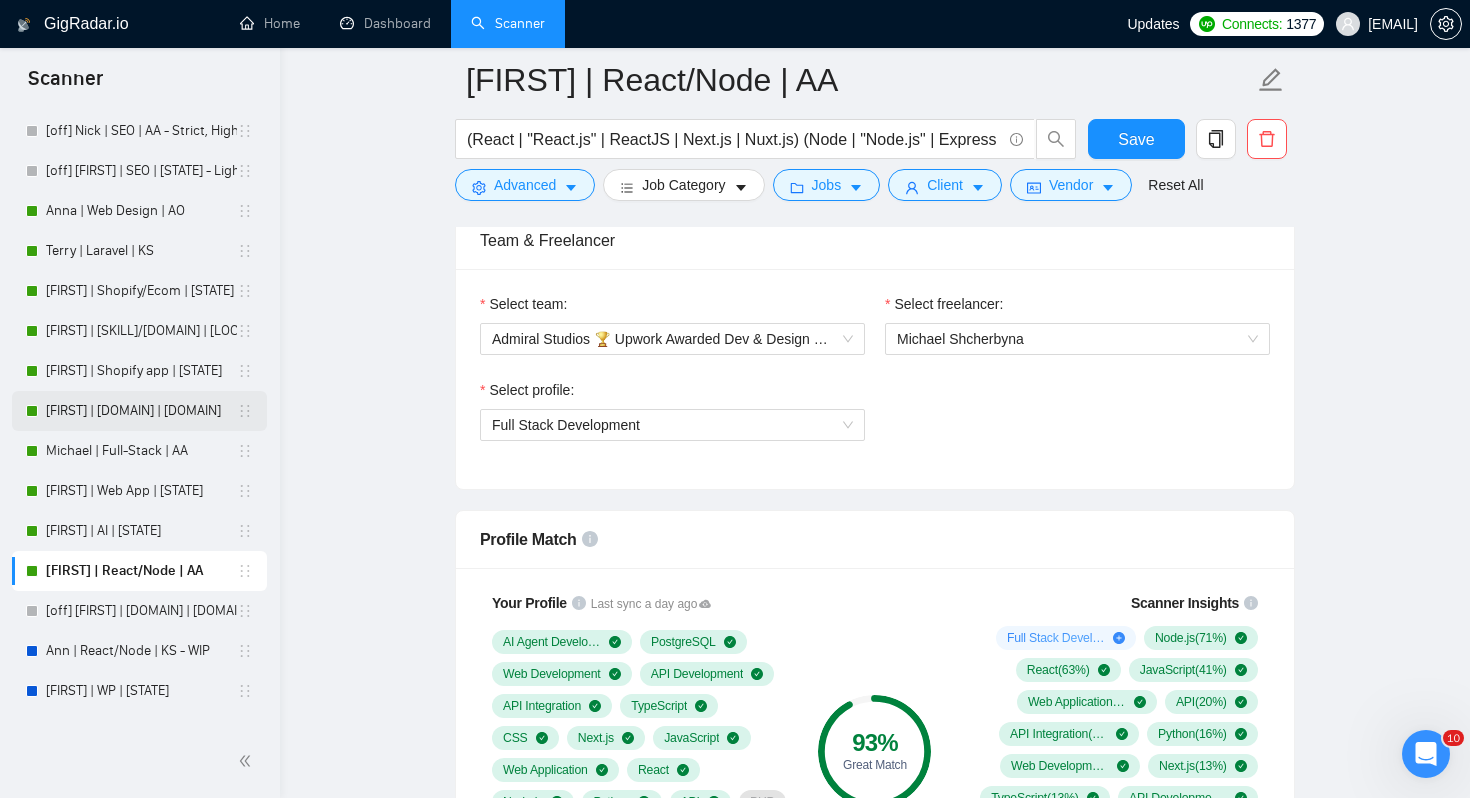 click on "[FIRST] | [DOMAIN] | [DOMAIN]" at bounding box center (141, 411) 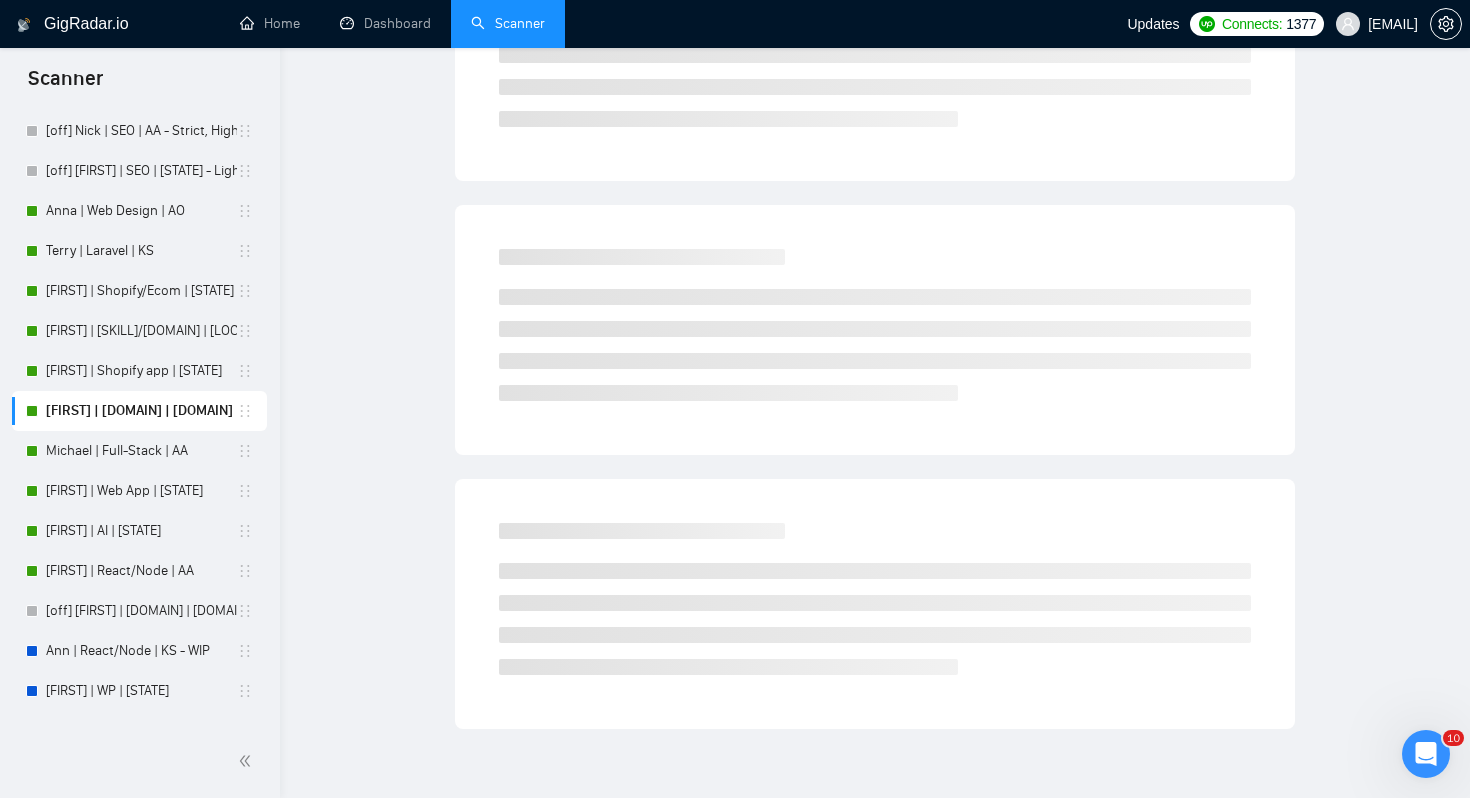 scroll, scrollTop: 0, scrollLeft: 0, axis: both 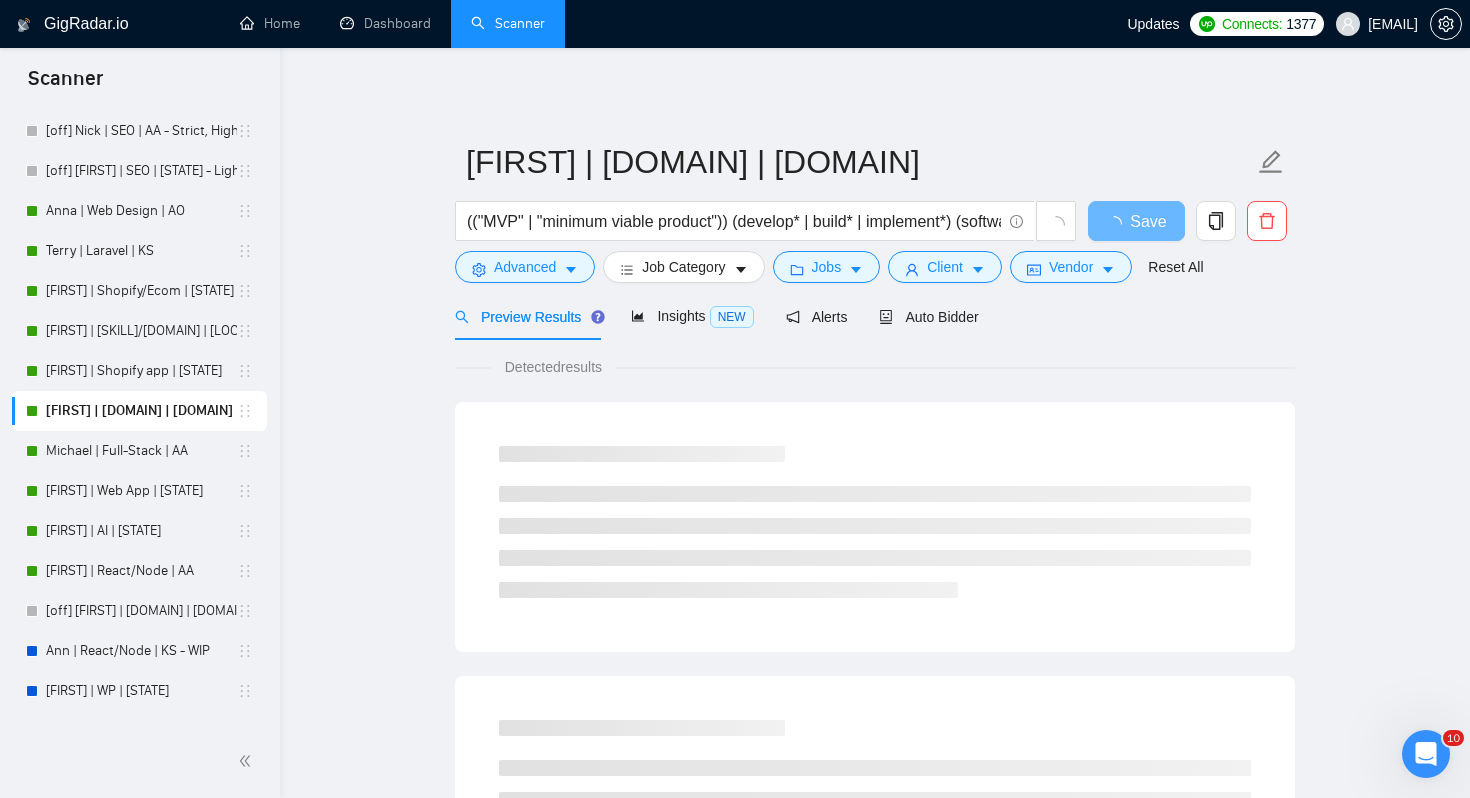 click on "[FIRST] | MVP Development | AA (("MVP" | "minimum viable product")) (develop* | build* | implement*) (software | application | system) Save Advanced   Job Category   Jobs   Client   Vendor   Reset All Preview Results Insights NEW Alerts Auto Bidder Detected   results" at bounding box center (875, 914) 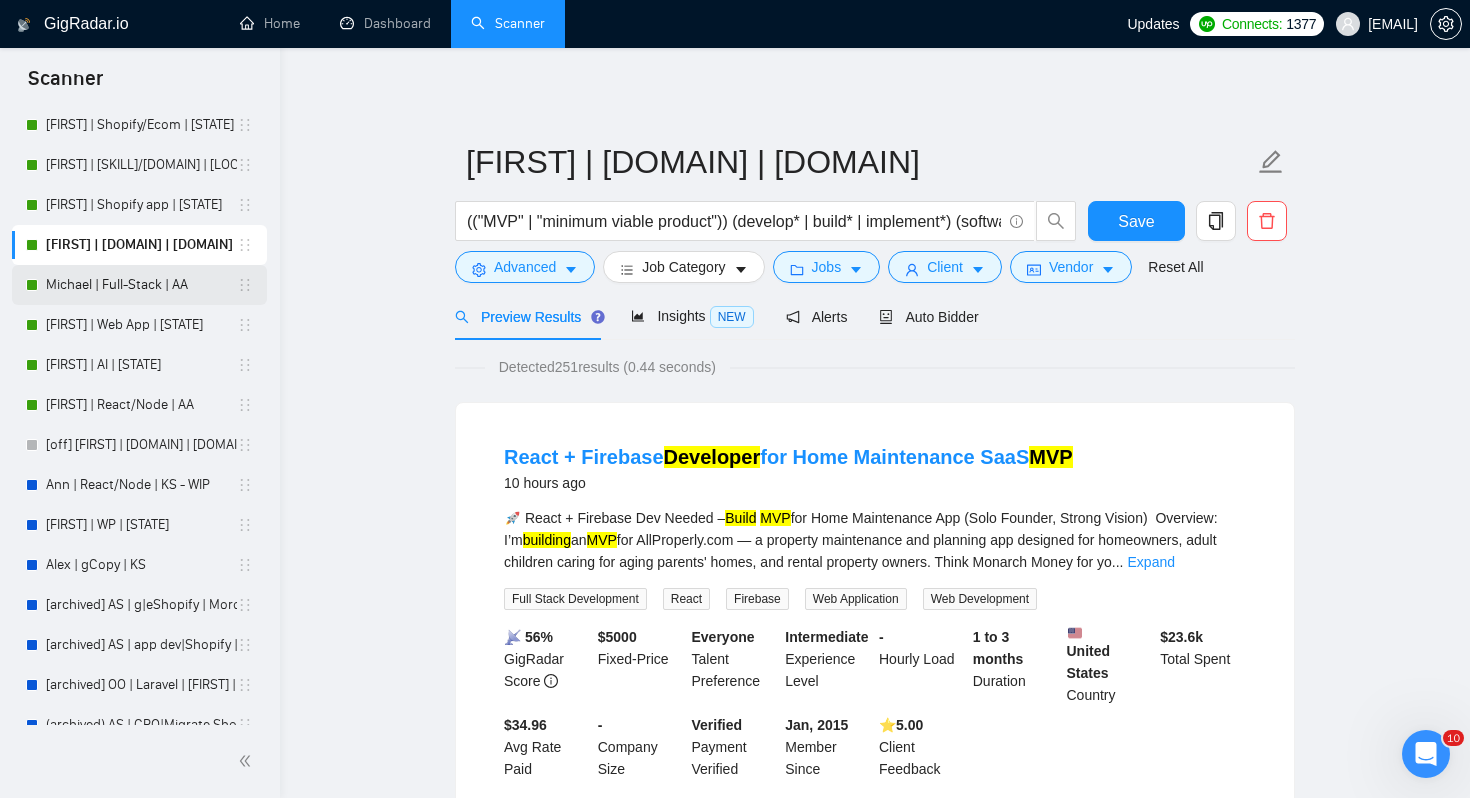 scroll, scrollTop: 414, scrollLeft: 0, axis: vertical 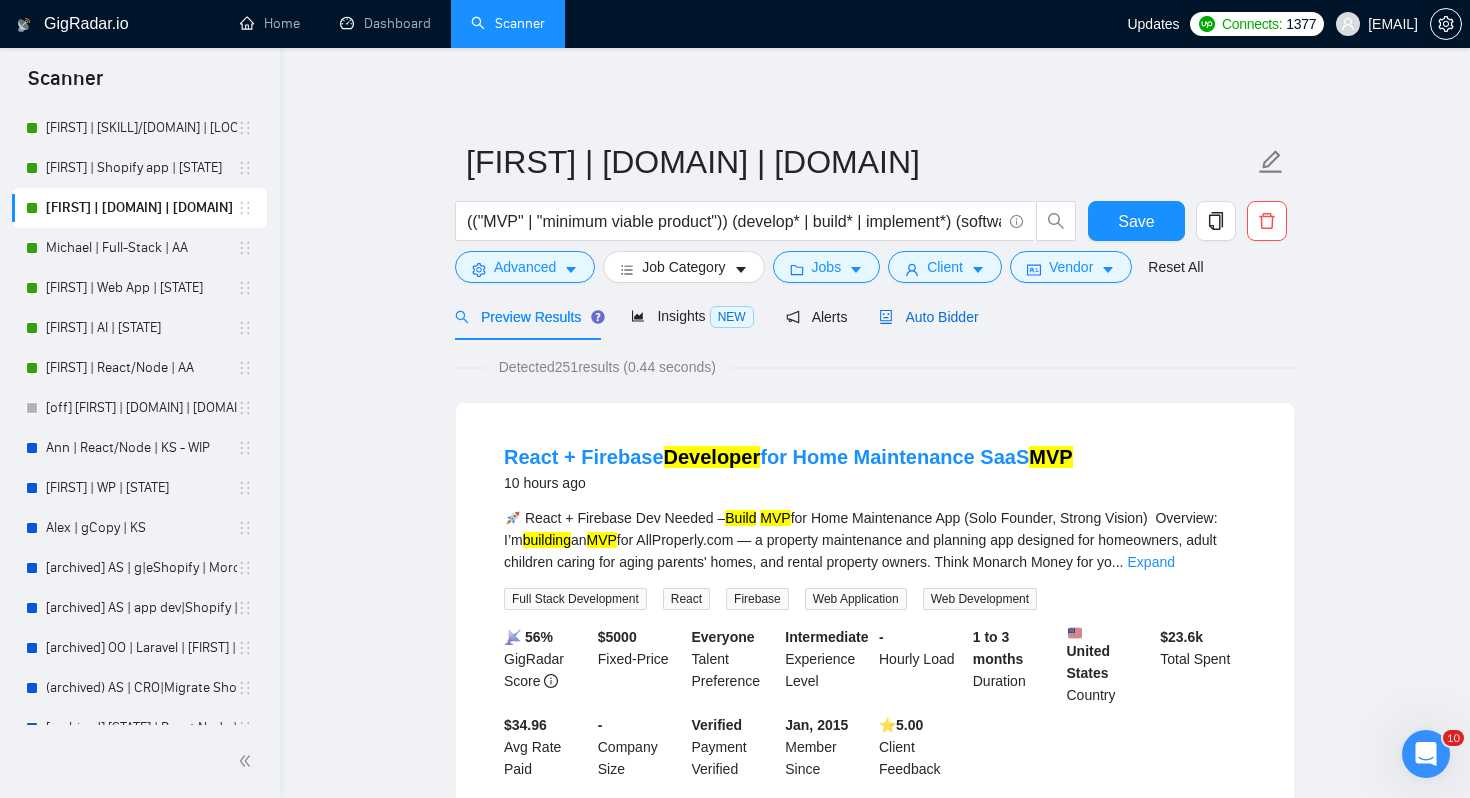 click on "Auto Bidder" at bounding box center [928, 317] 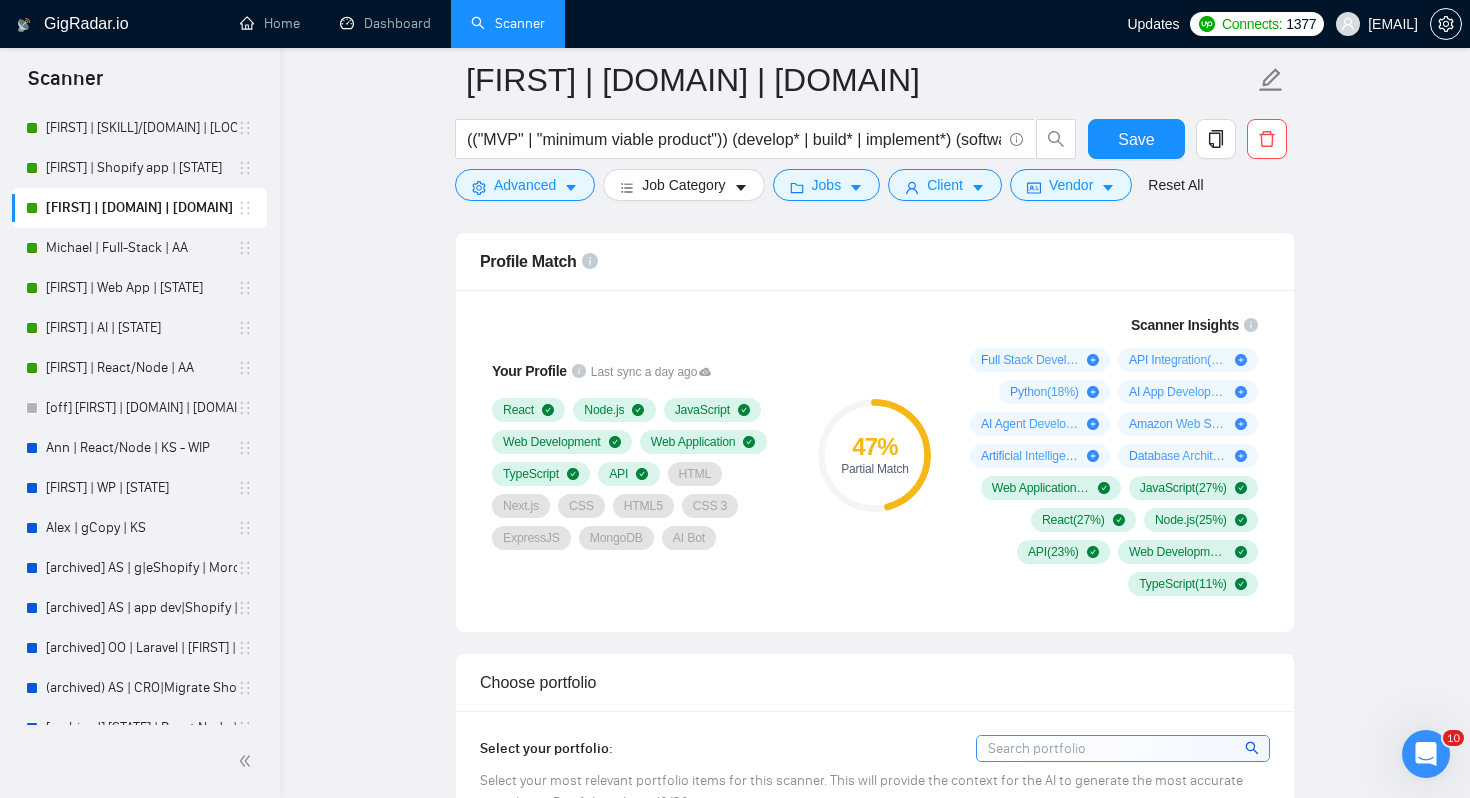 scroll, scrollTop: 1303, scrollLeft: 0, axis: vertical 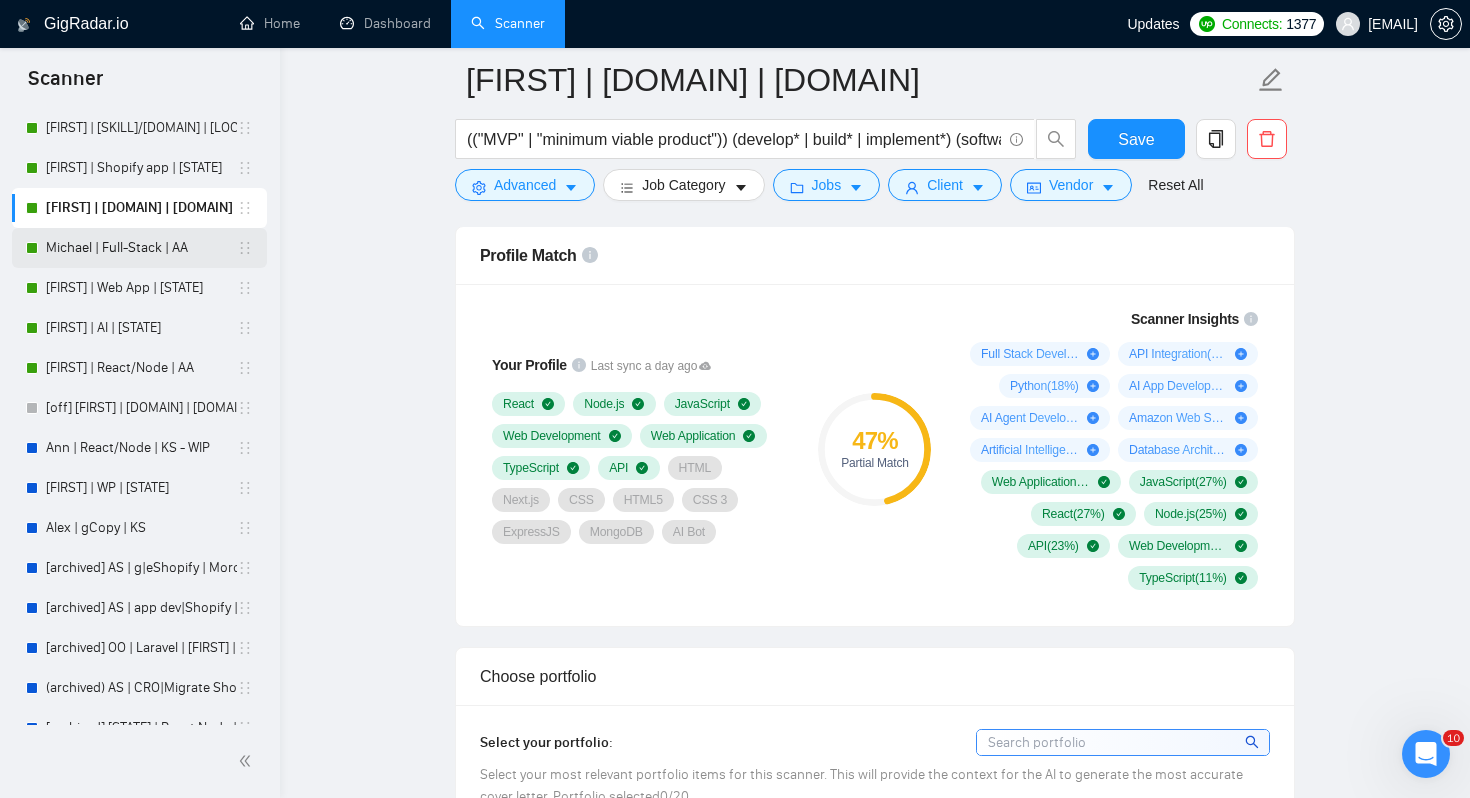 click on "Michael | Full-Stack | AA" at bounding box center [141, 248] 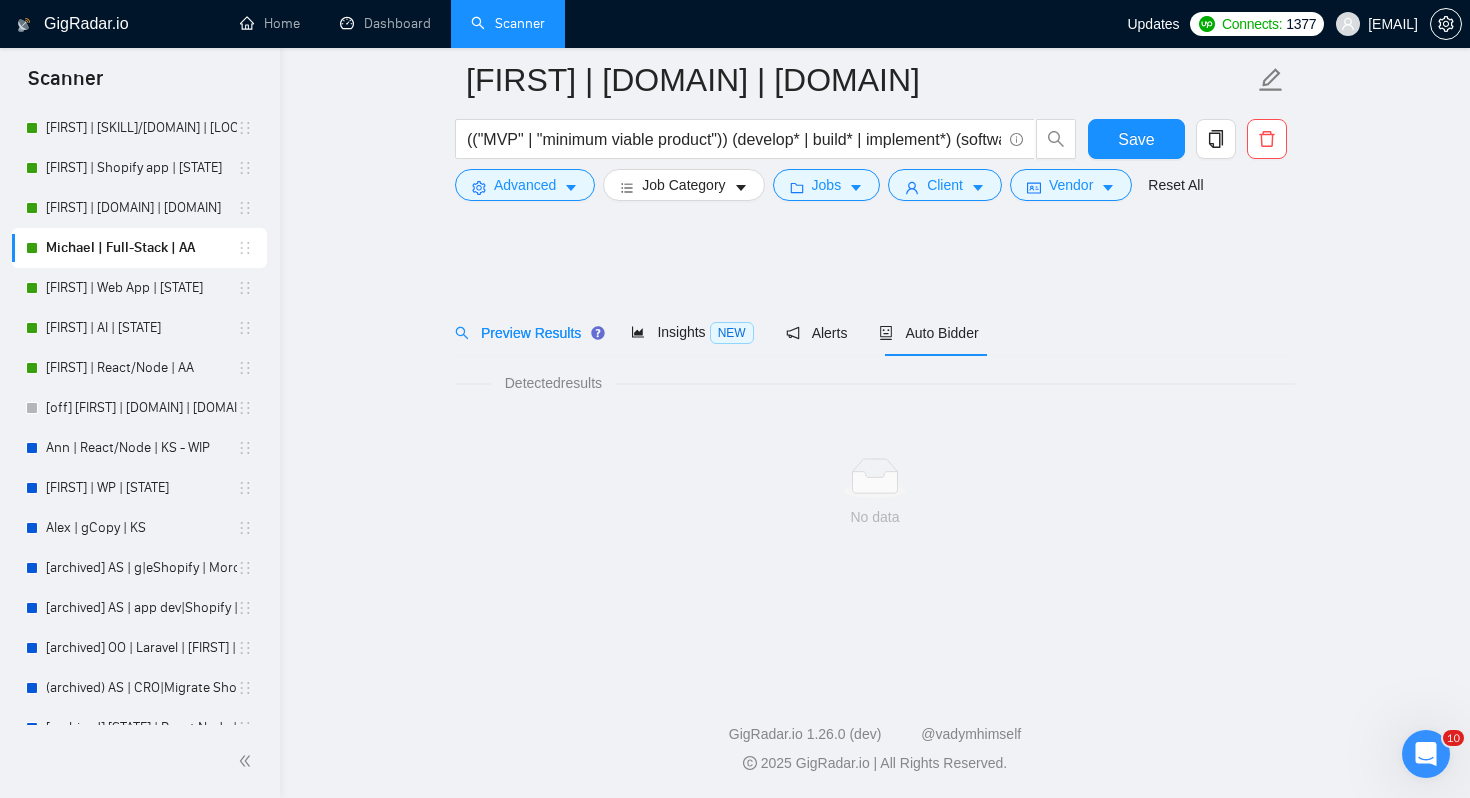 scroll, scrollTop: 0, scrollLeft: 0, axis: both 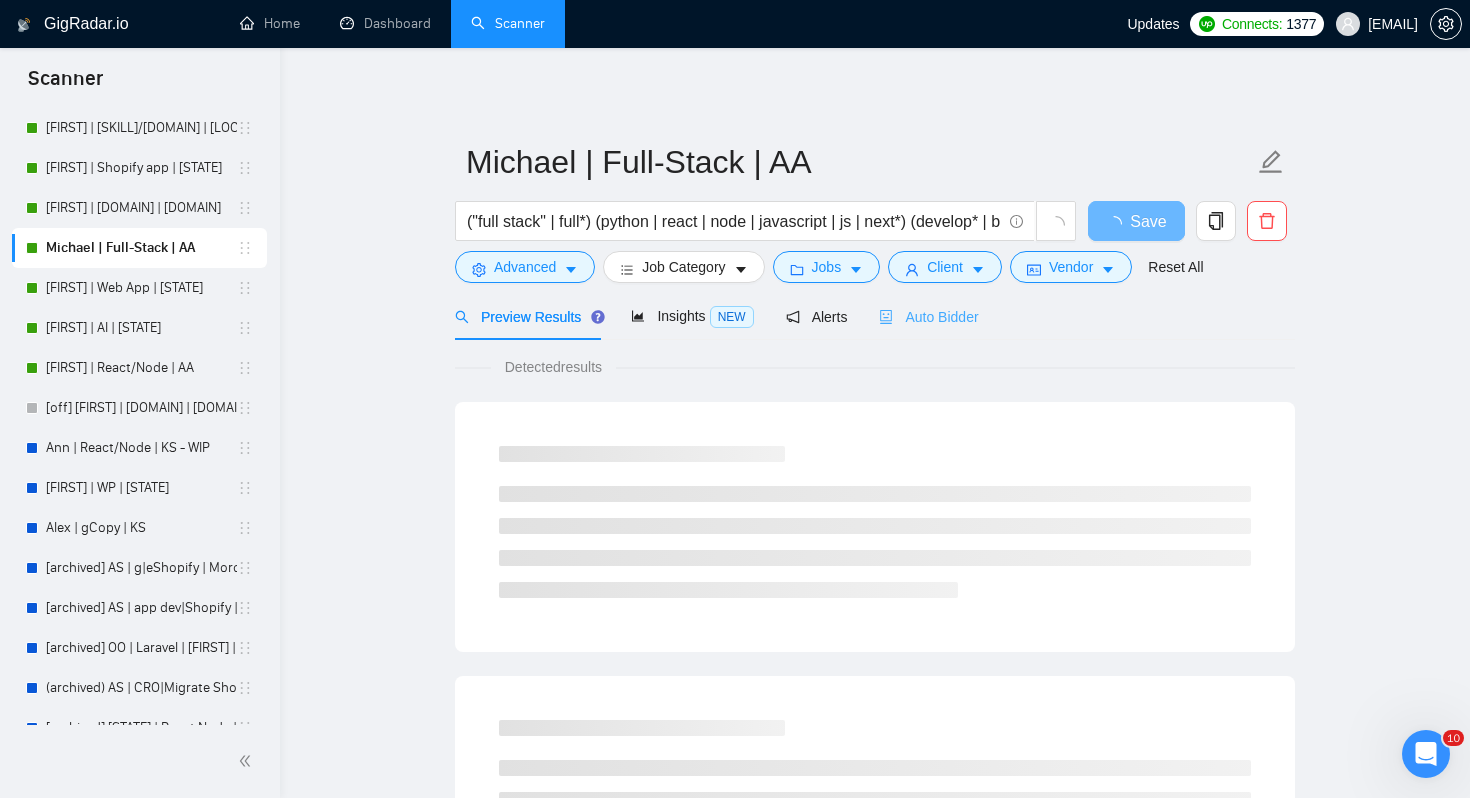 click on "Auto Bidder" at bounding box center (928, 316) 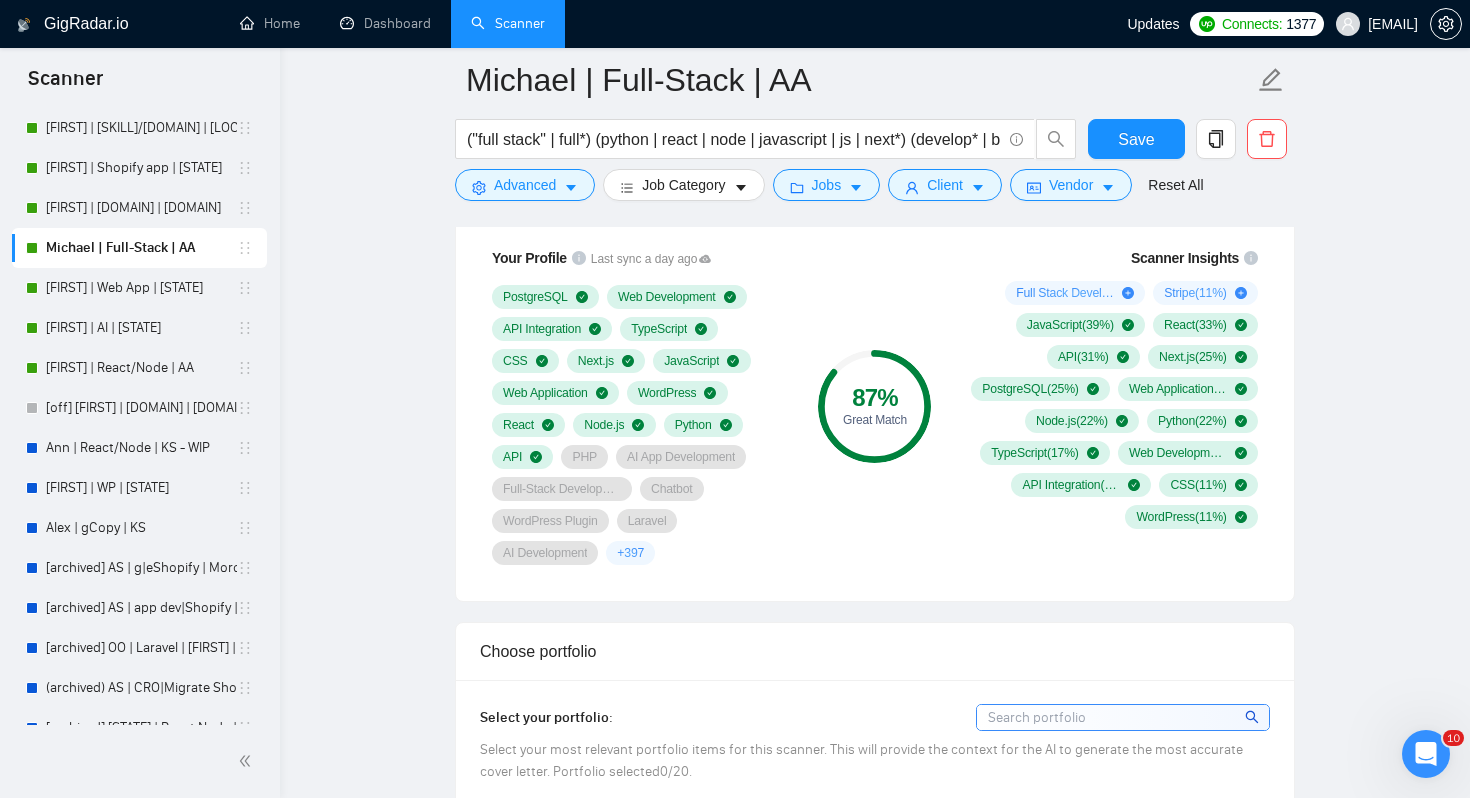 scroll, scrollTop: 1365, scrollLeft: 0, axis: vertical 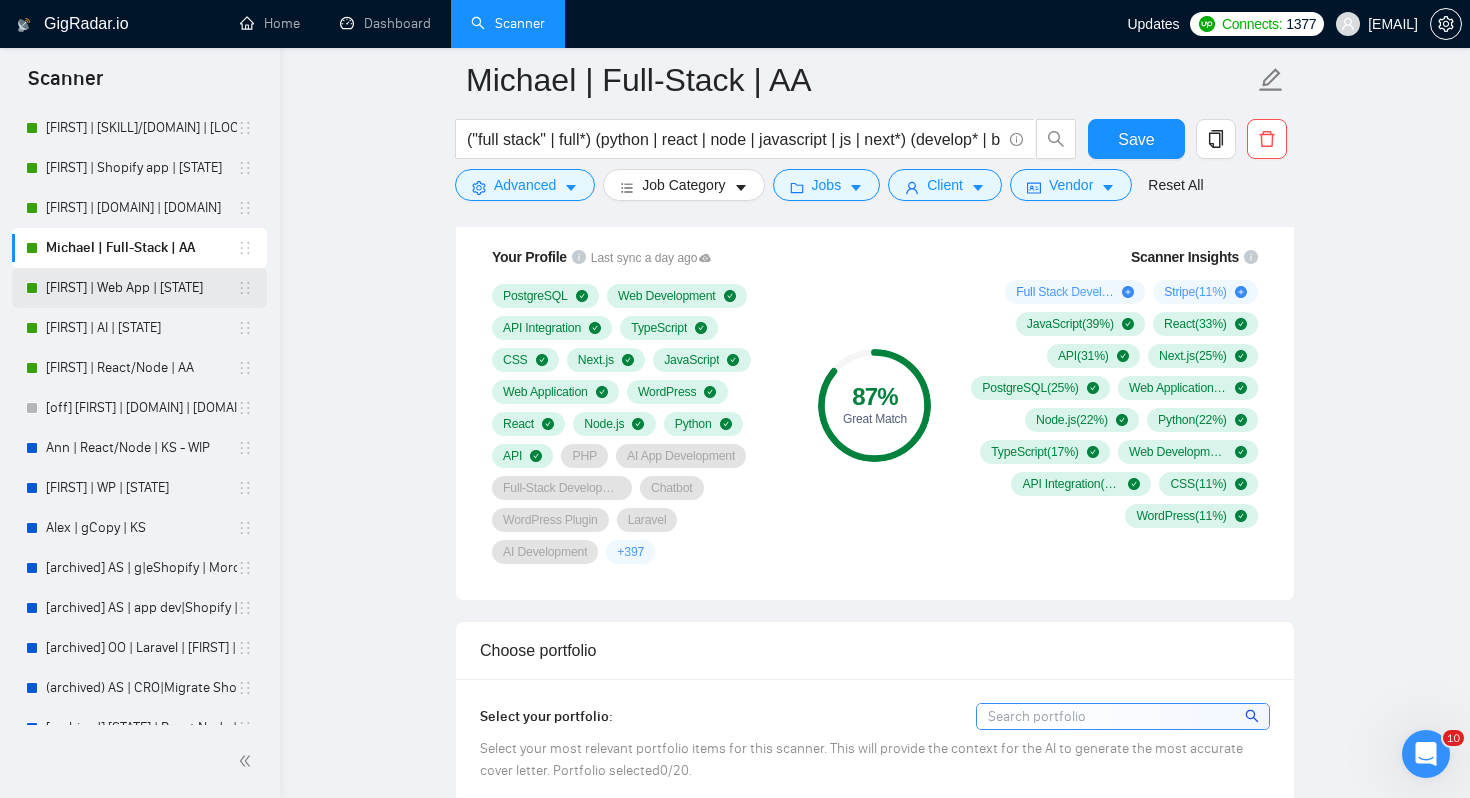 click on "[FIRST] | Web App | [STATE]" at bounding box center [141, 288] 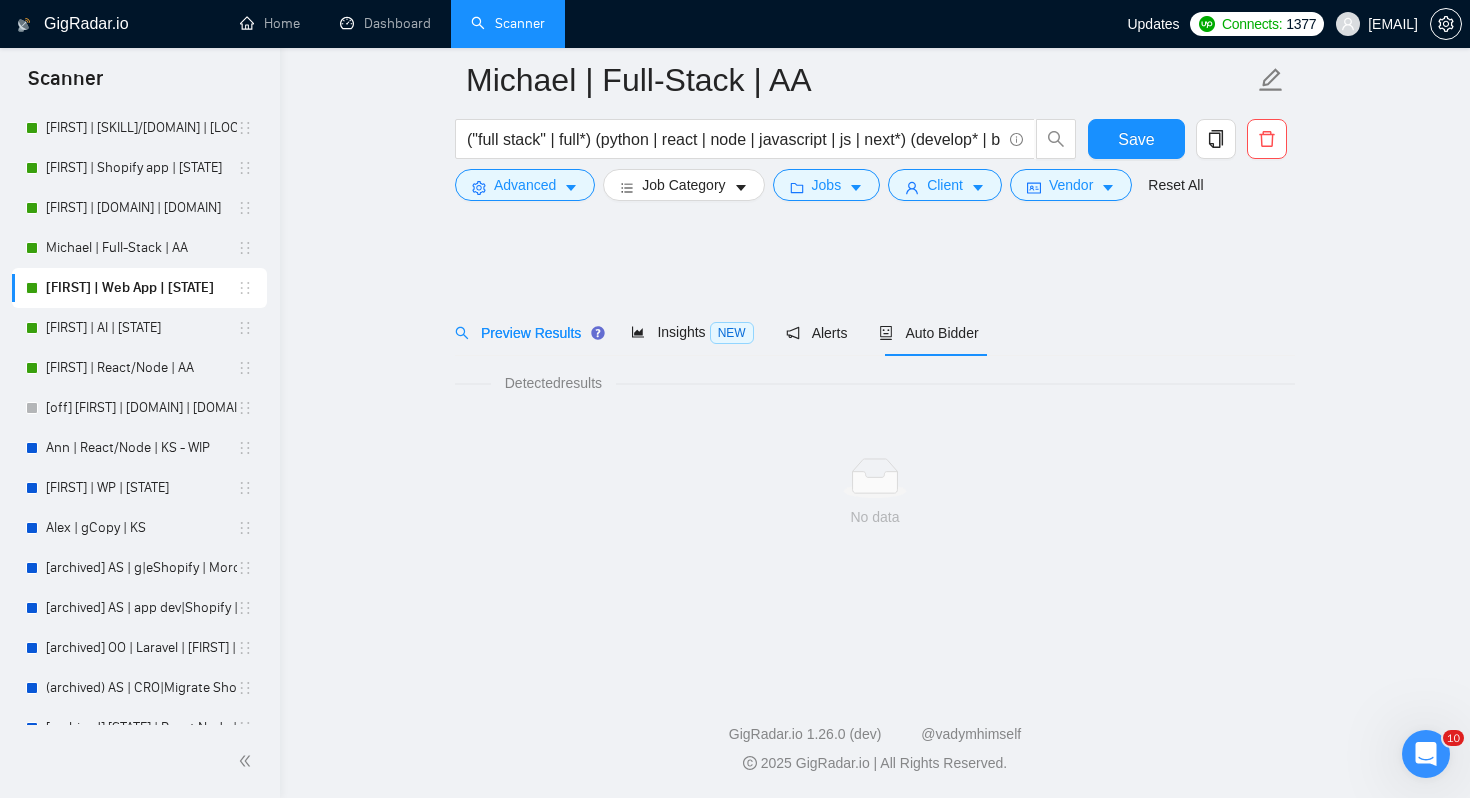 scroll, scrollTop: 0, scrollLeft: 0, axis: both 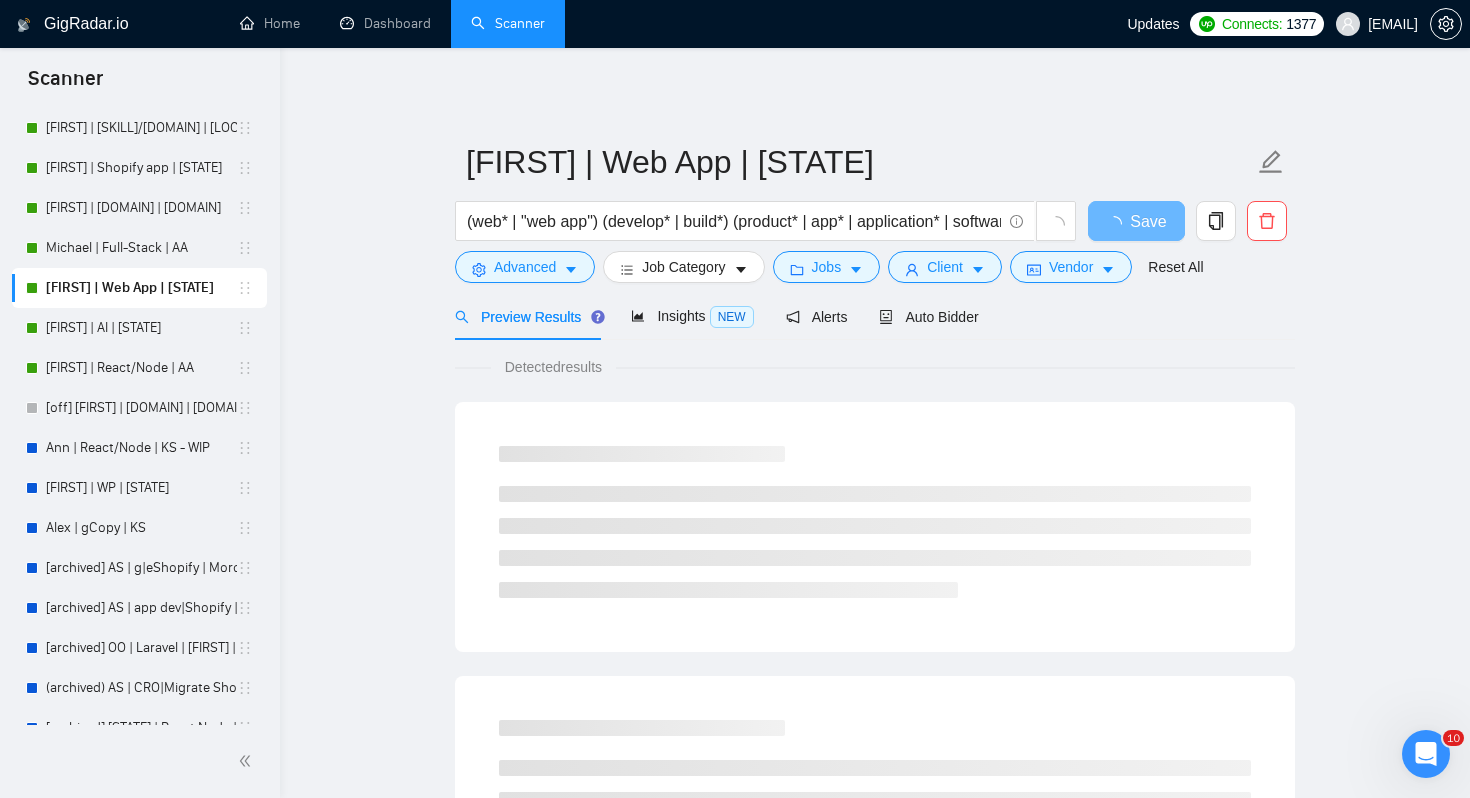 click on "Preview Results Insights NEW Alerts Auto Bidder" at bounding box center (875, 316) 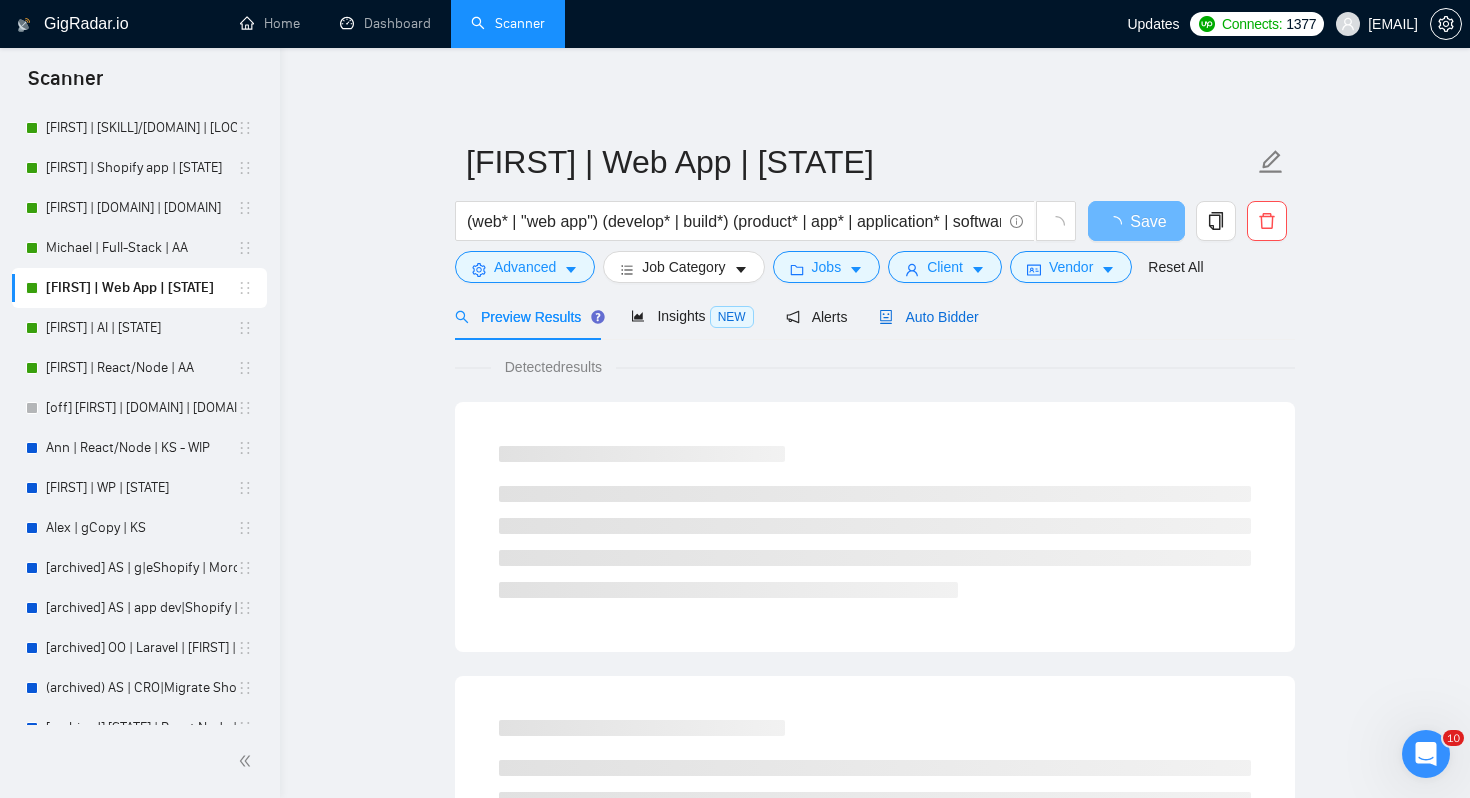 click on "Auto Bidder" at bounding box center (928, 317) 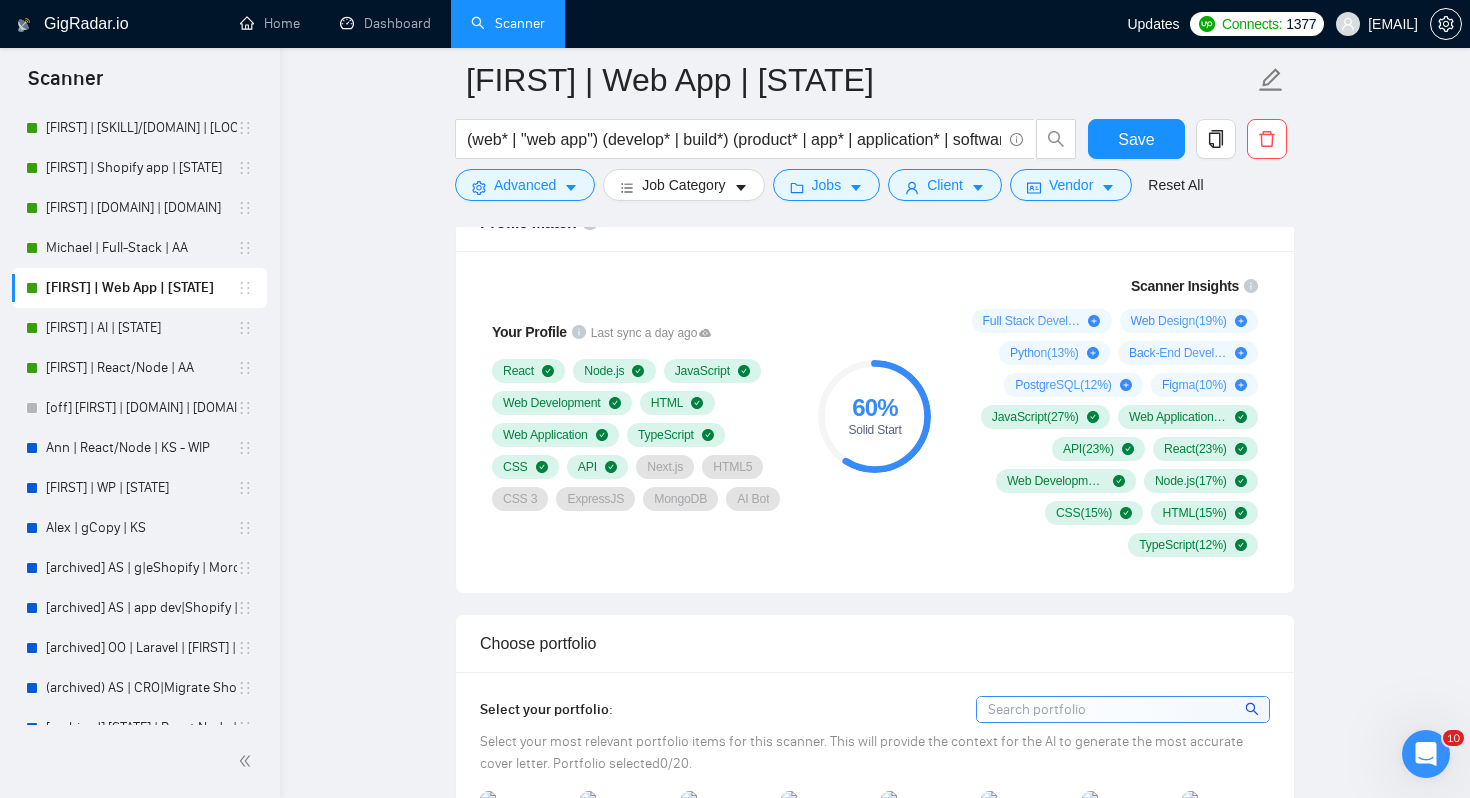 scroll, scrollTop: 1351, scrollLeft: 0, axis: vertical 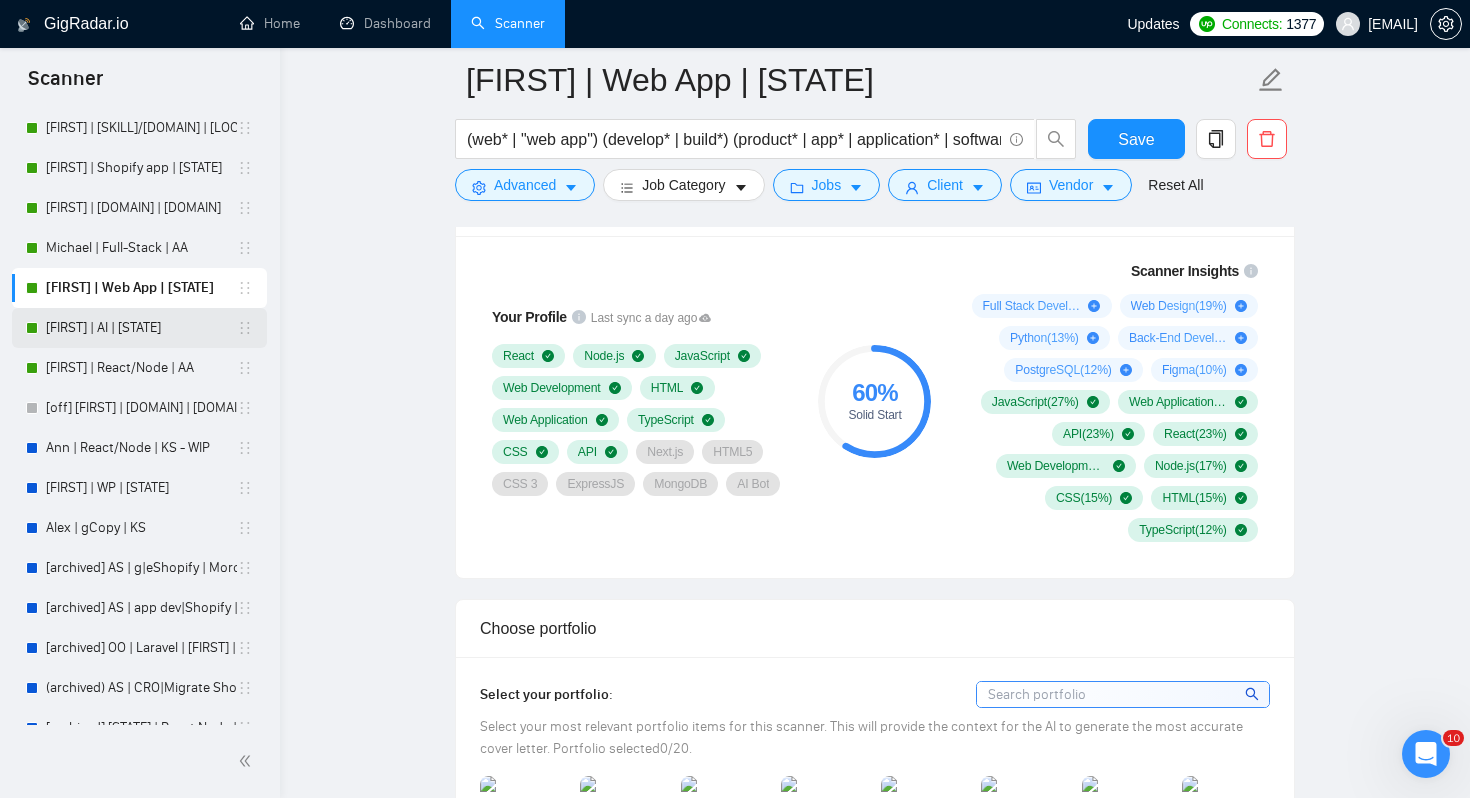 click on "[FIRST] | AI | [STATE]" at bounding box center (141, 328) 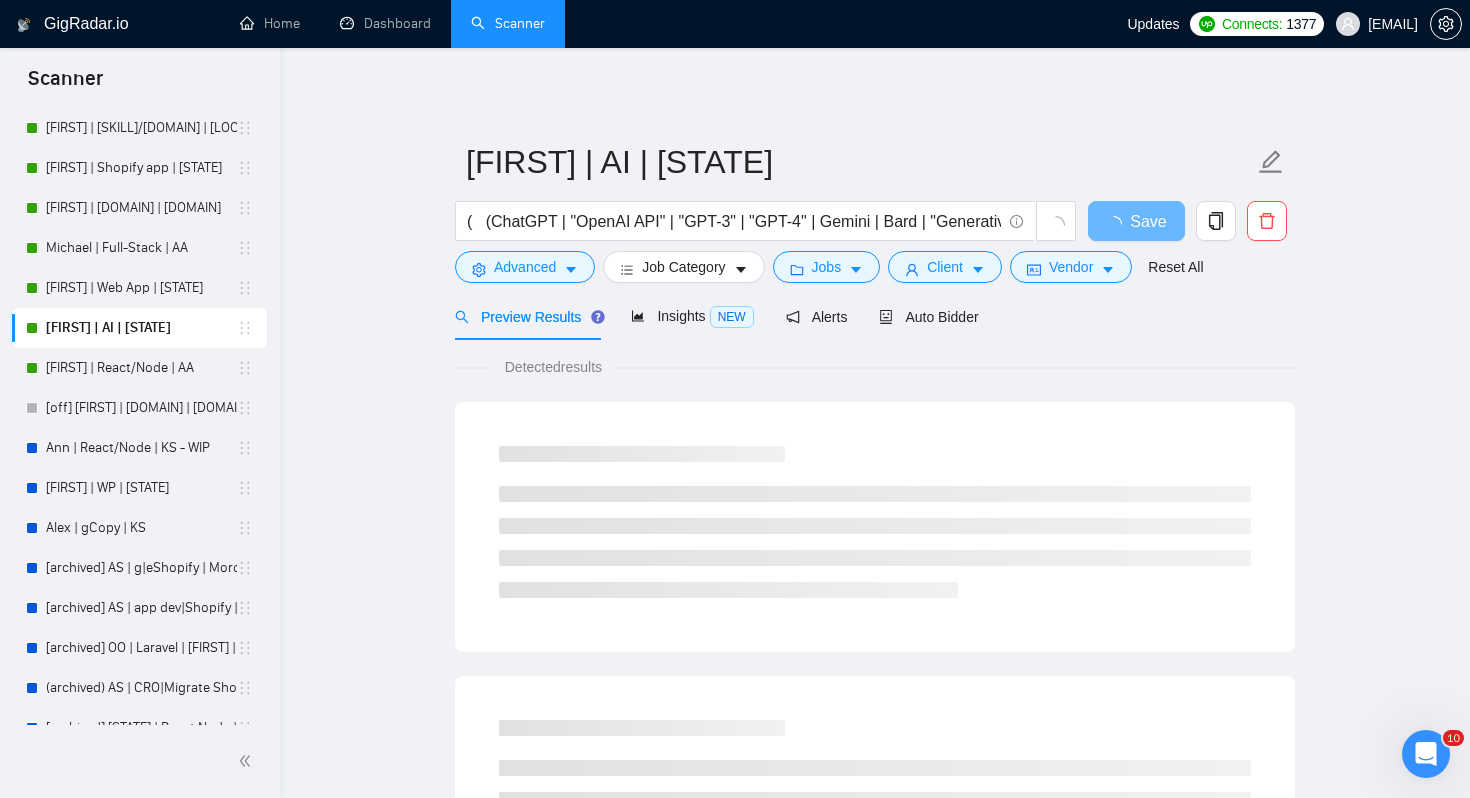 scroll, scrollTop: 37, scrollLeft: 0, axis: vertical 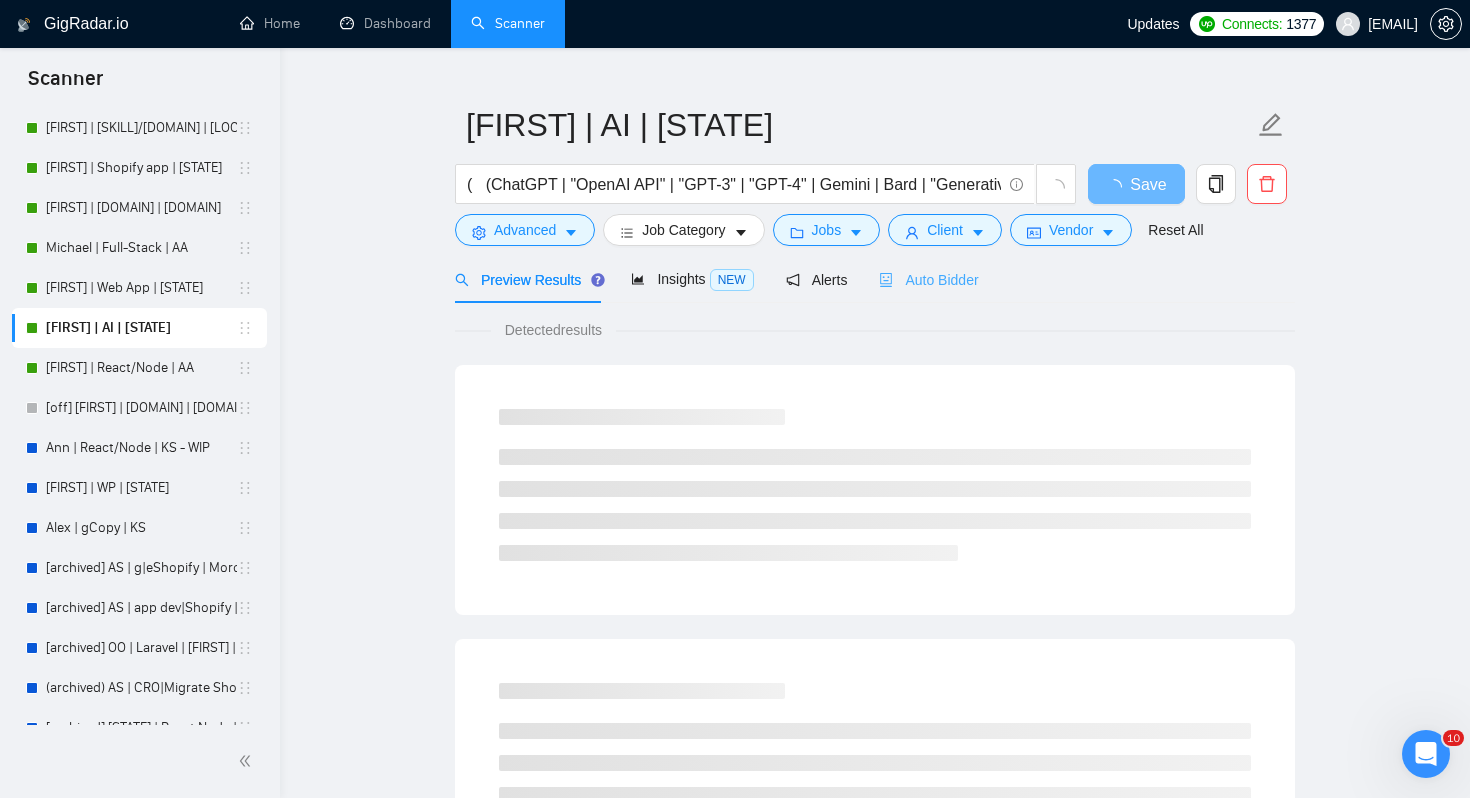 click on "Auto Bidder" at bounding box center (928, 279) 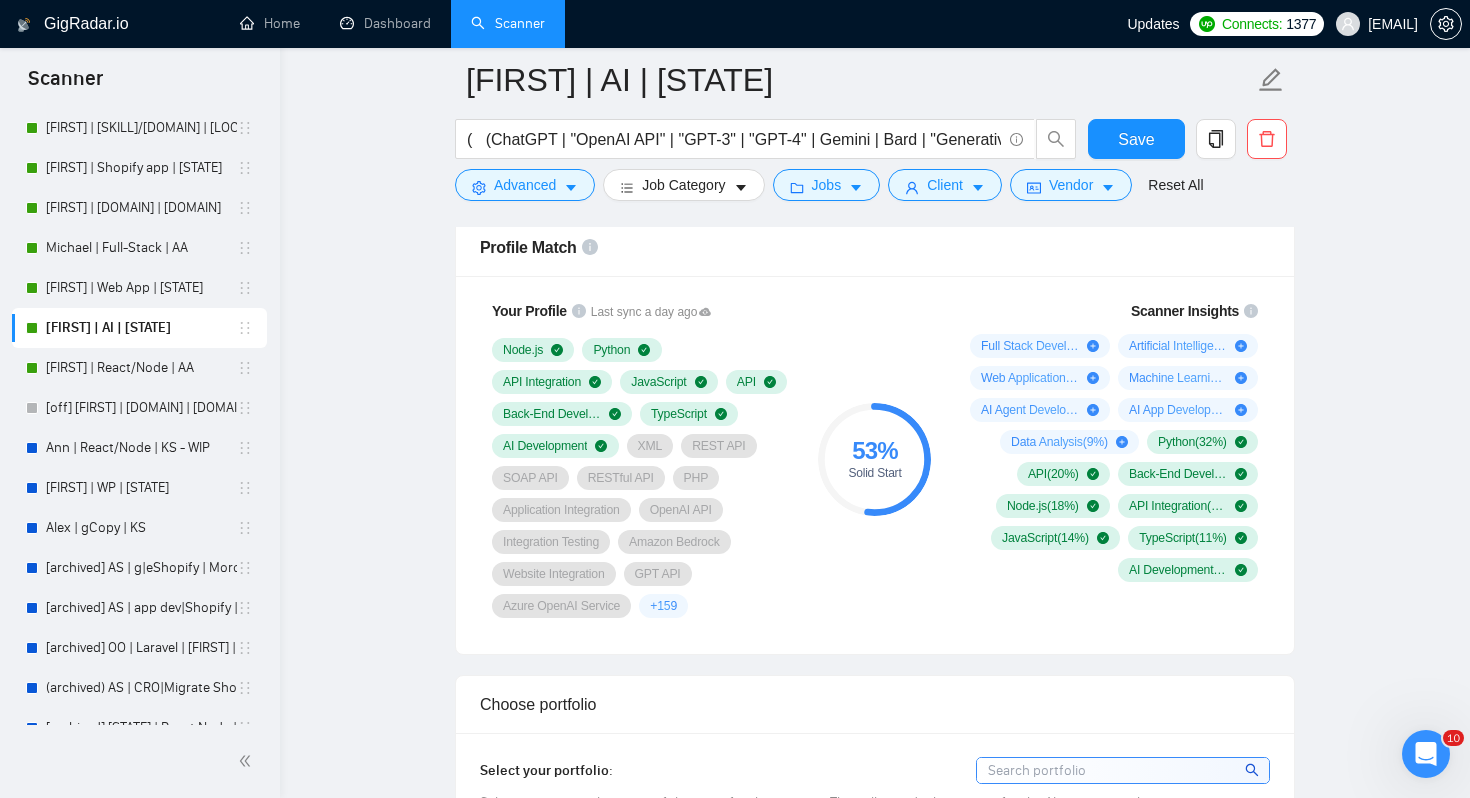 scroll, scrollTop: 1284, scrollLeft: 0, axis: vertical 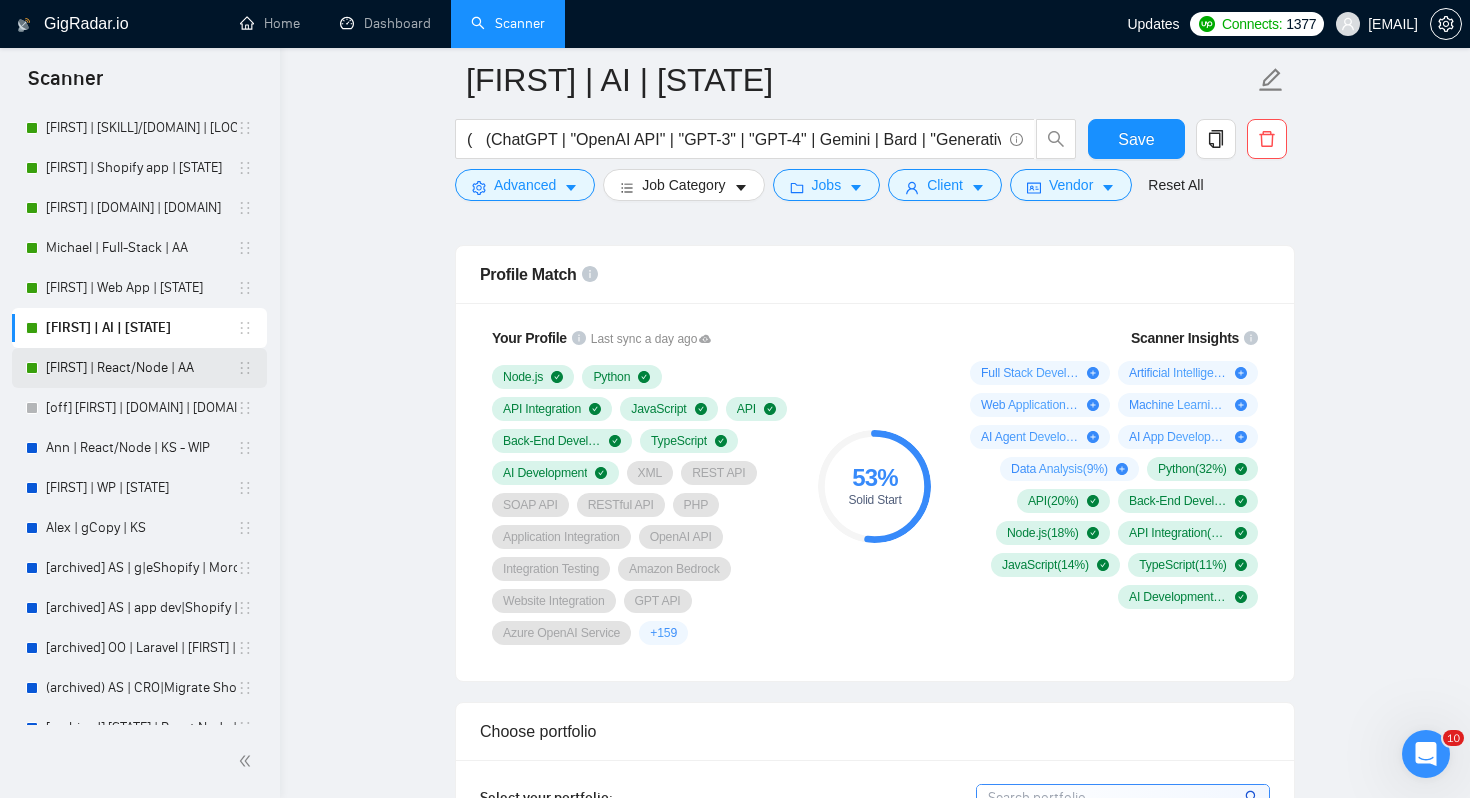 click on "[FIRST] | React/Node | AA" at bounding box center [141, 368] 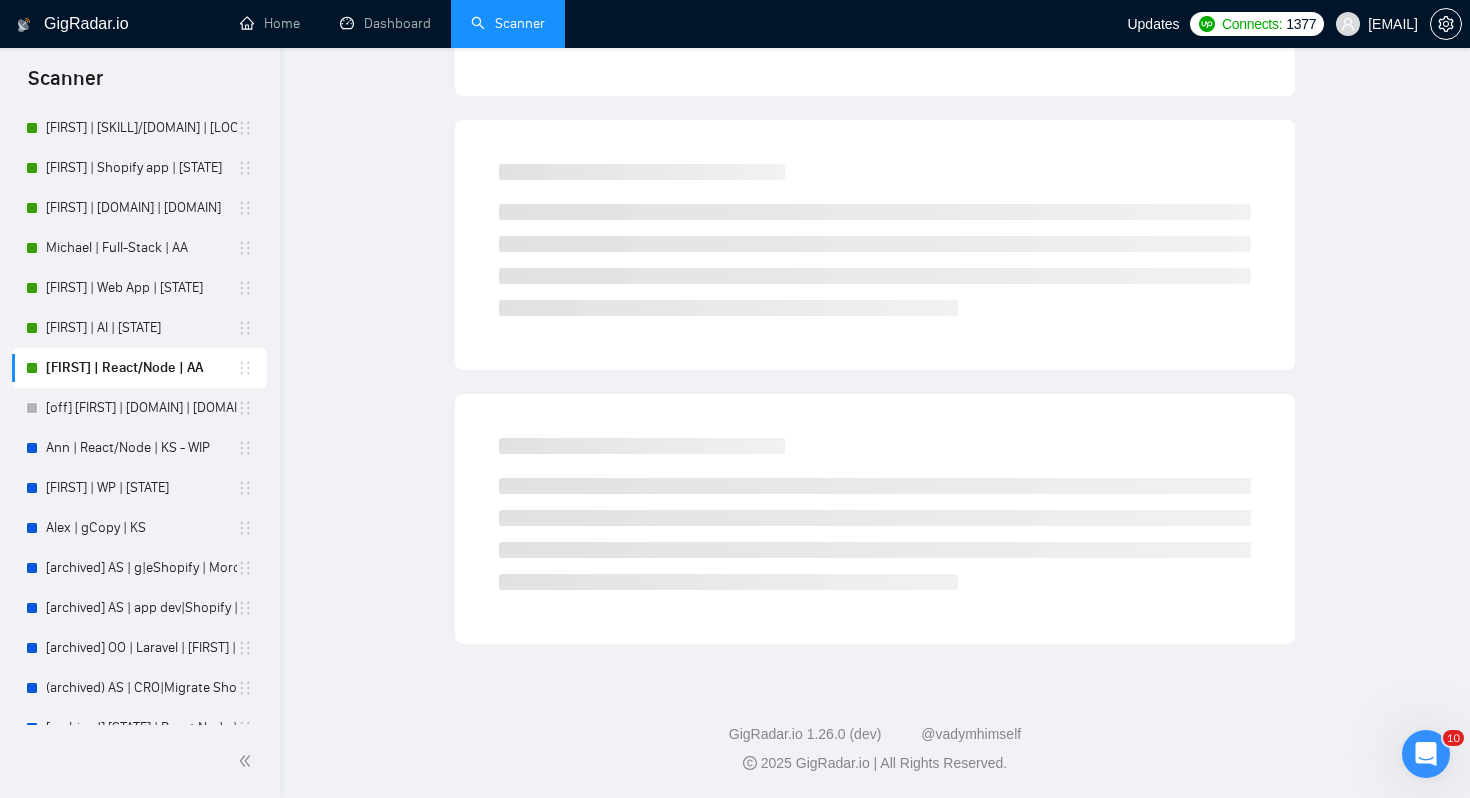 scroll, scrollTop: 0, scrollLeft: 0, axis: both 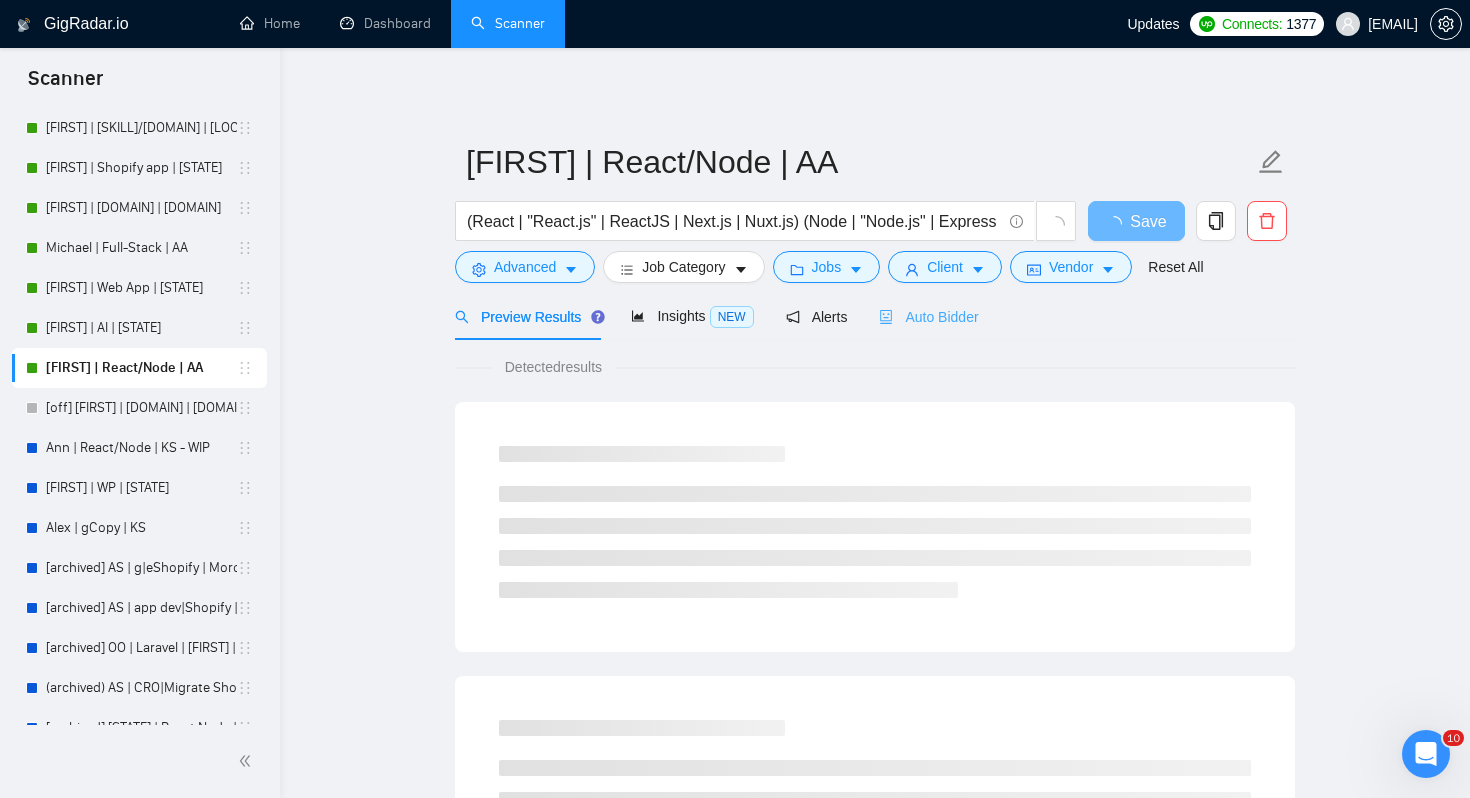 click on "Auto Bidder" at bounding box center (928, 316) 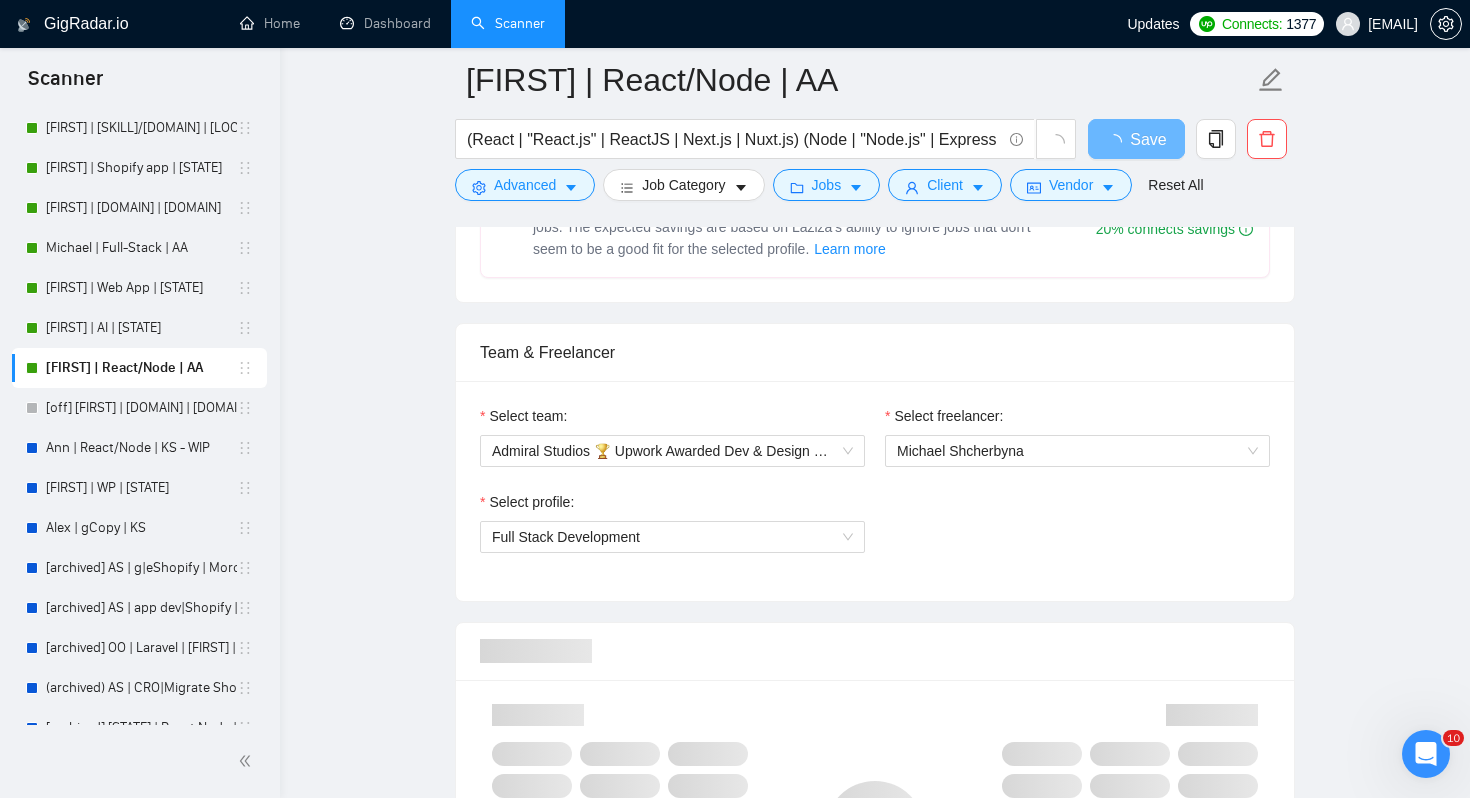 type 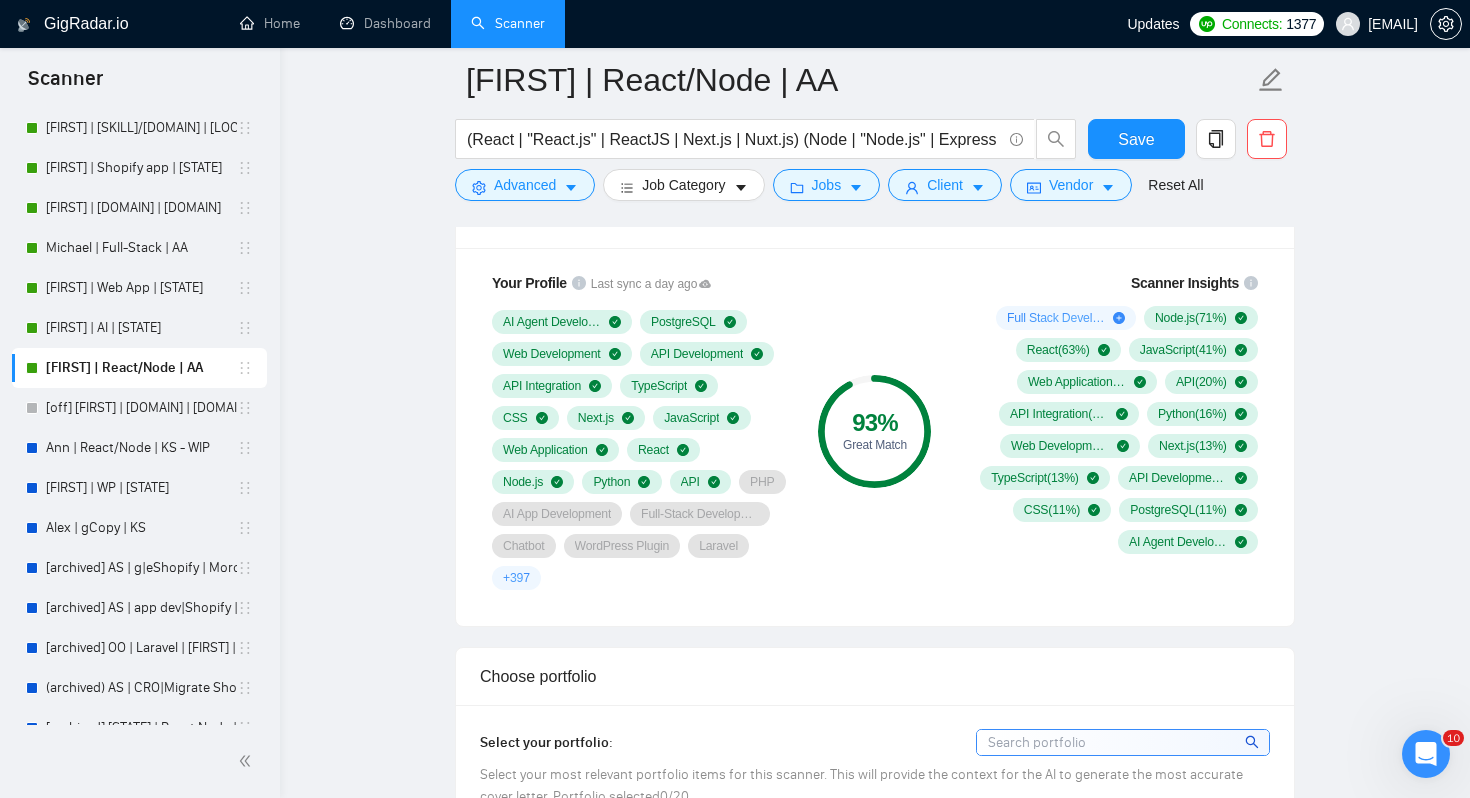 scroll, scrollTop: 1369, scrollLeft: 0, axis: vertical 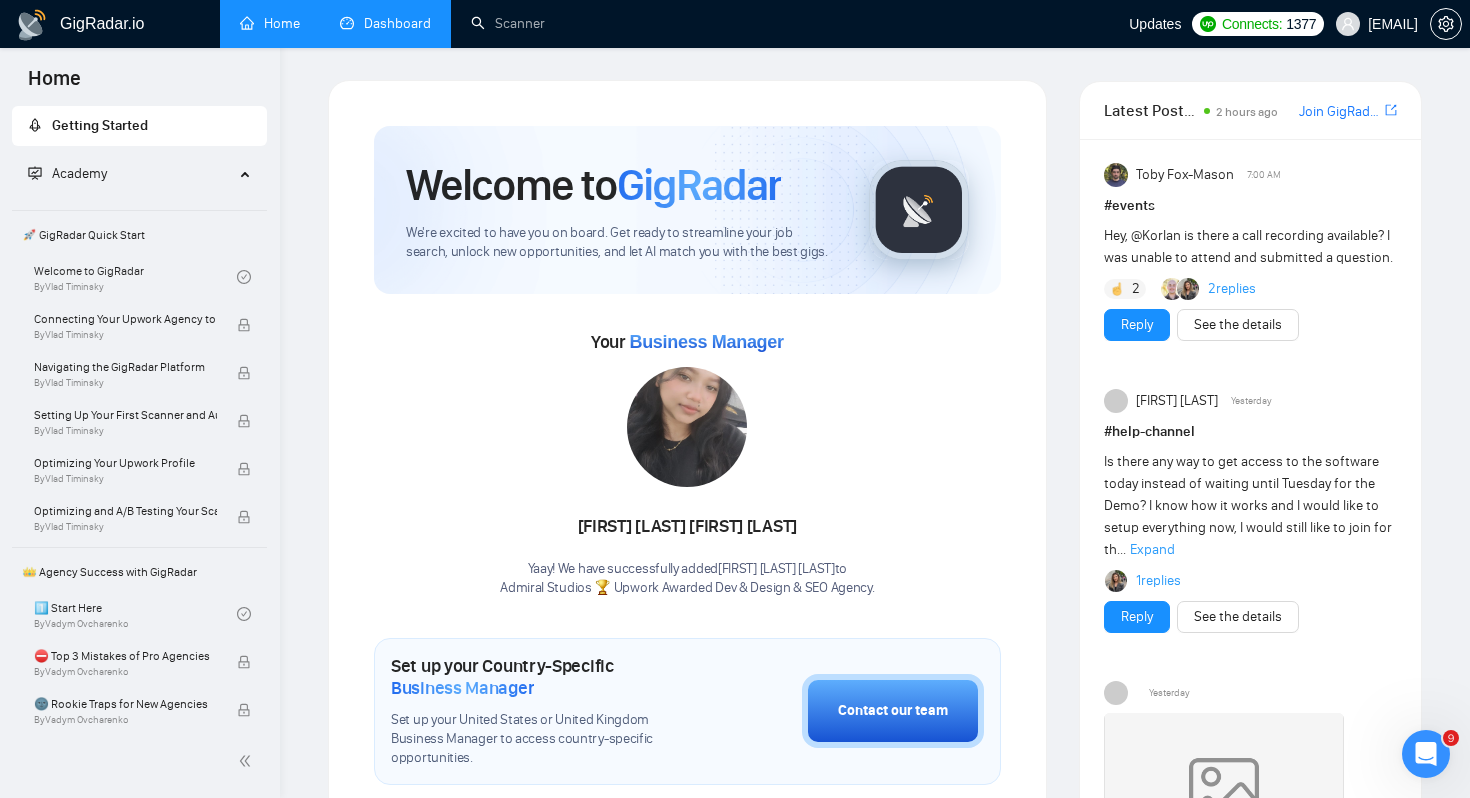 click on "Dashboard" at bounding box center (385, 23) 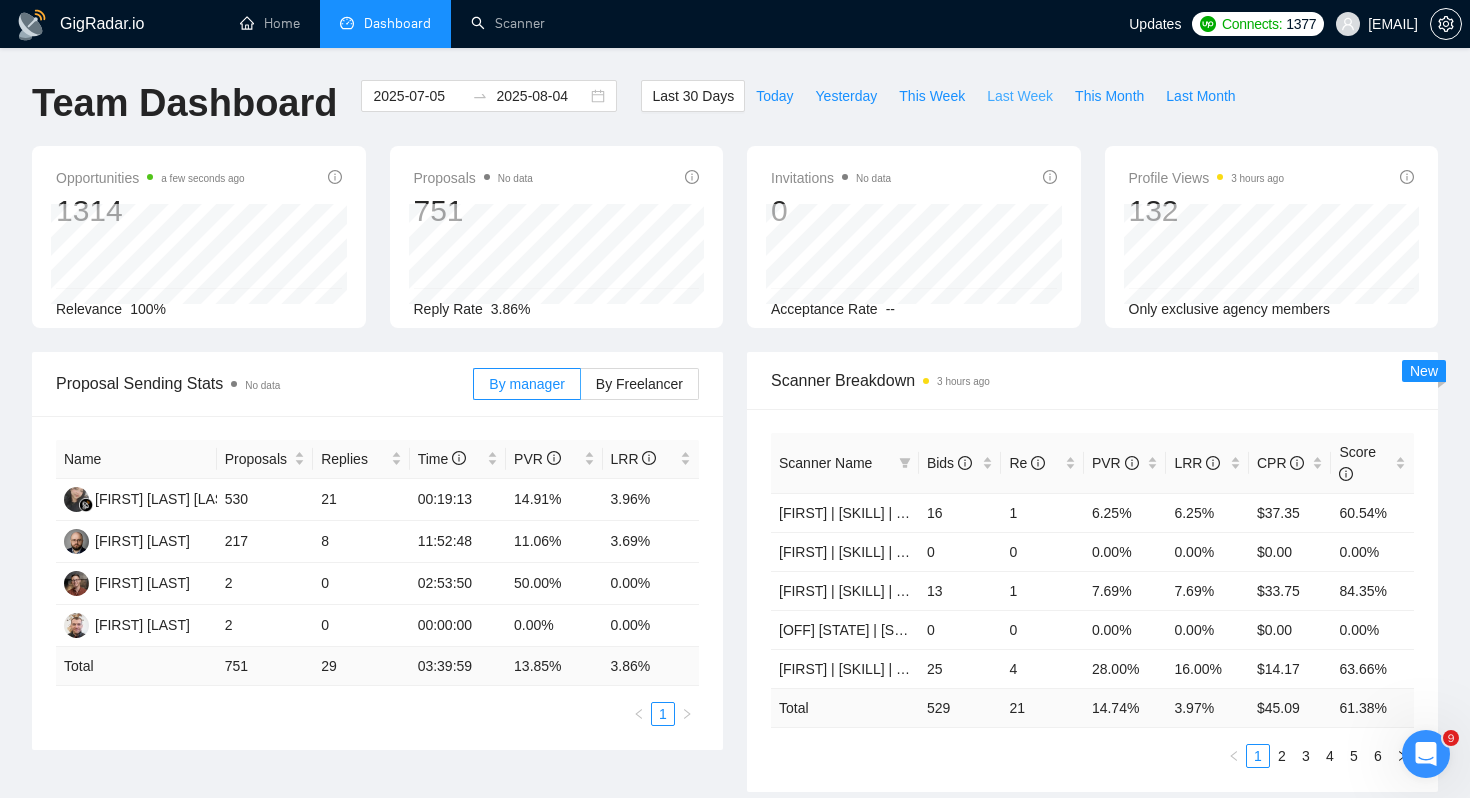 click on "Last Week" at bounding box center (1020, 96) 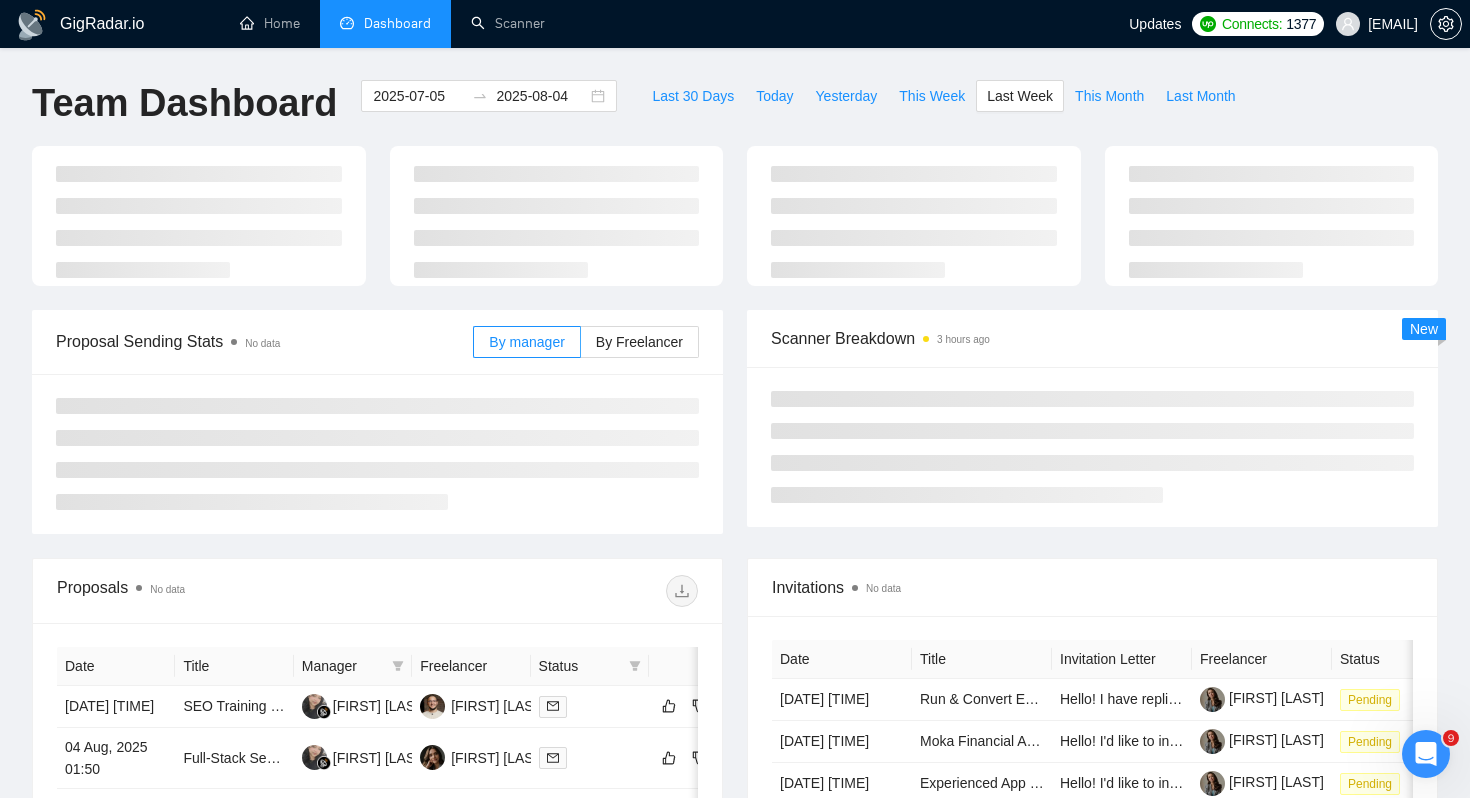 type on "2025-07-28" 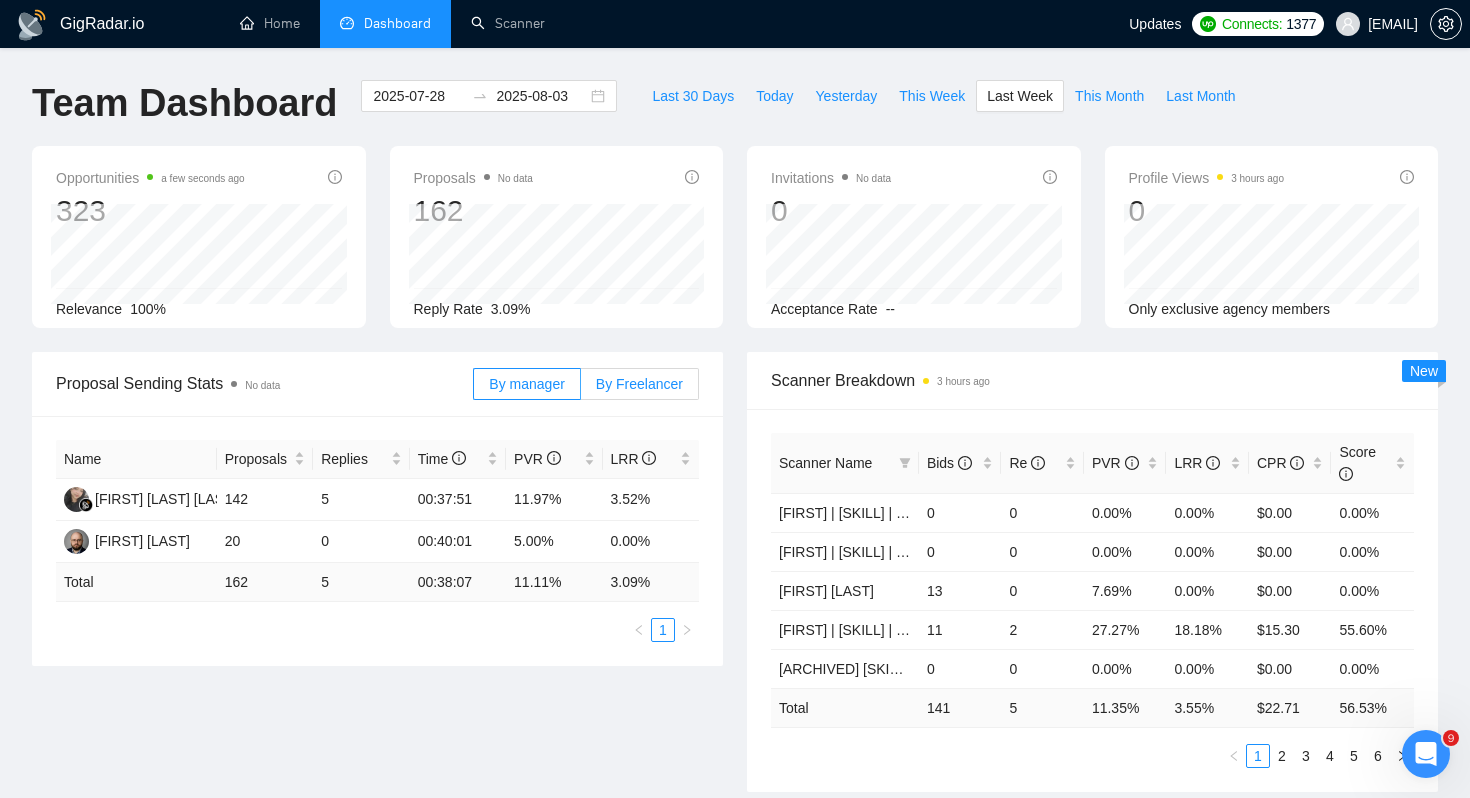 click on "By Freelancer" at bounding box center [639, 384] 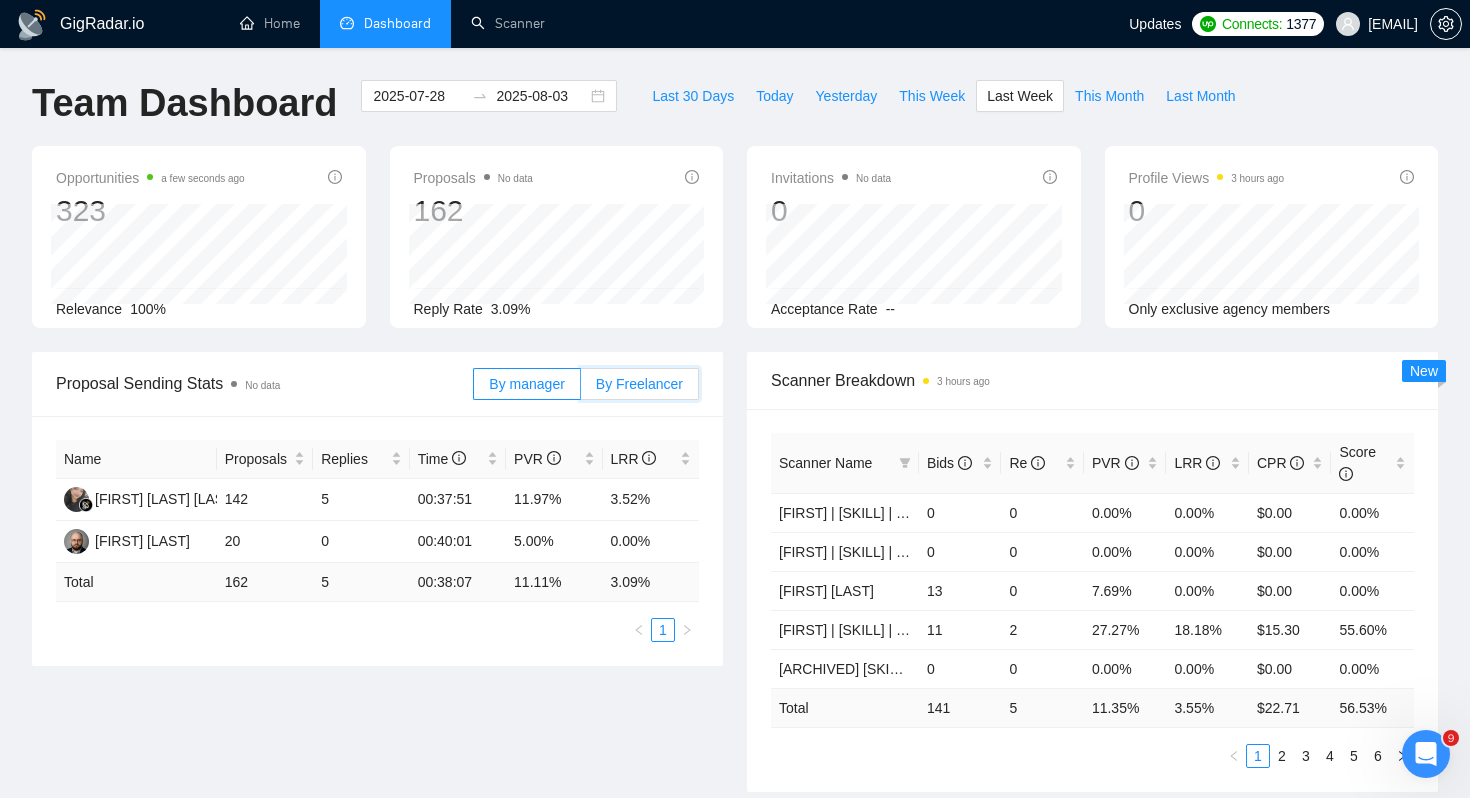 click on "By Freelancer" at bounding box center [581, 389] 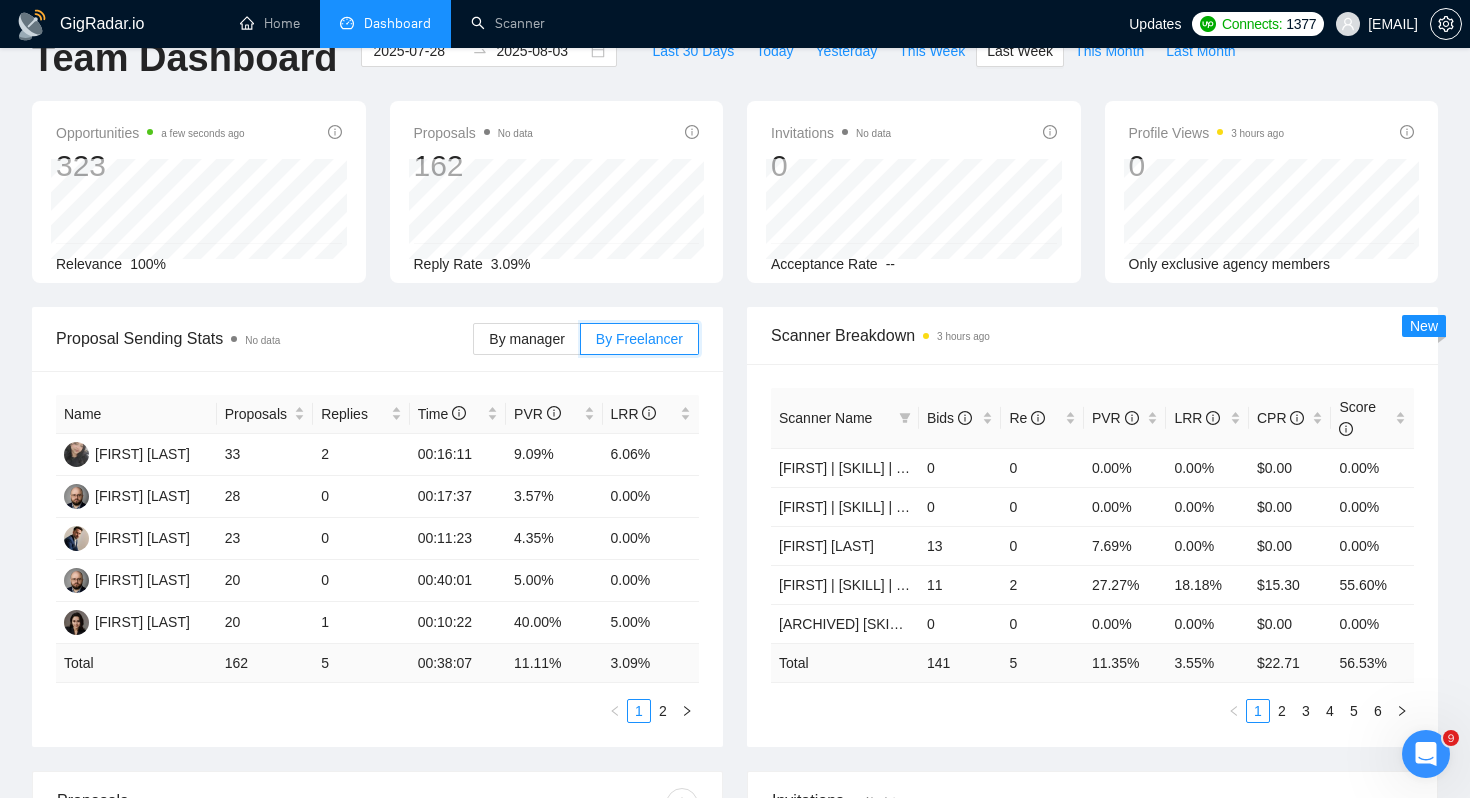 scroll, scrollTop: 59, scrollLeft: 0, axis: vertical 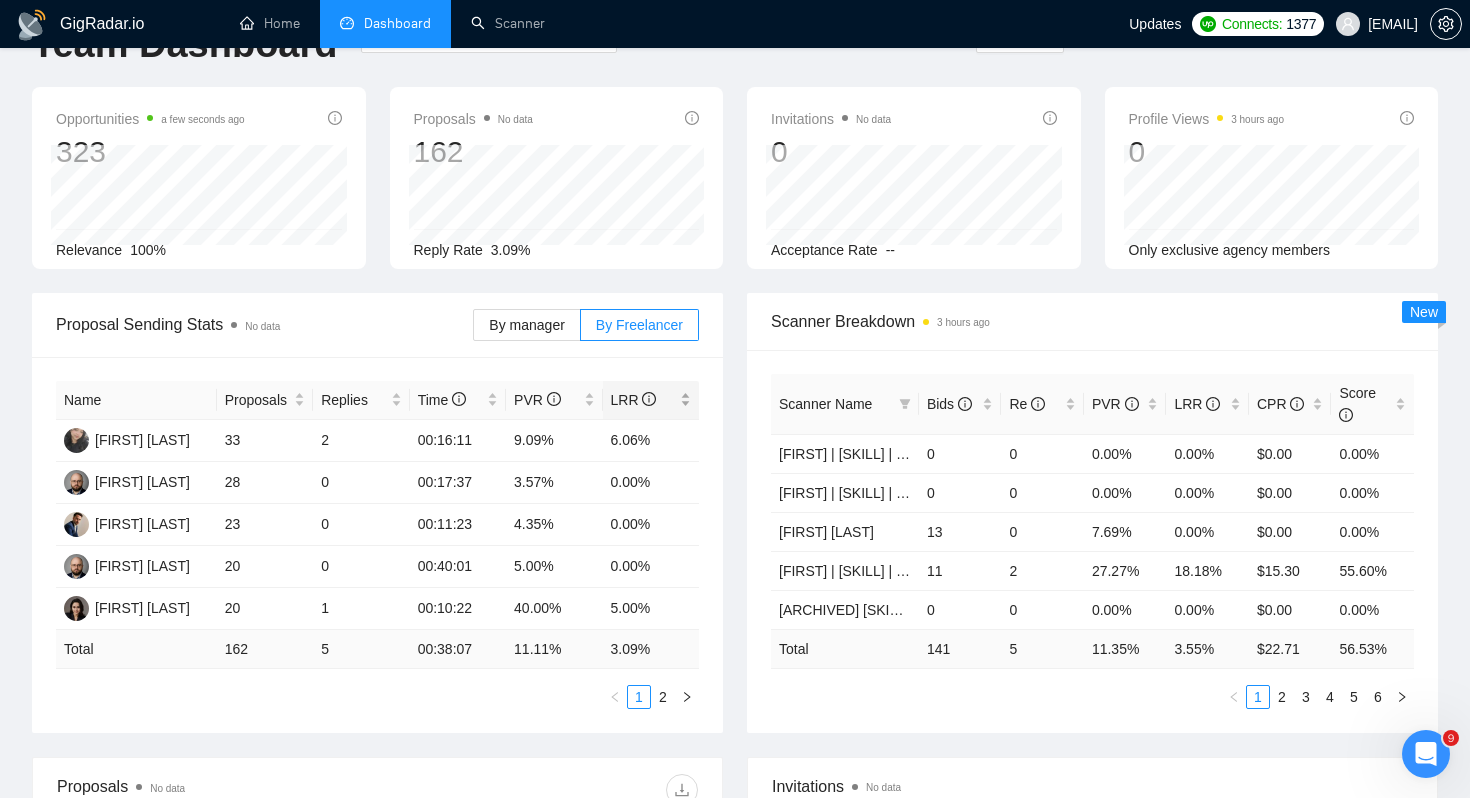 click on "LRR" at bounding box center [651, 400] 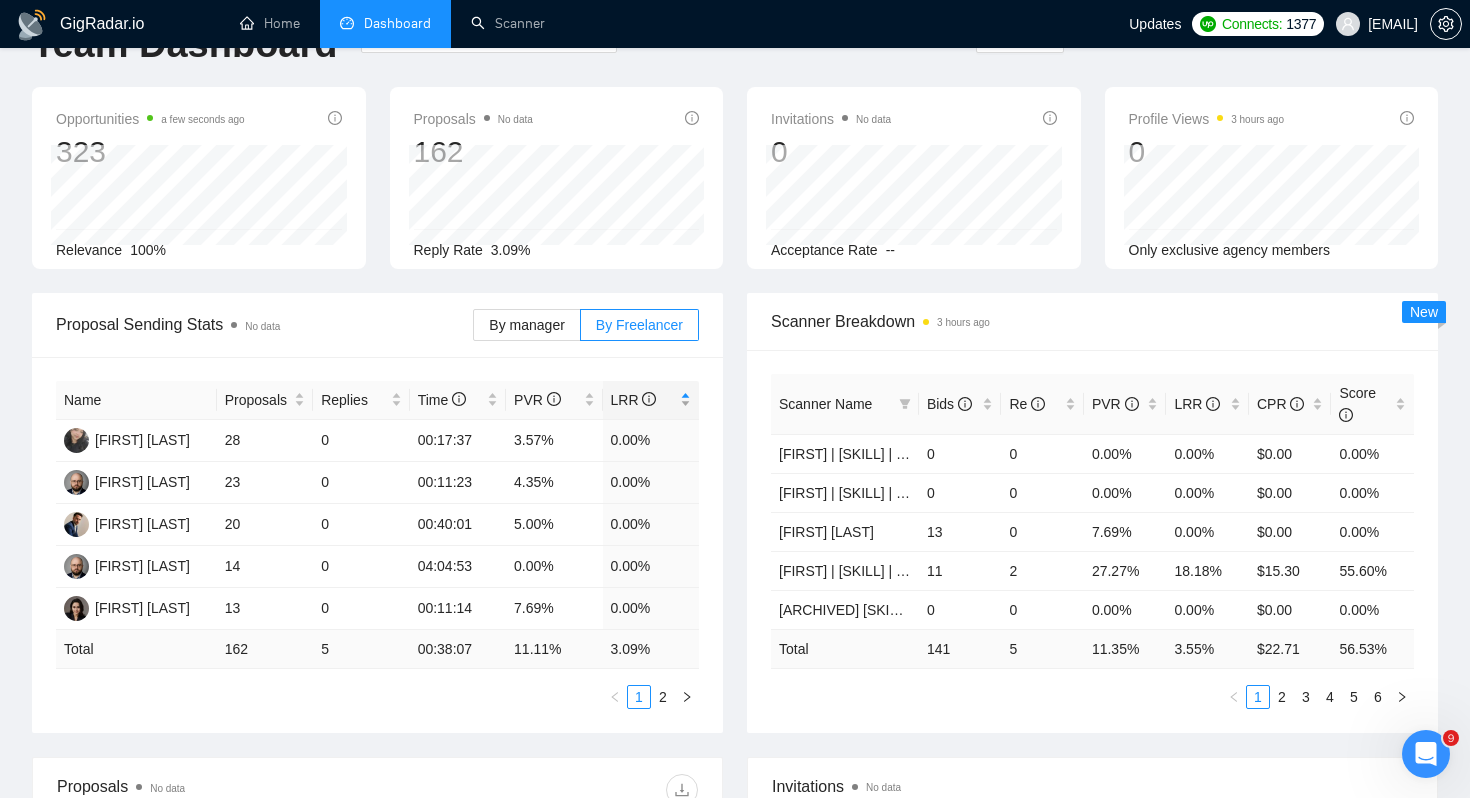 click on "LRR" at bounding box center [651, 400] 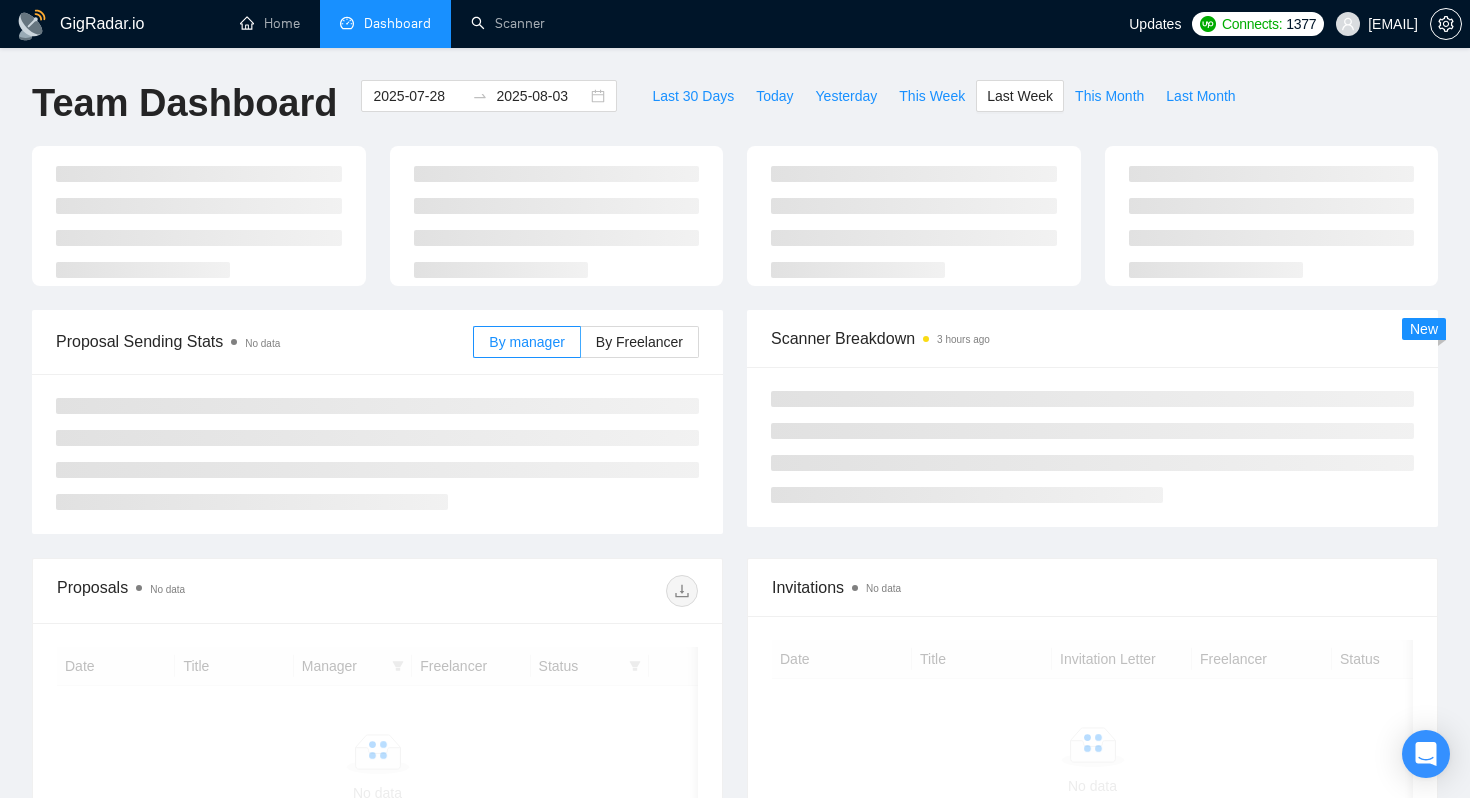 scroll, scrollTop: 59, scrollLeft: 0, axis: vertical 